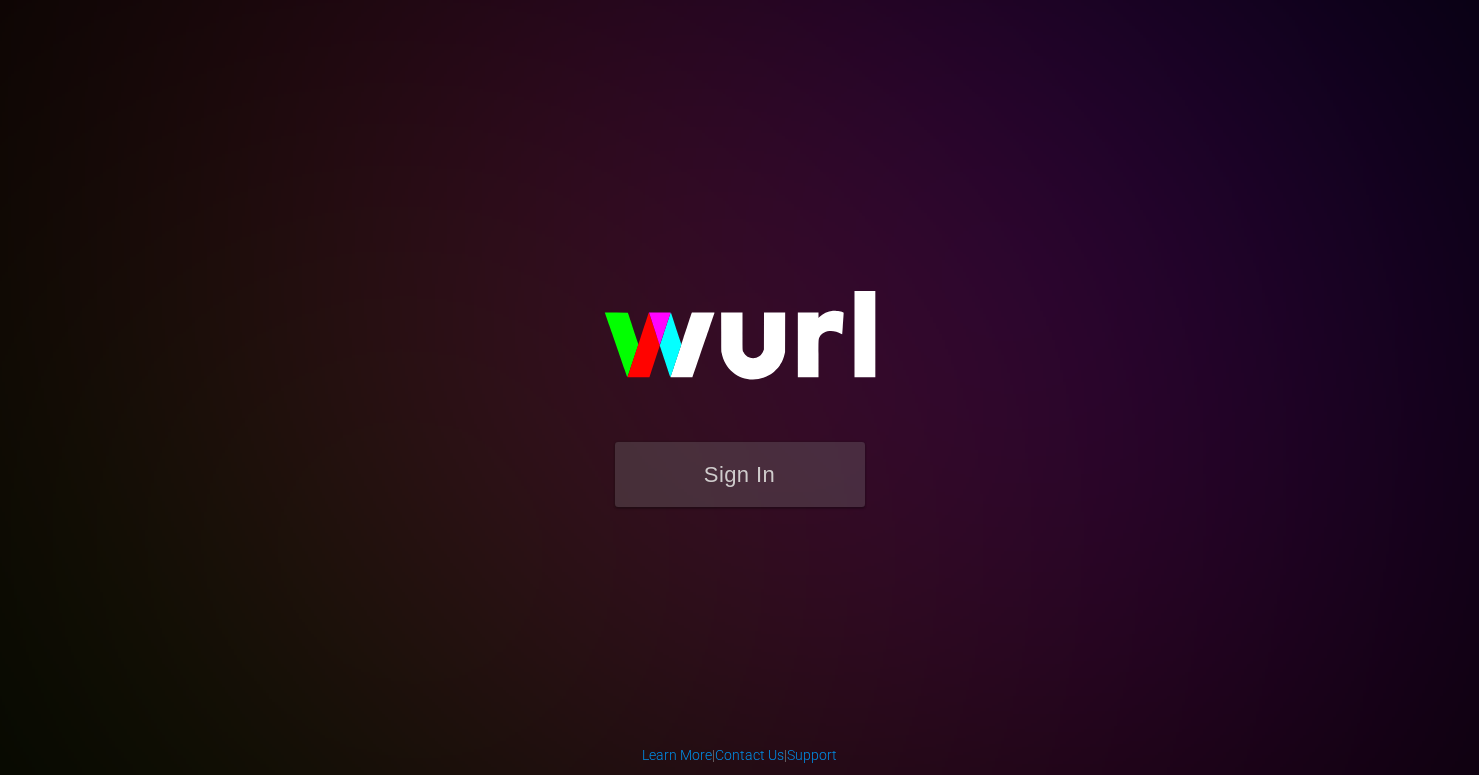 scroll, scrollTop: 0, scrollLeft: 0, axis: both 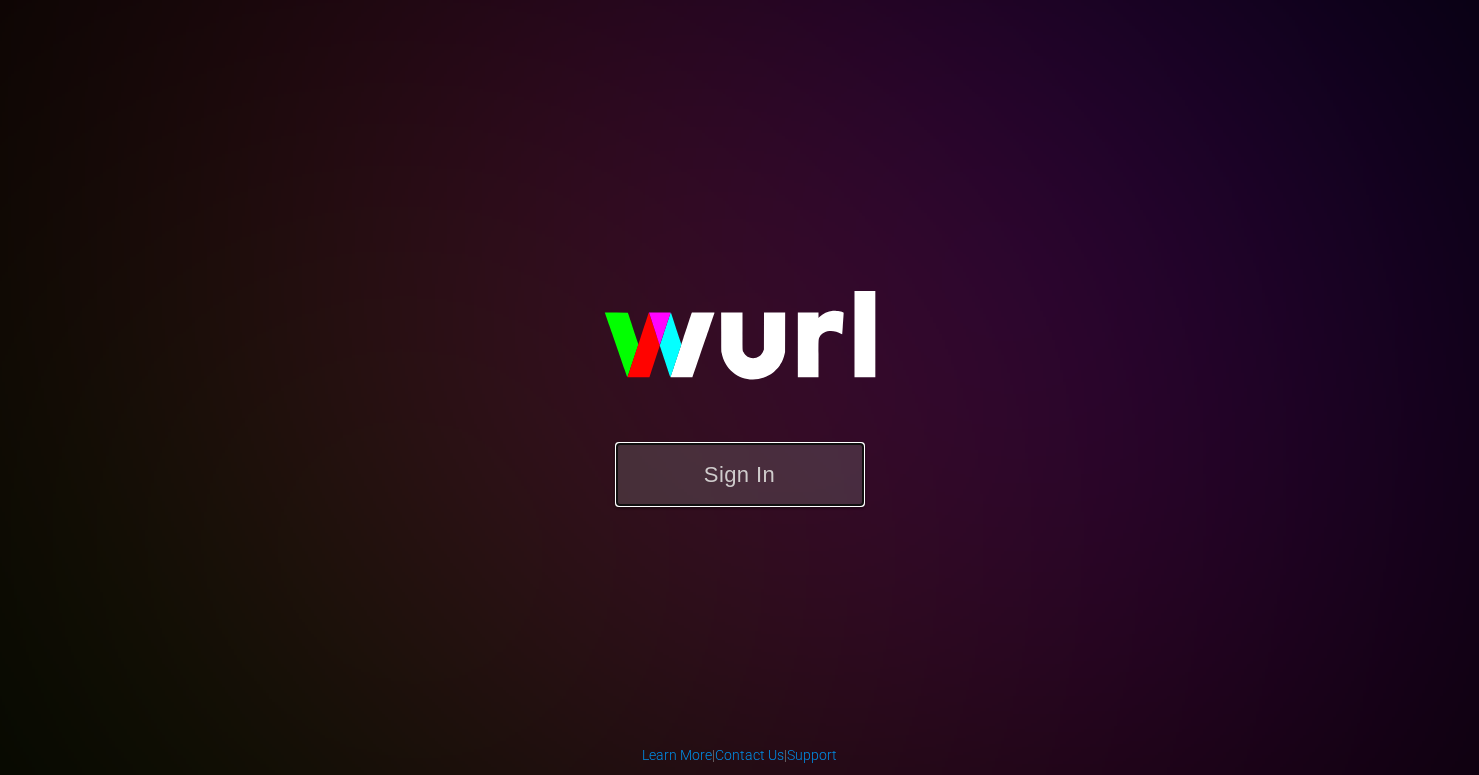 click on "Sign In" at bounding box center (740, 474) 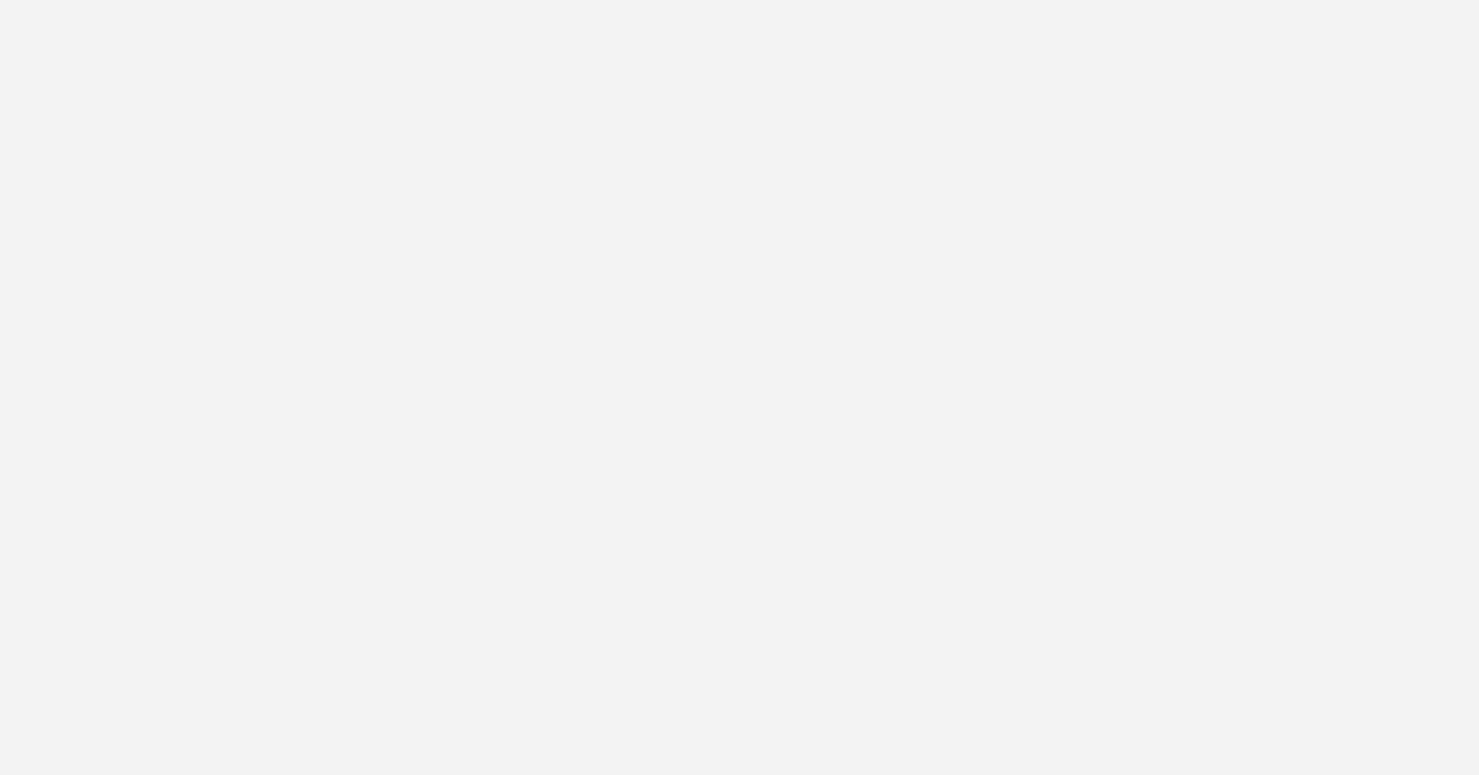 scroll, scrollTop: 0, scrollLeft: 0, axis: both 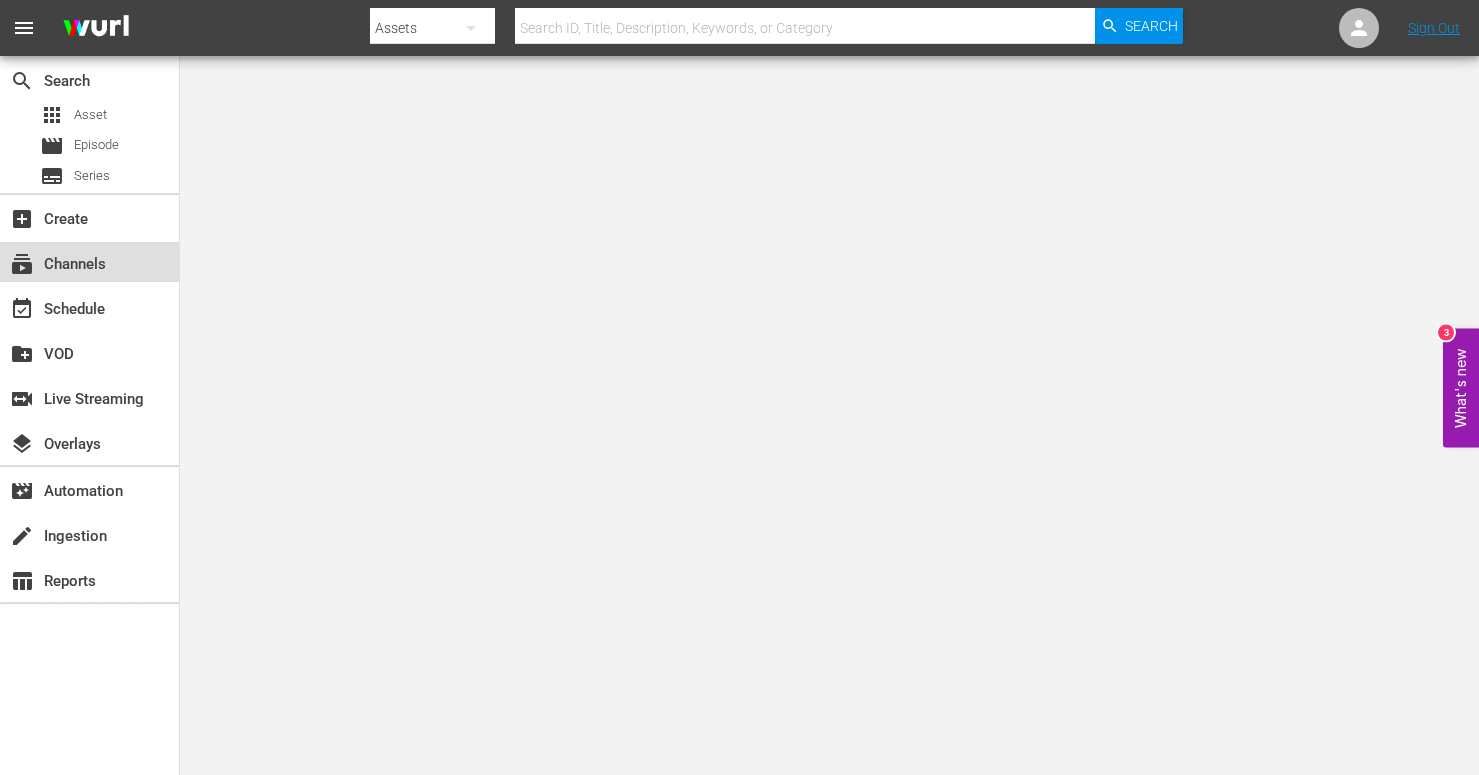 click on "subscriptions   Channels" at bounding box center (56, 261) 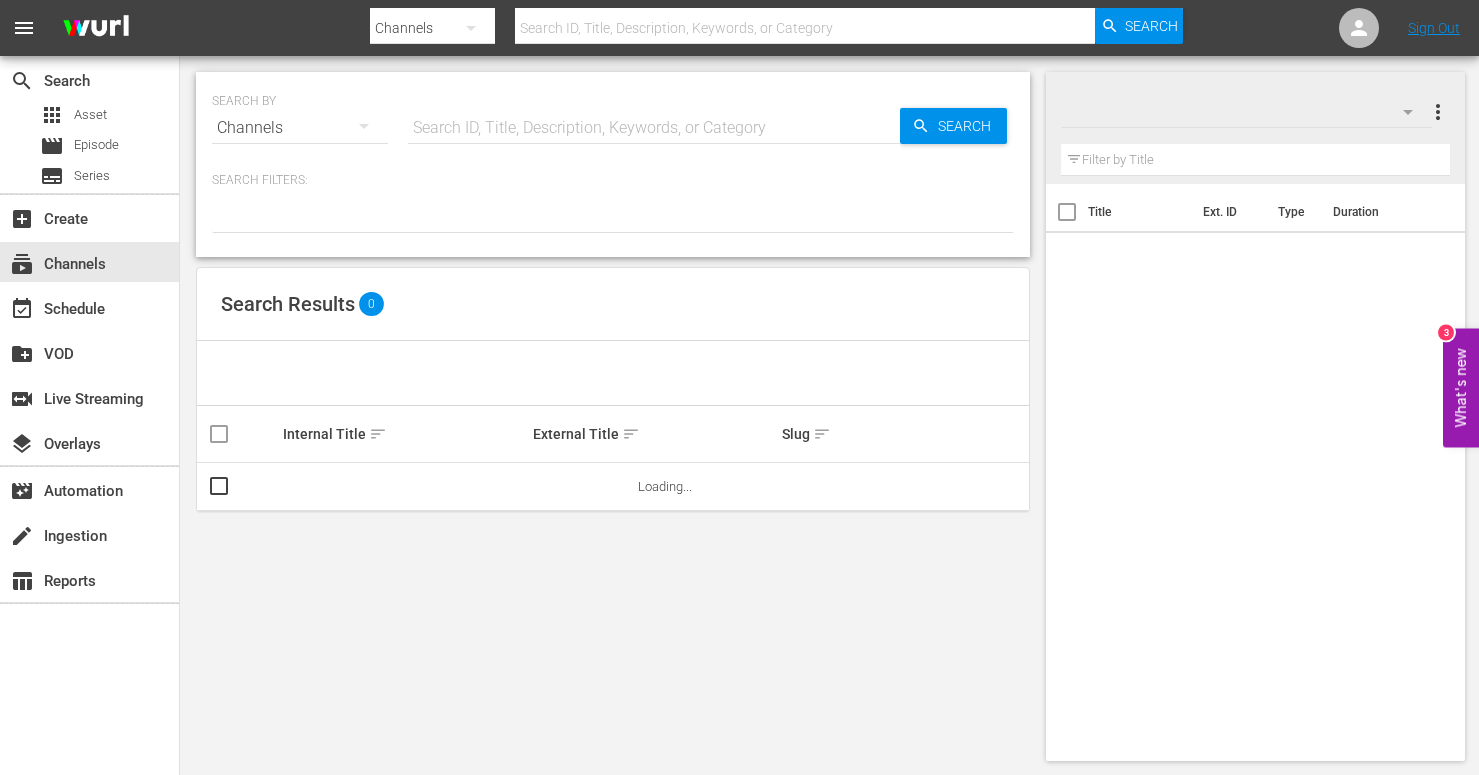 click at bounding box center [805, 28] 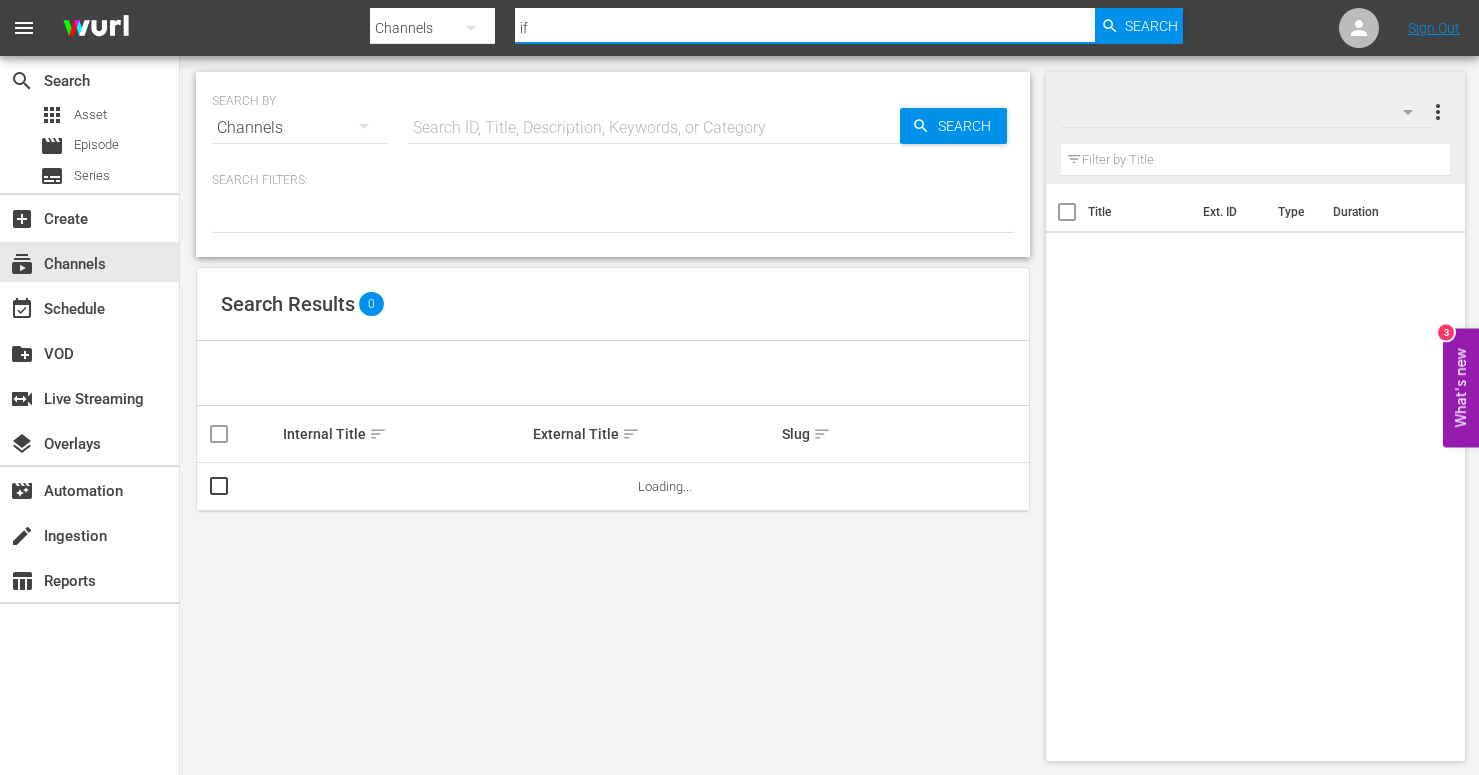 type on "ifc" 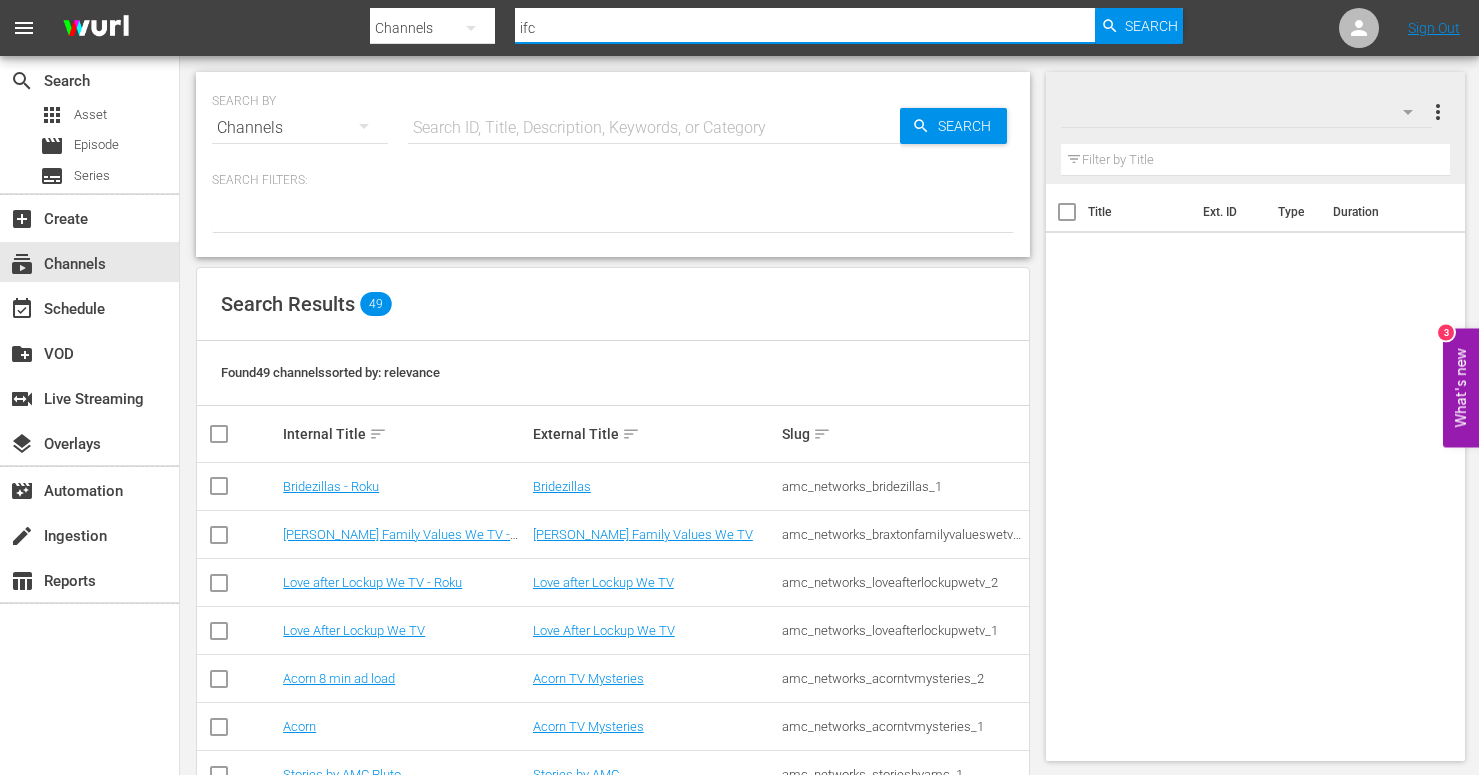 type on "ifc" 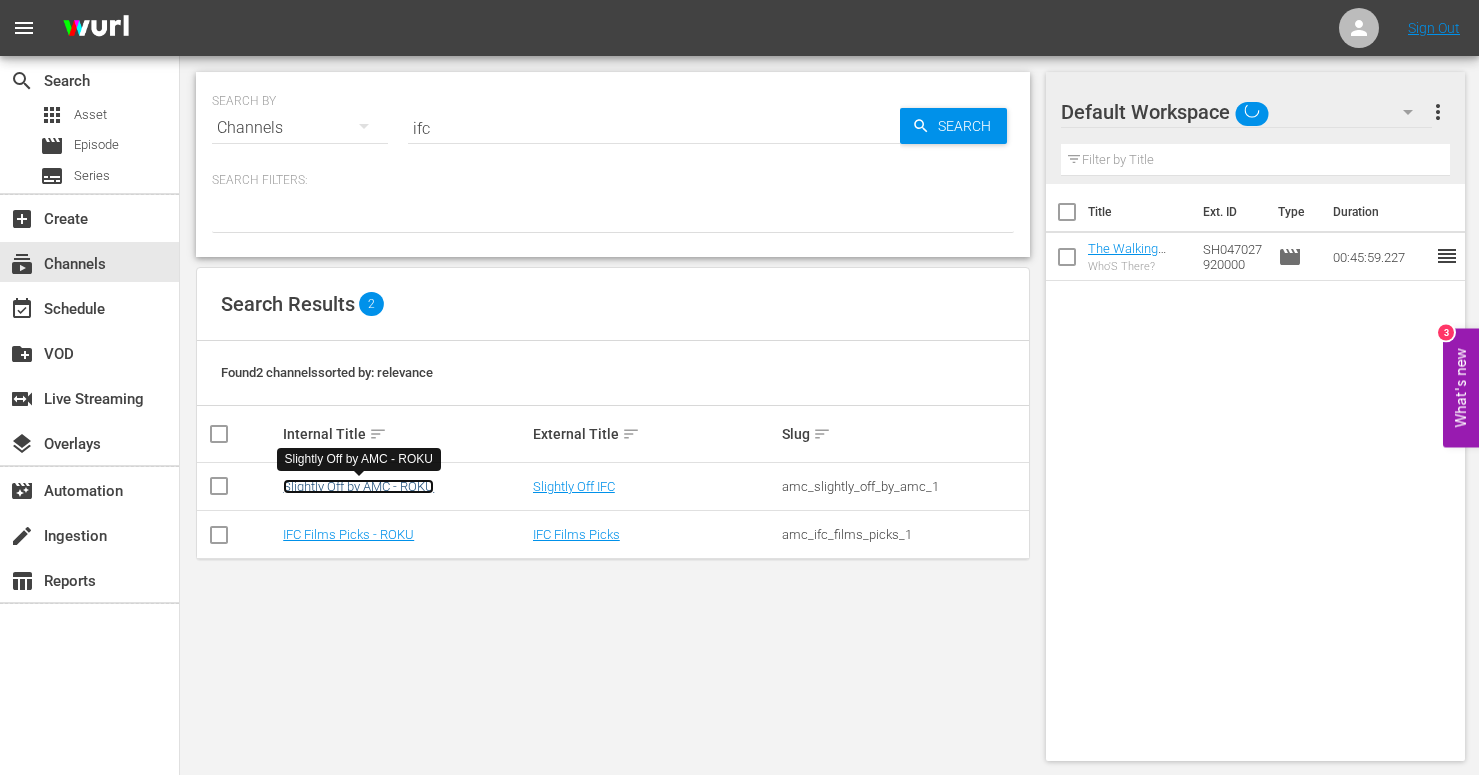 click on "Slightly Off by AMC - ROKU" at bounding box center (358, 486) 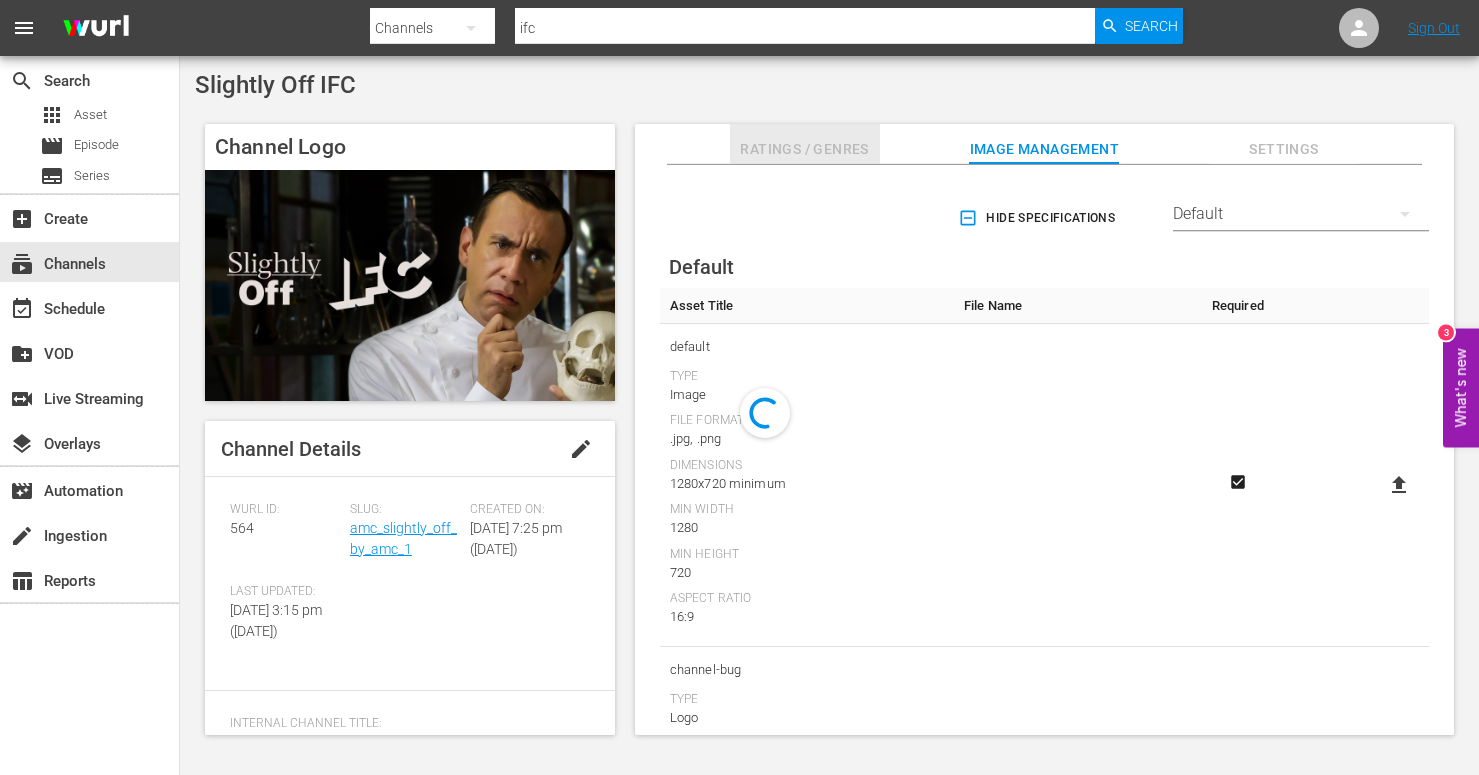 click on "Ratings / Genres" at bounding box center (805, 149) 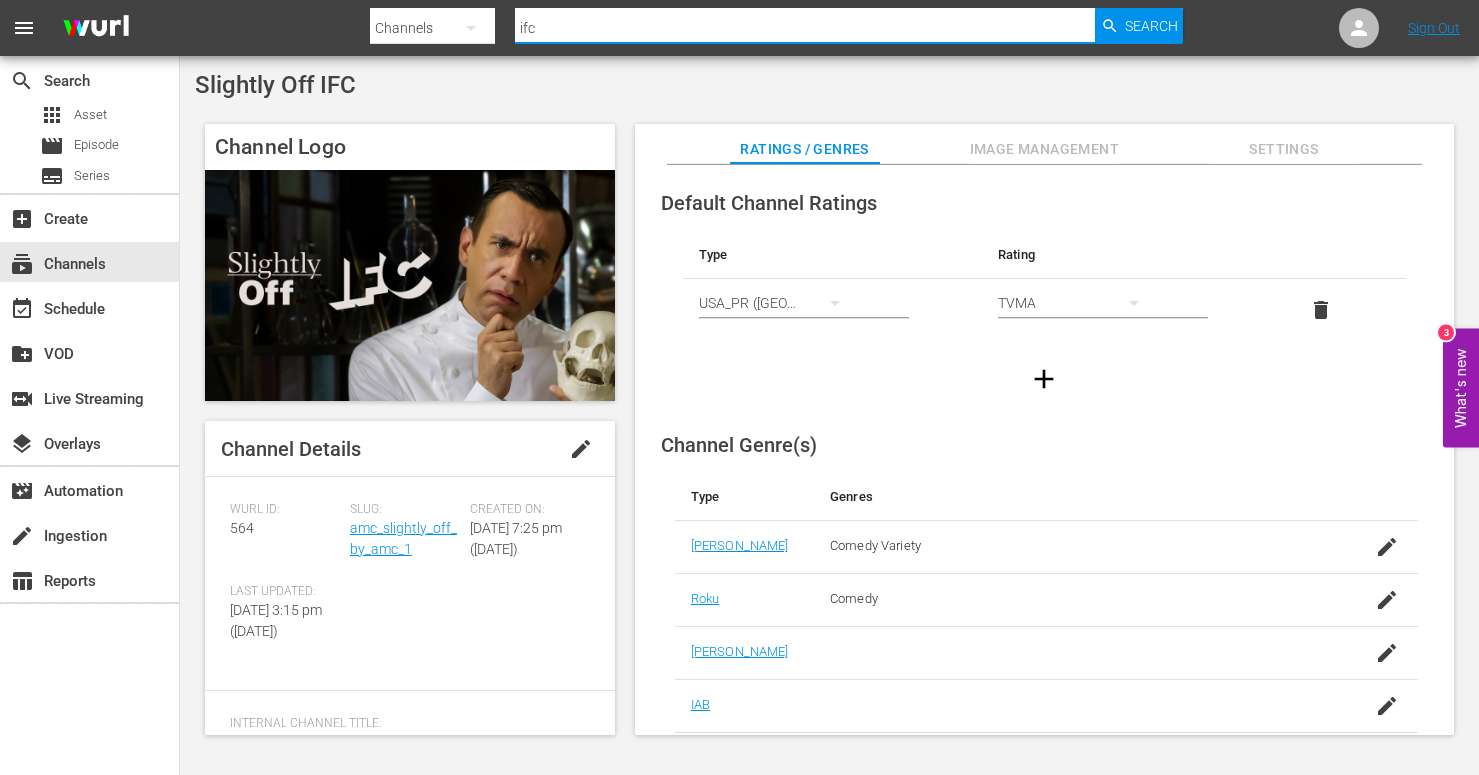 drag, startPoint x: 550, startPoint y: 28, endPoint x: 478, endPoint y: 17, distance: 72.835434 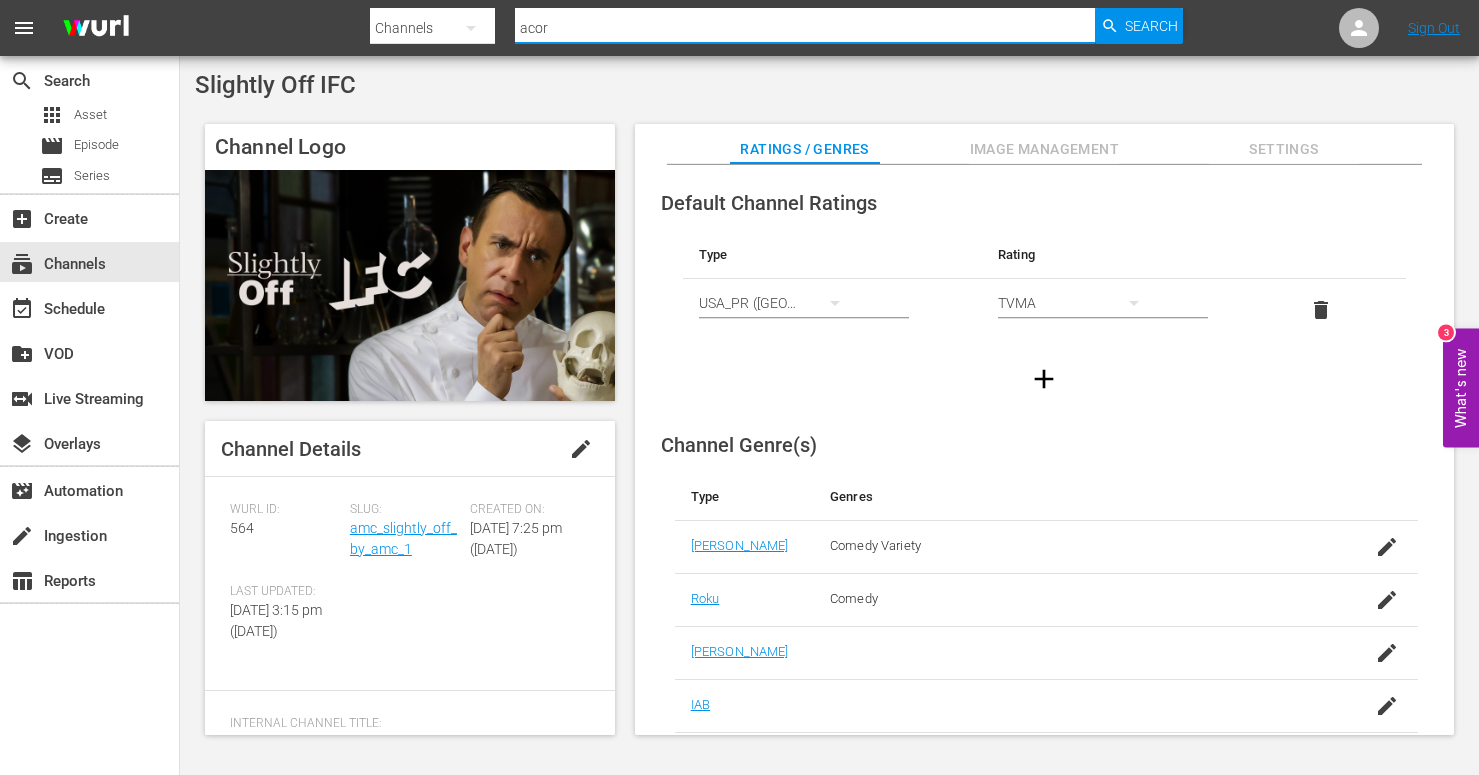 type on "acorn" 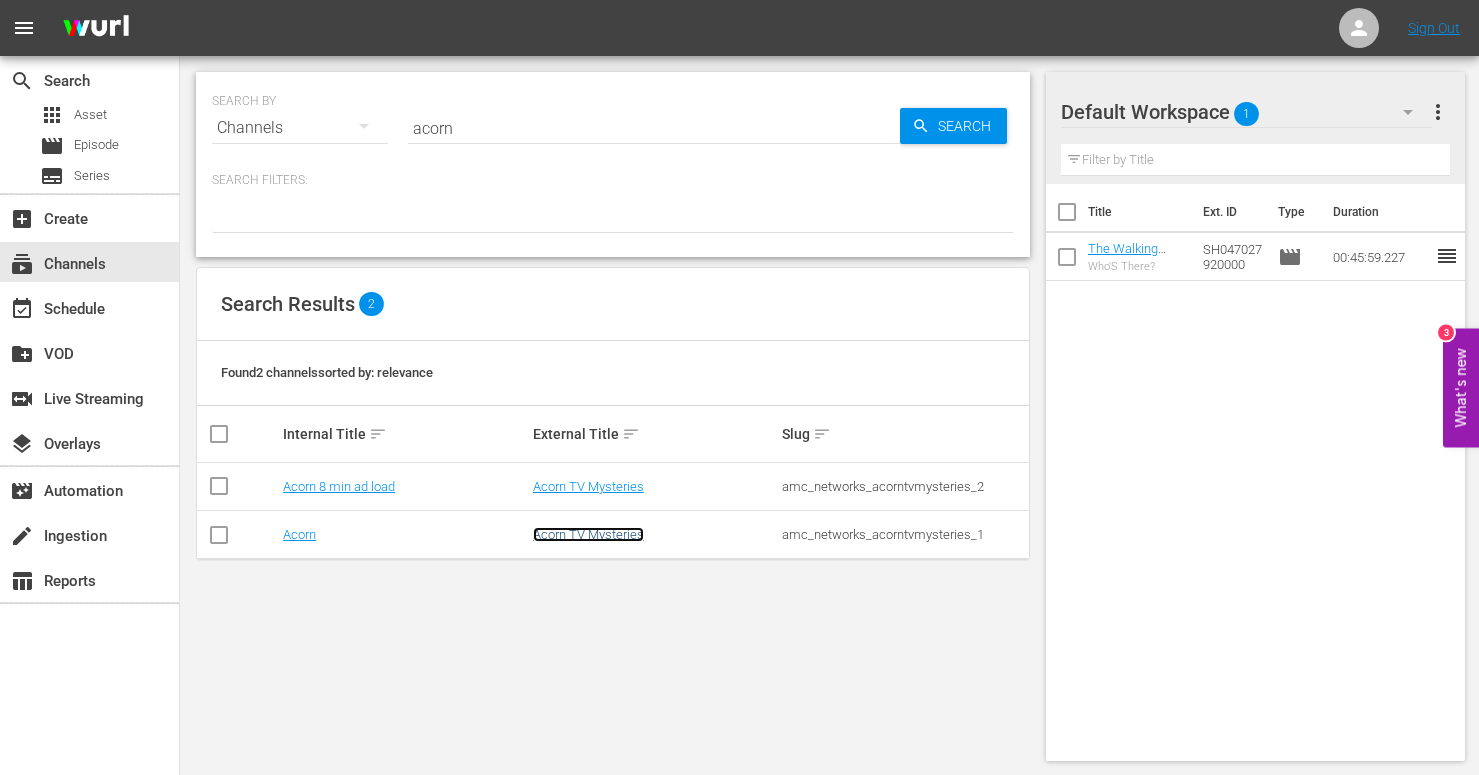 click on "Acorn TV Mysteries" at bounding box center [588, 534] 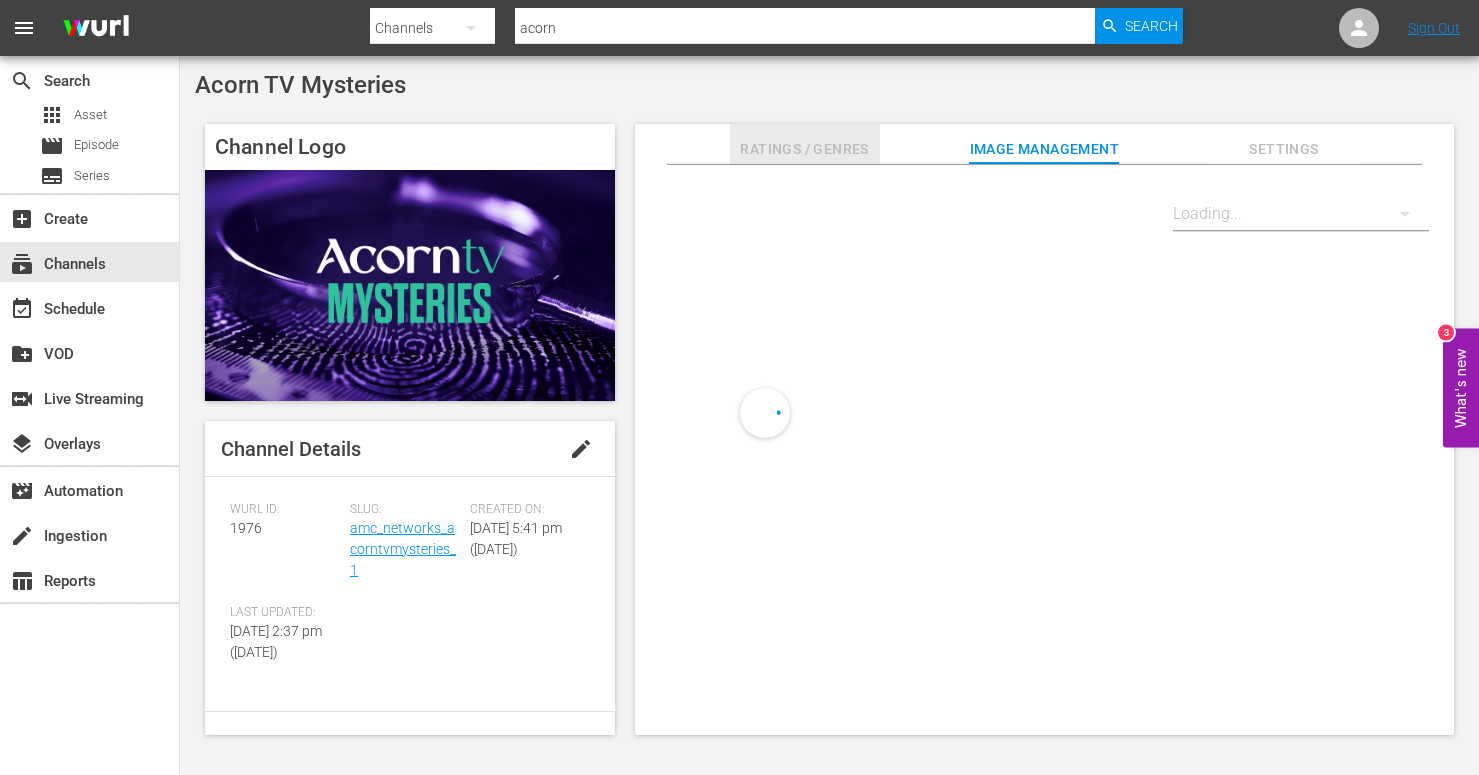 click on "Ratings / Genres" at bounding box center [805, 149] 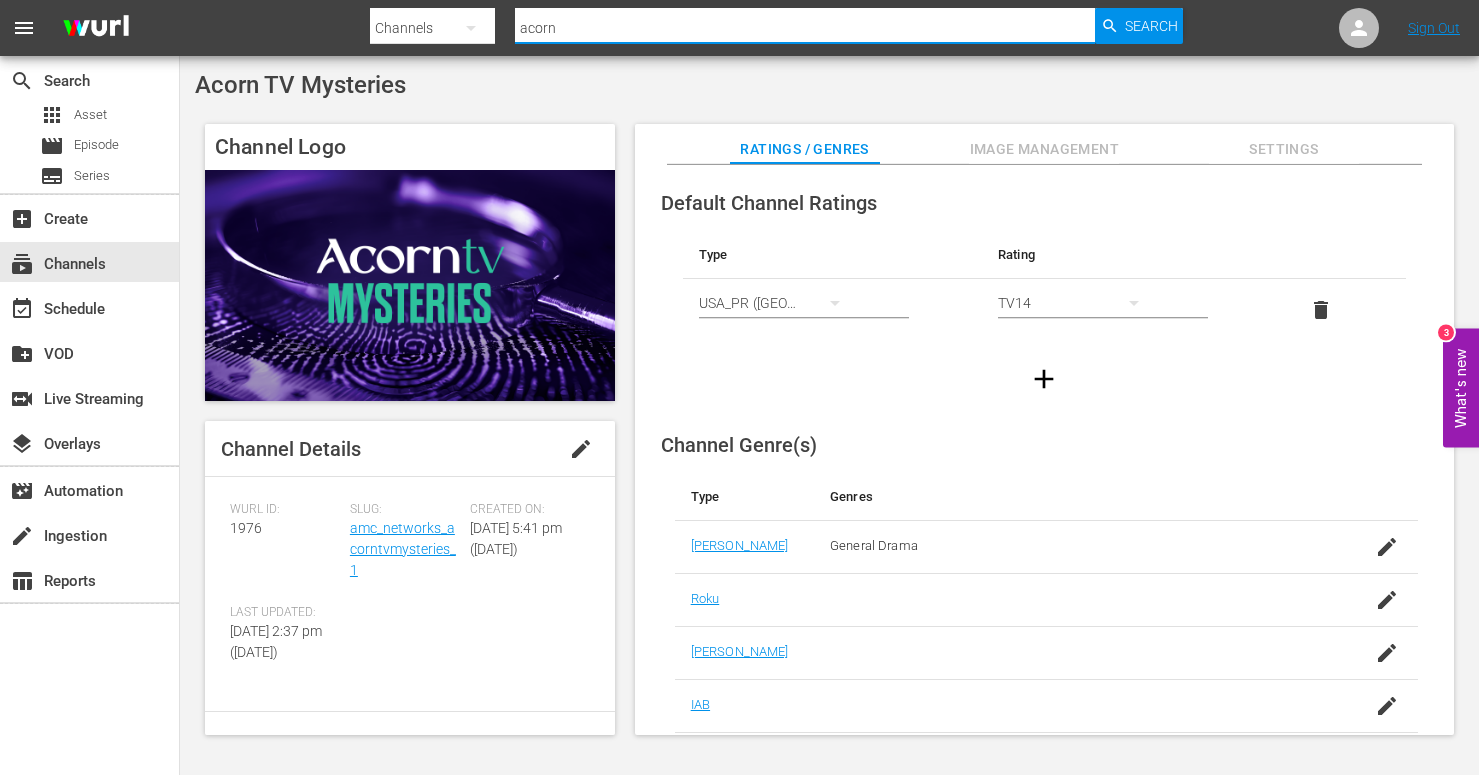 drag, startPoint x: 569, startPoint y: 22, endPoint x: 453, endPoint y: 14, distance: 116.275536 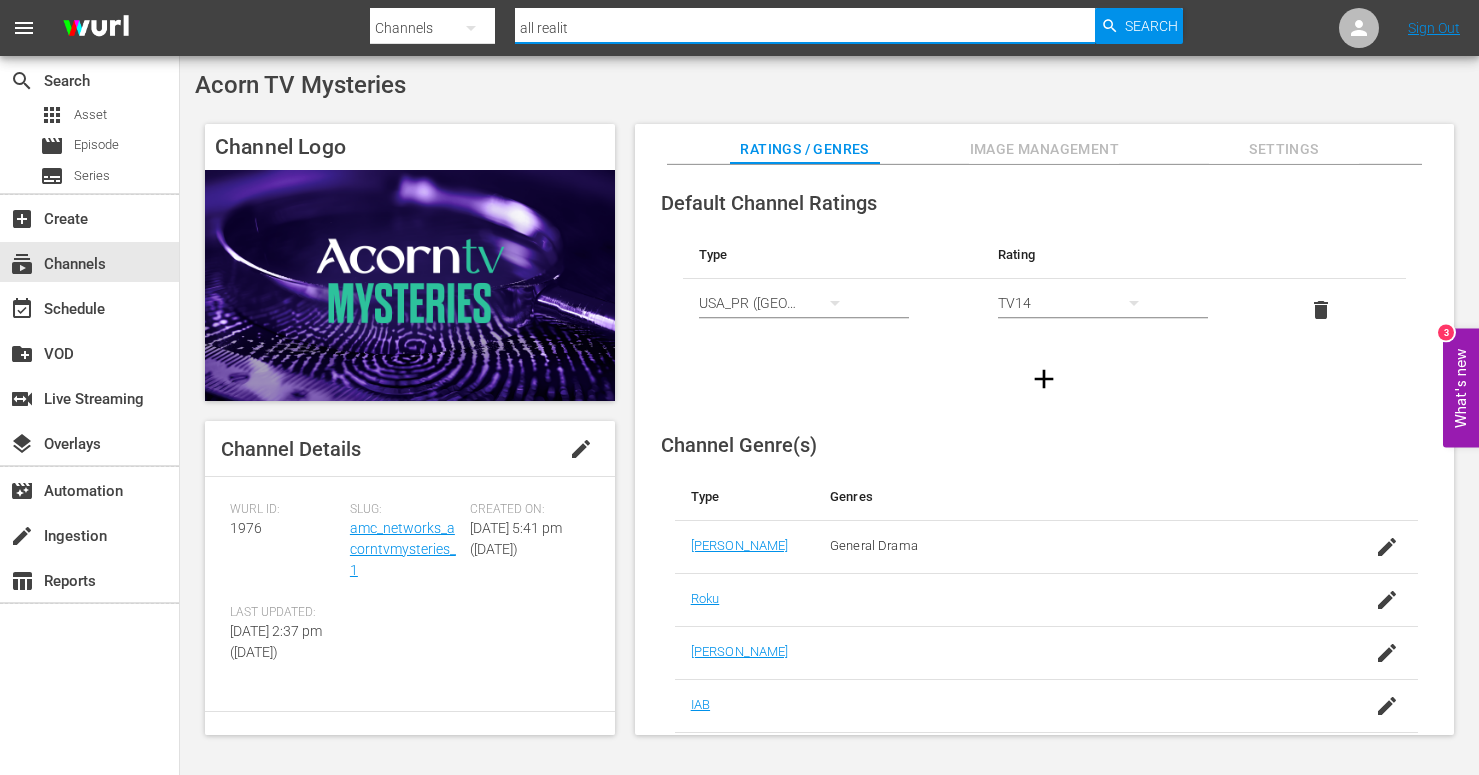 type on "all reality" 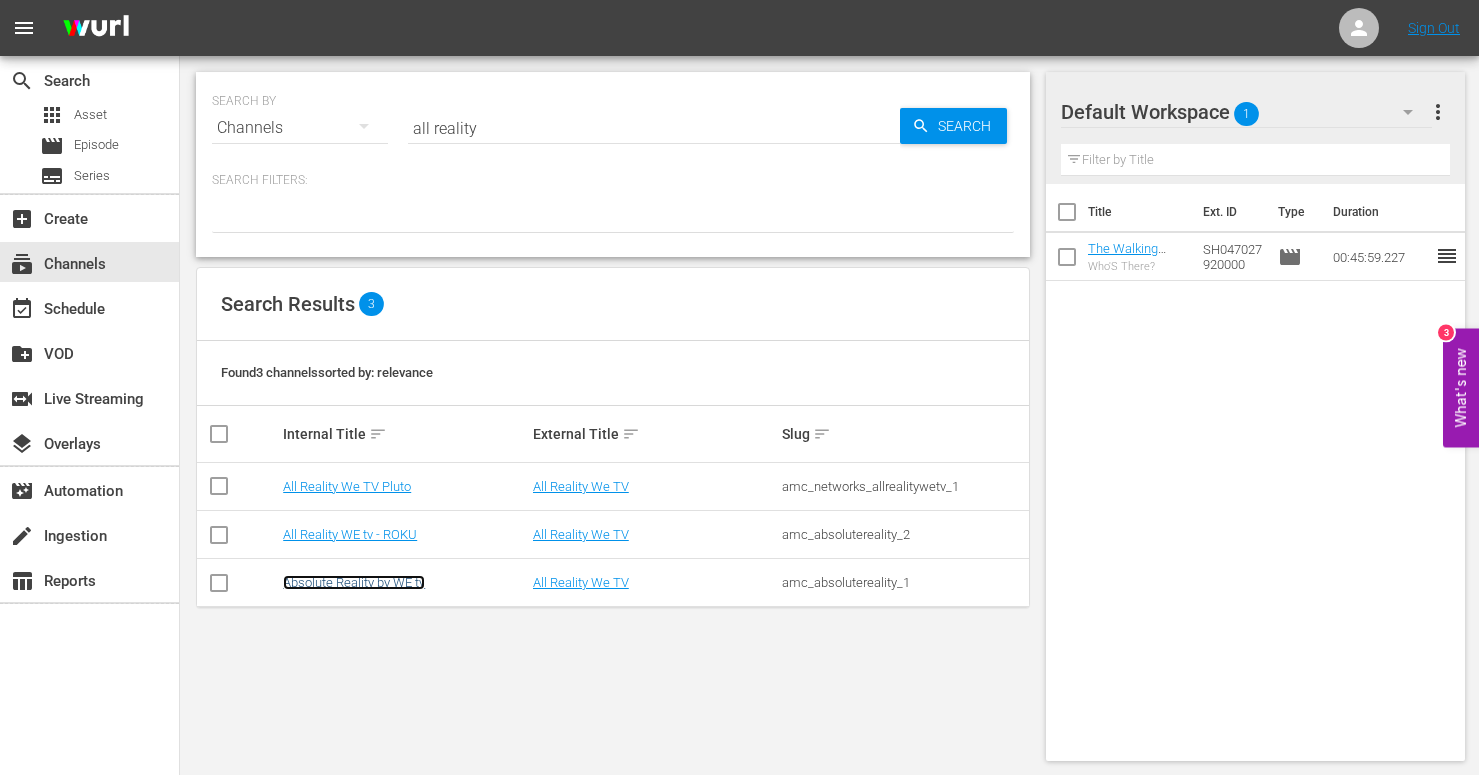 click on "Absolute Reality by WE tv" at bounding box center (354, 582) 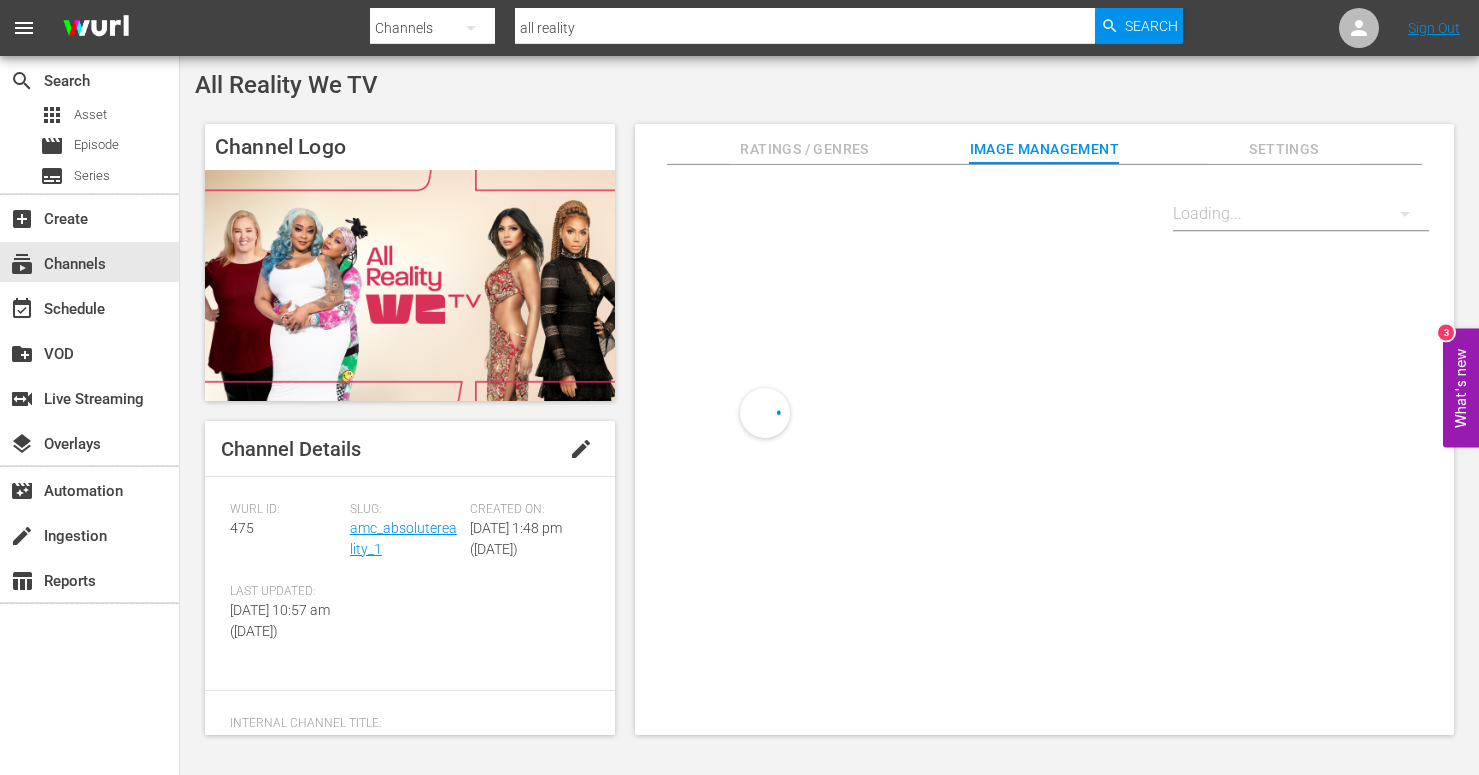 click on "Ratings / Genres" at bounding box center (805, 149) 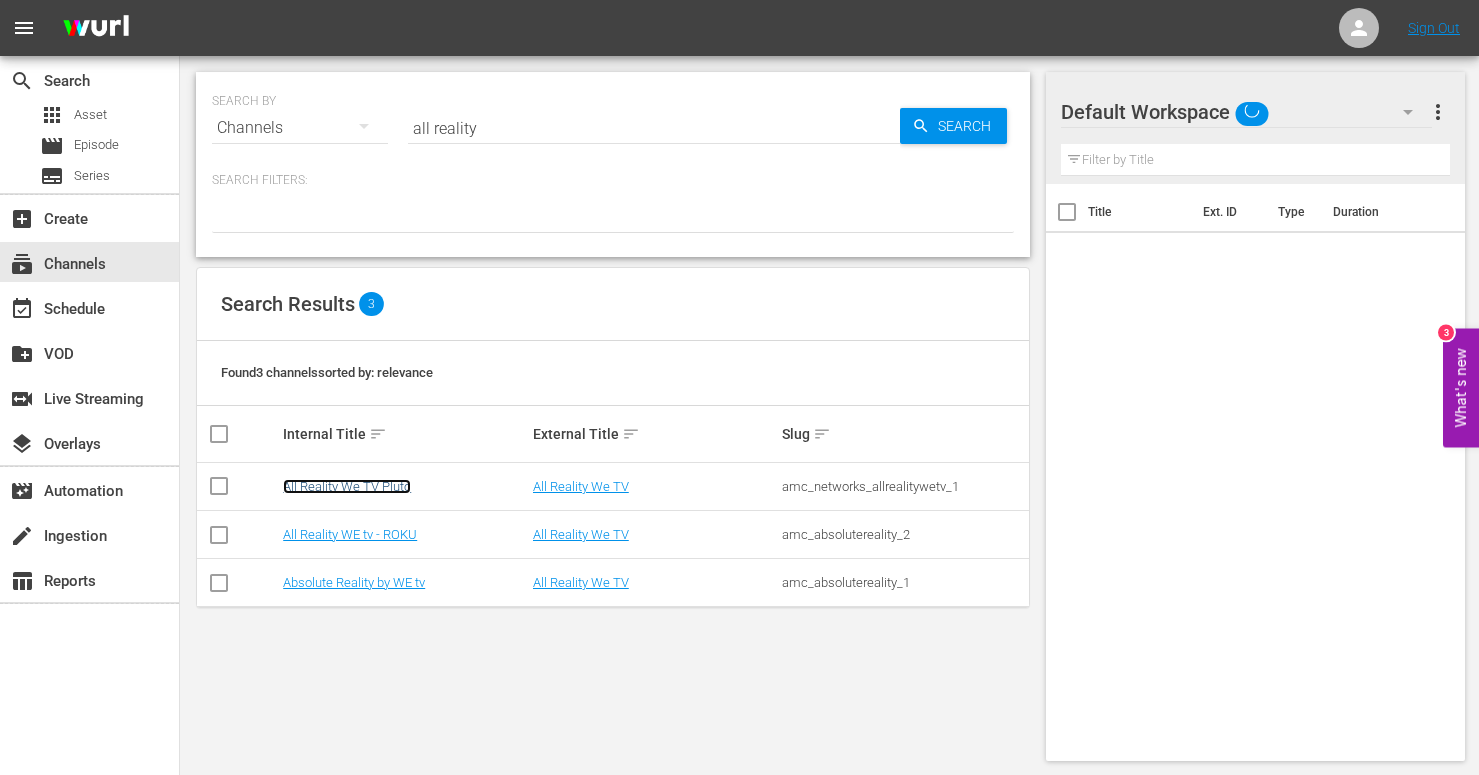 click on "All Reality We TV Pluto" at bounding box center (347, 486) 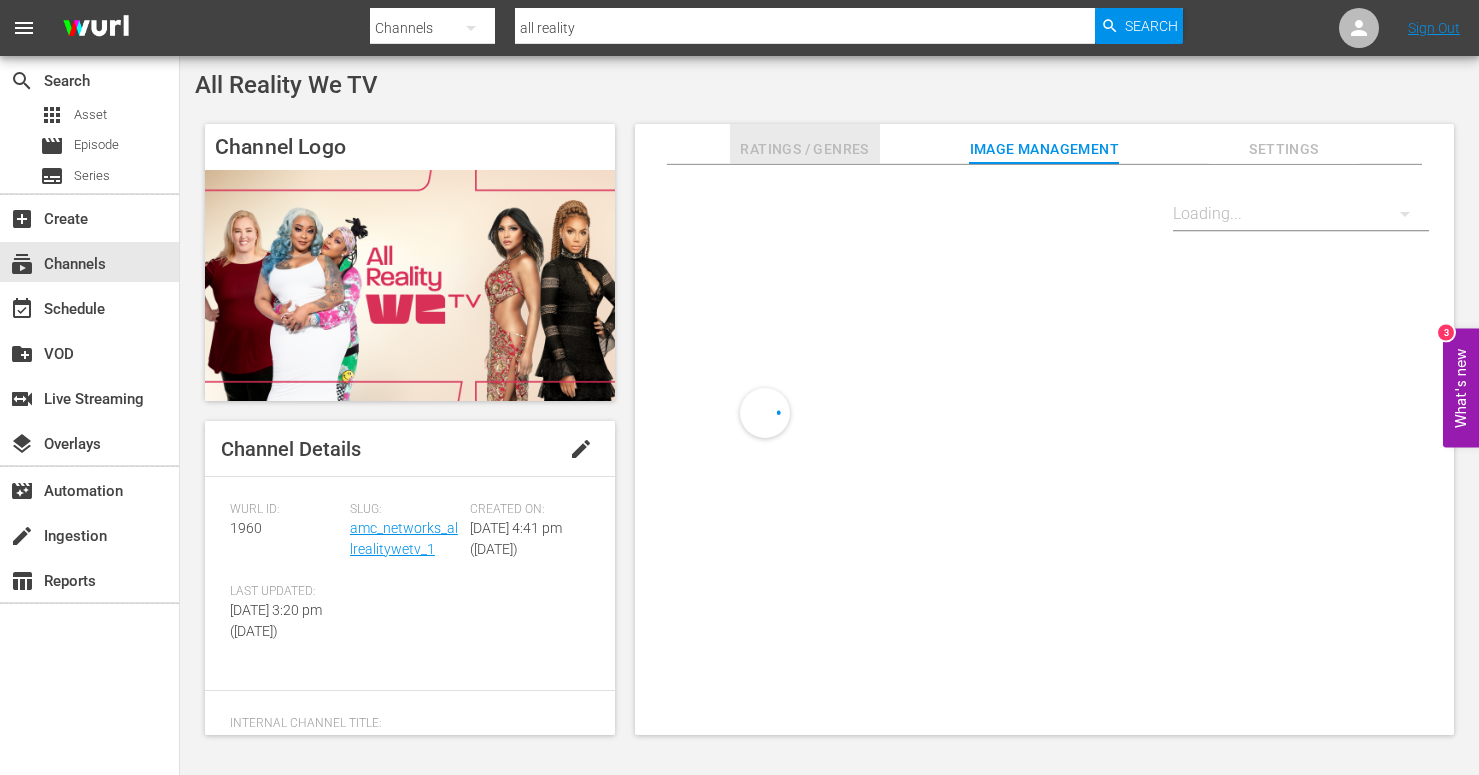 click on "Ratings / Genres" at bounding box center (805, 144) 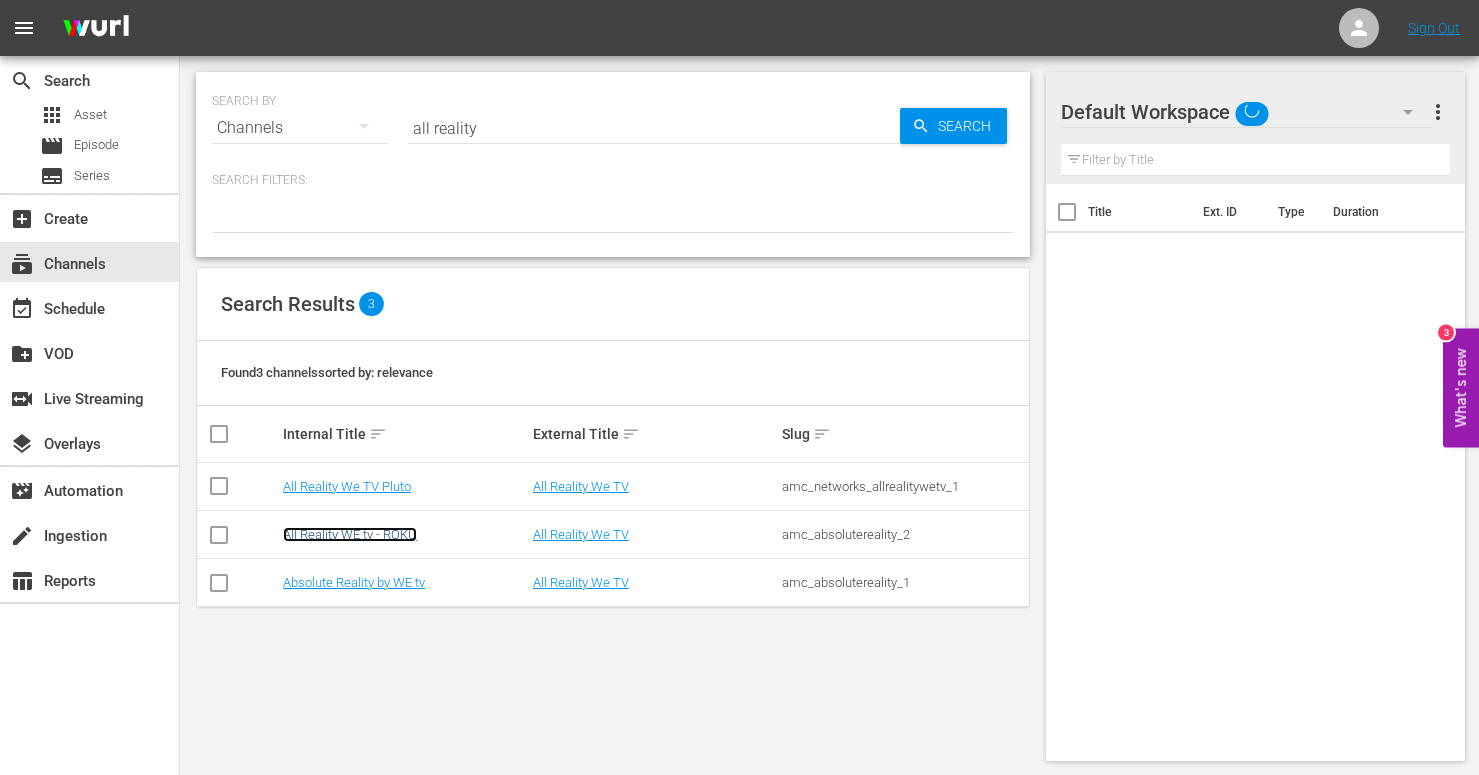 click on "All Reality WE tv - ROKU" at bounding box center (350, 534) 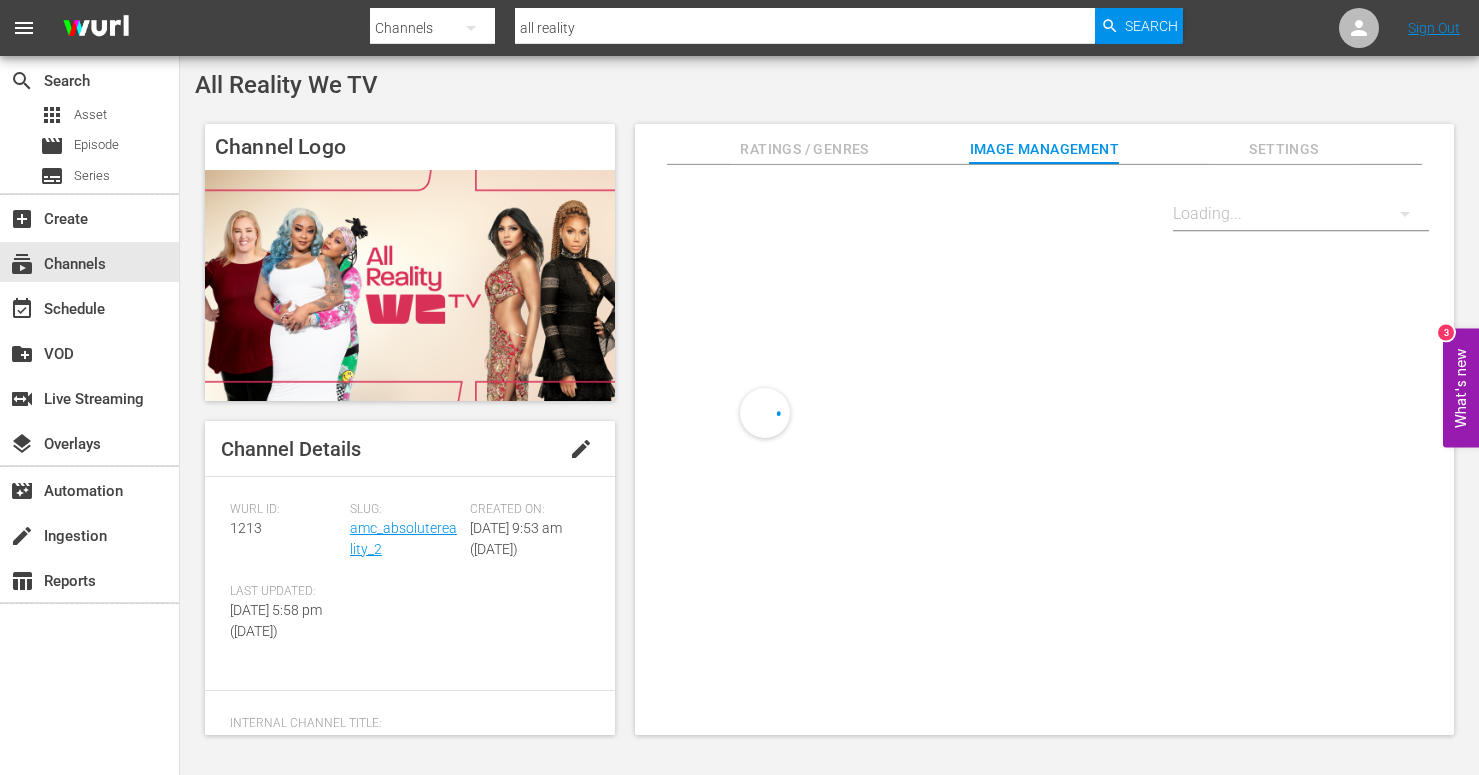 click on "Ratings / Genres" at bounding box center [805, 149] 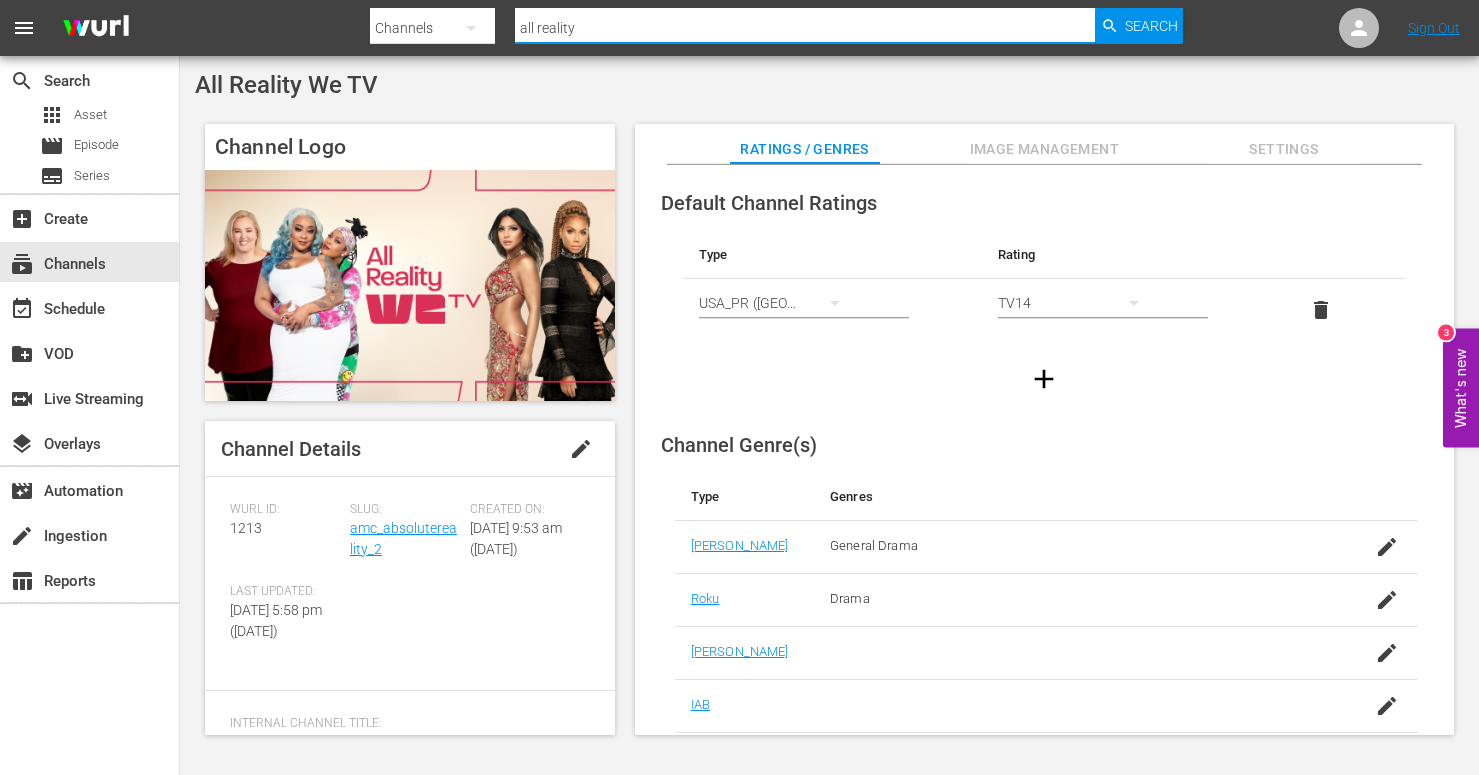 drag, startPoint x: 585, startPoint y: 29, endPoint x: 537, endPoint y: 24, distance: 48.259712 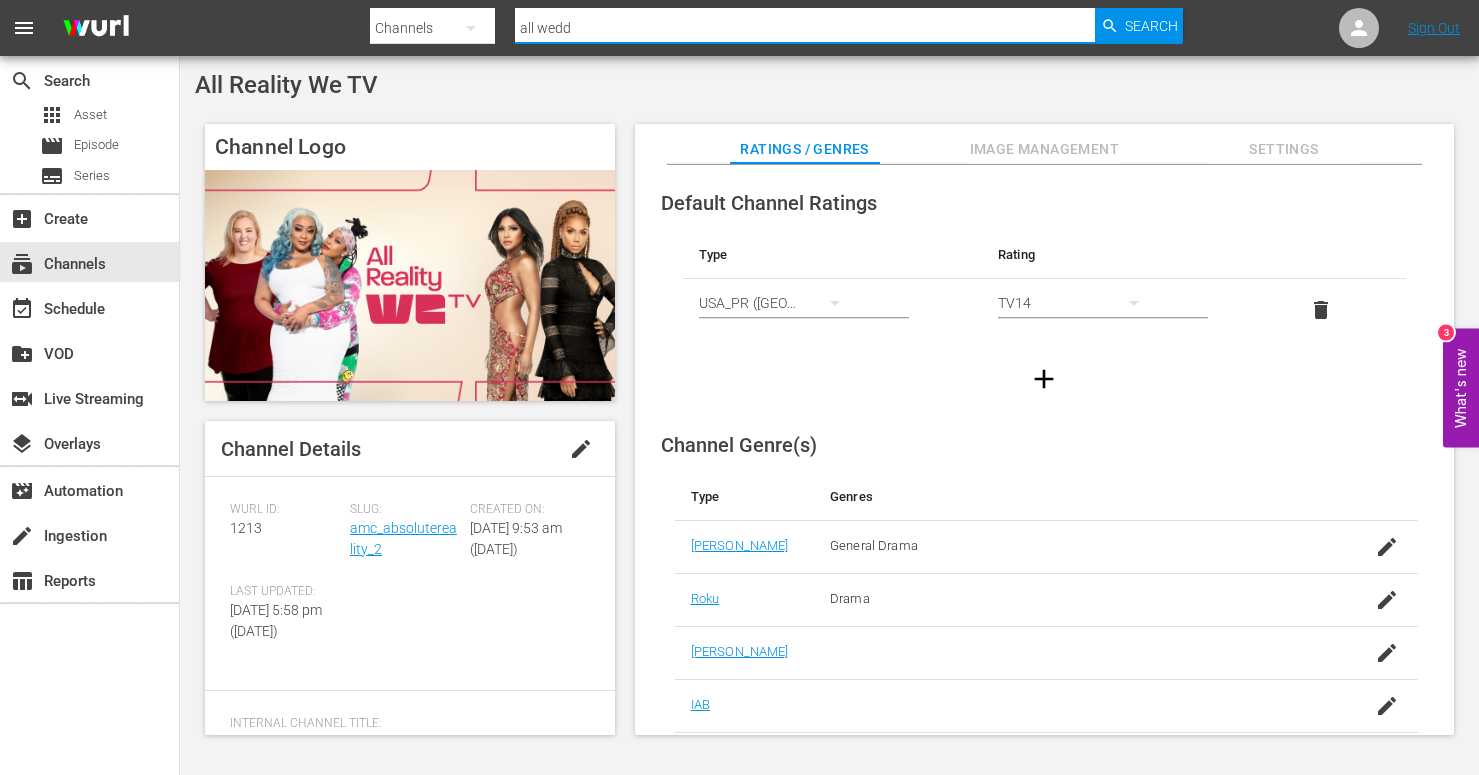 type on "all weddings" 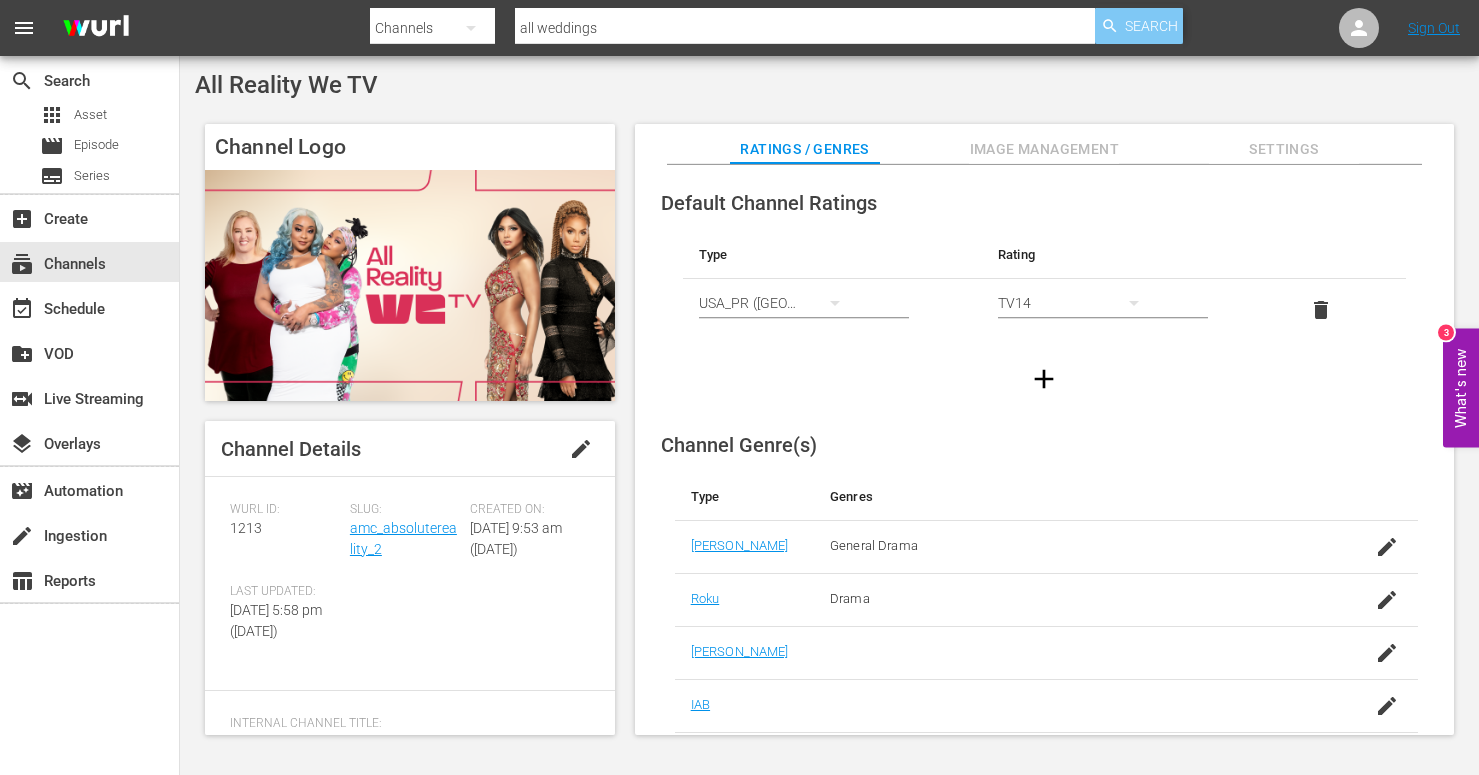 drag, startPoint x: 1133, startPoint y: 26, endPoint x: 1103, endPoint y: 47, distance: 36.619667 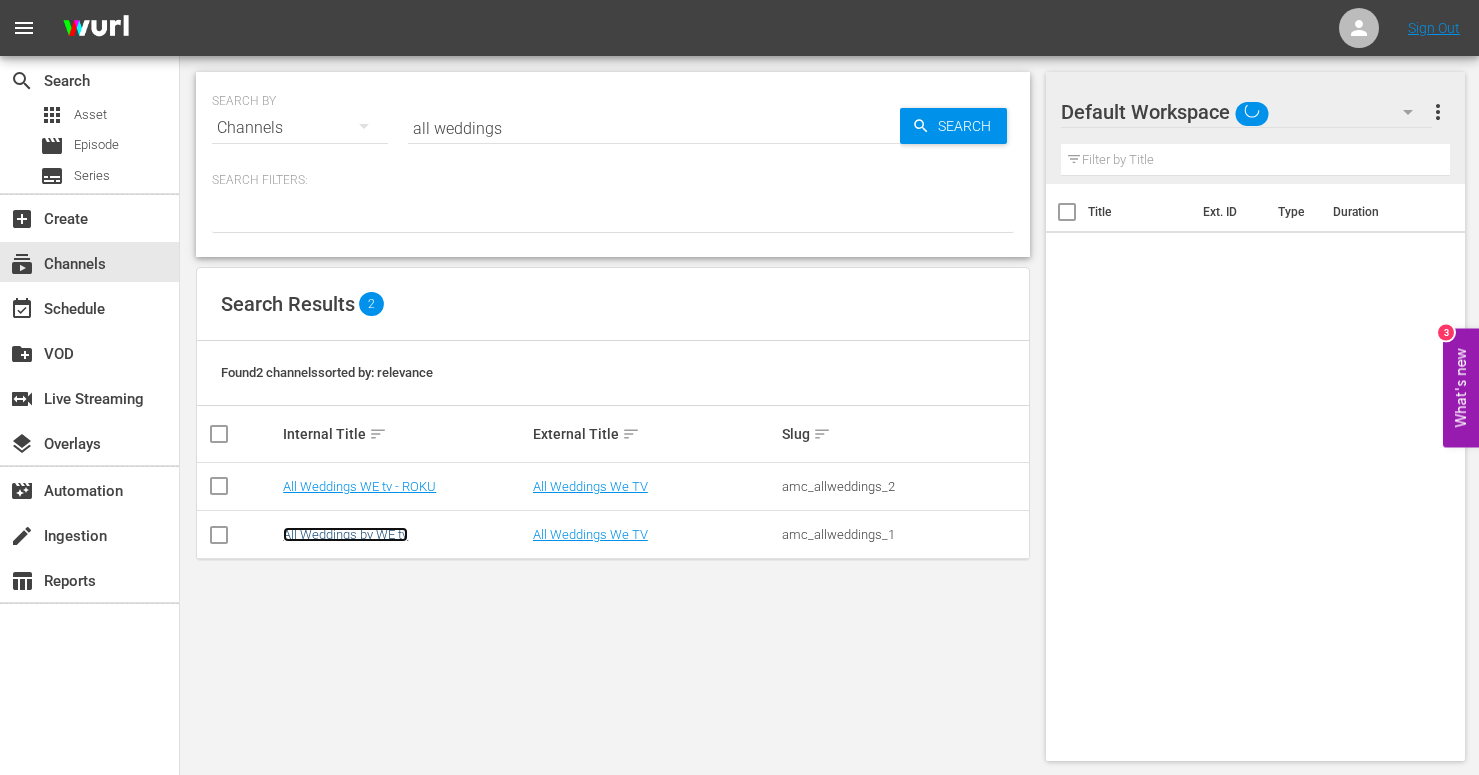 click on "All Weddings by WE tv" at bounding box center (345, 534) 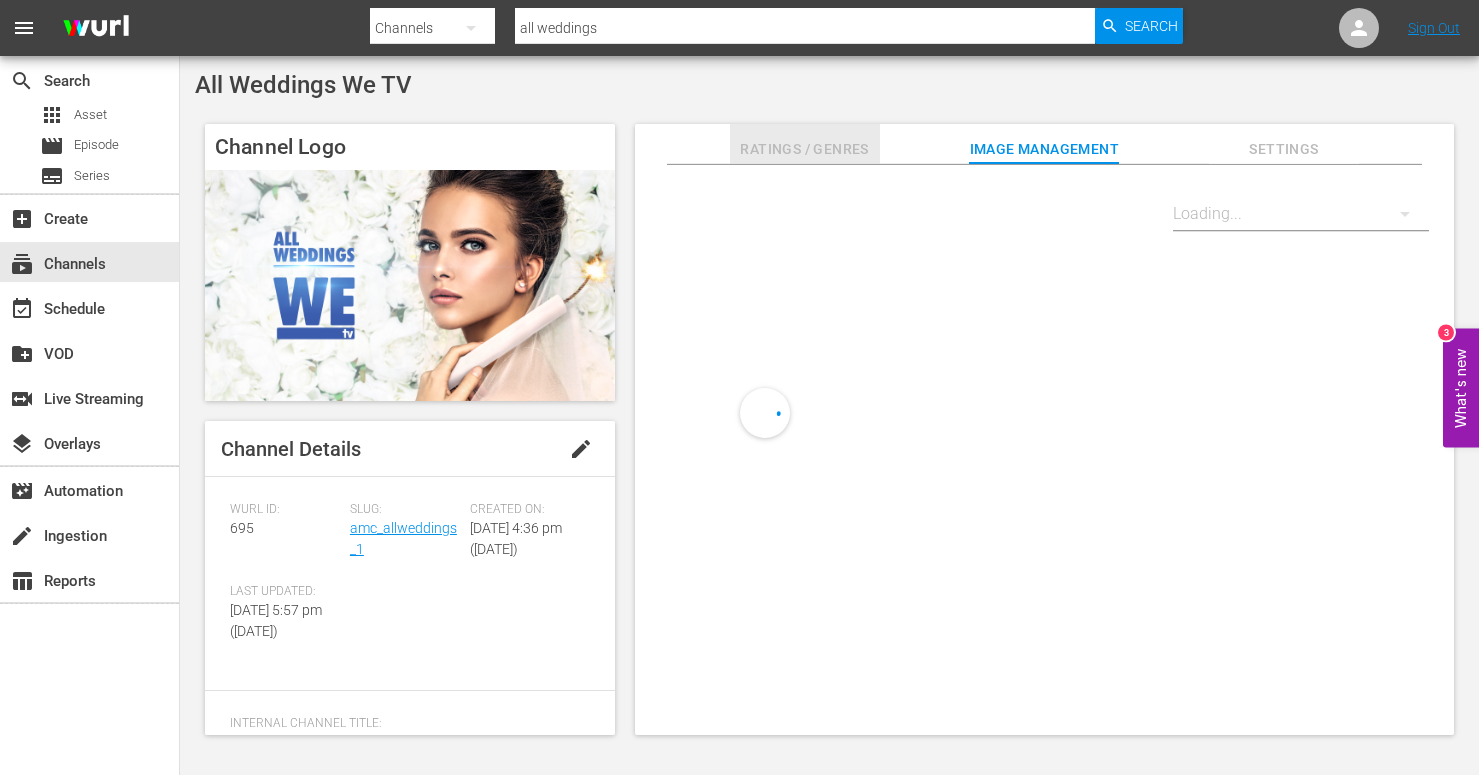 click on "Ratings / Genres" at bounding box center [805, 149] 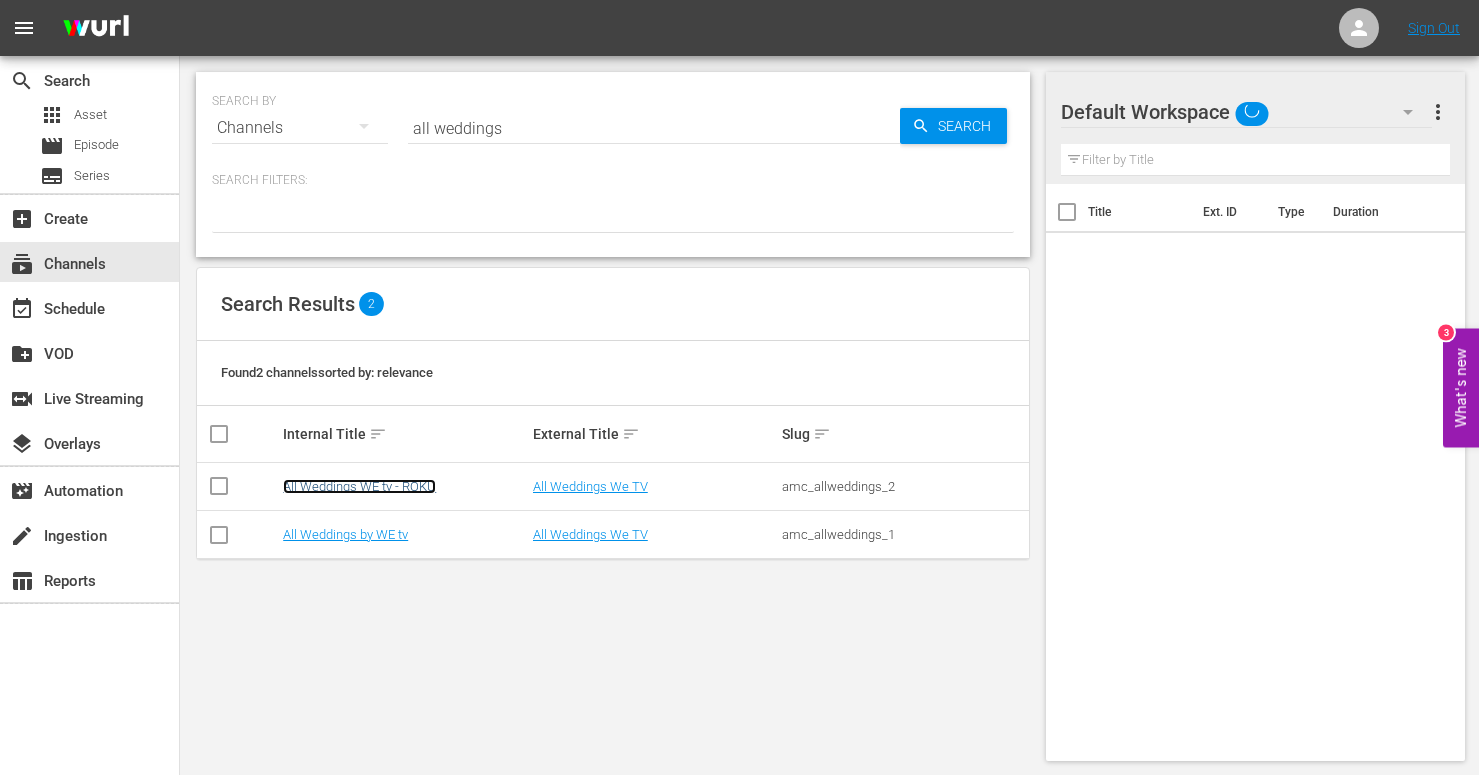 click on "All Weddings WE tv - ROKU" at bounding box center [359, 486] 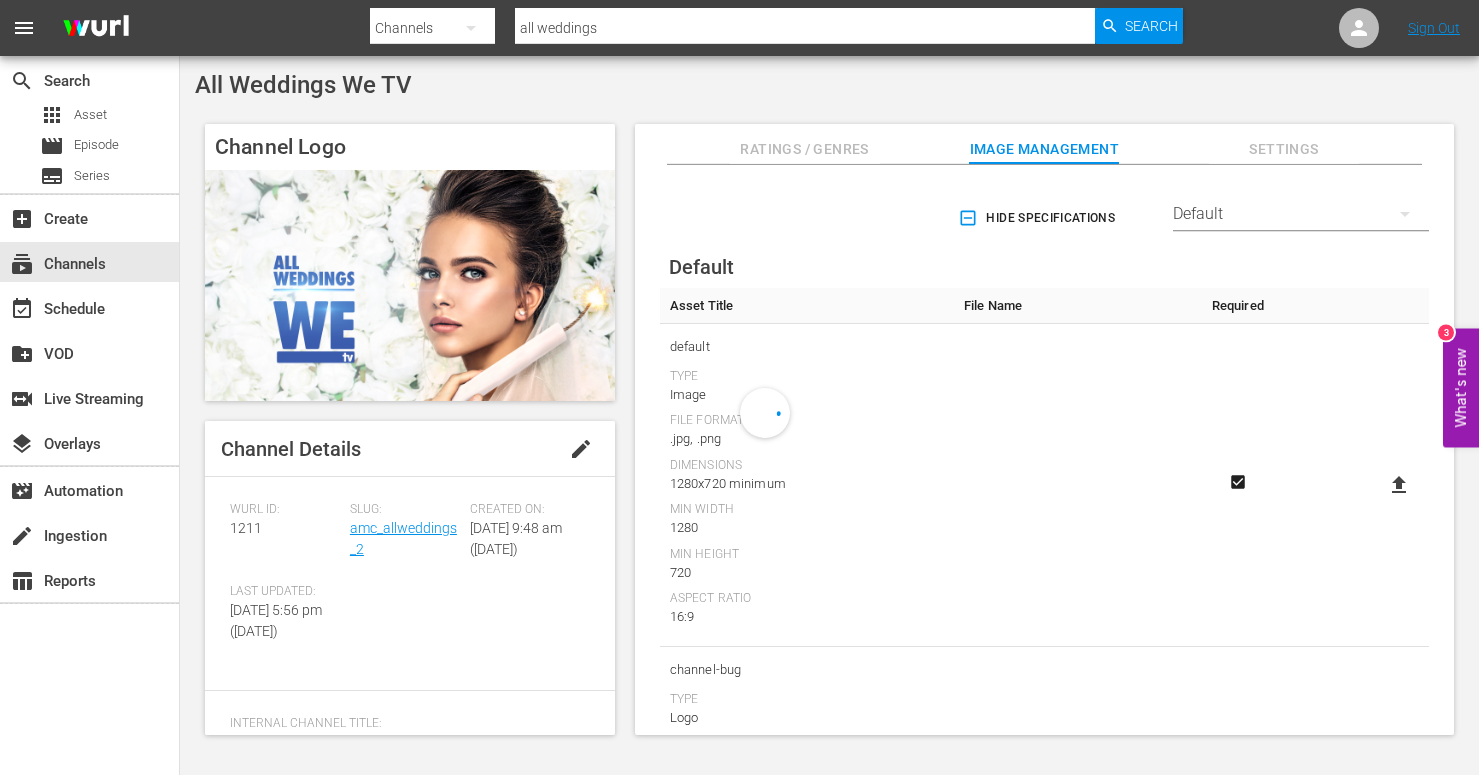 click on "Ratings / Genres" at bounding box center (805, 149) 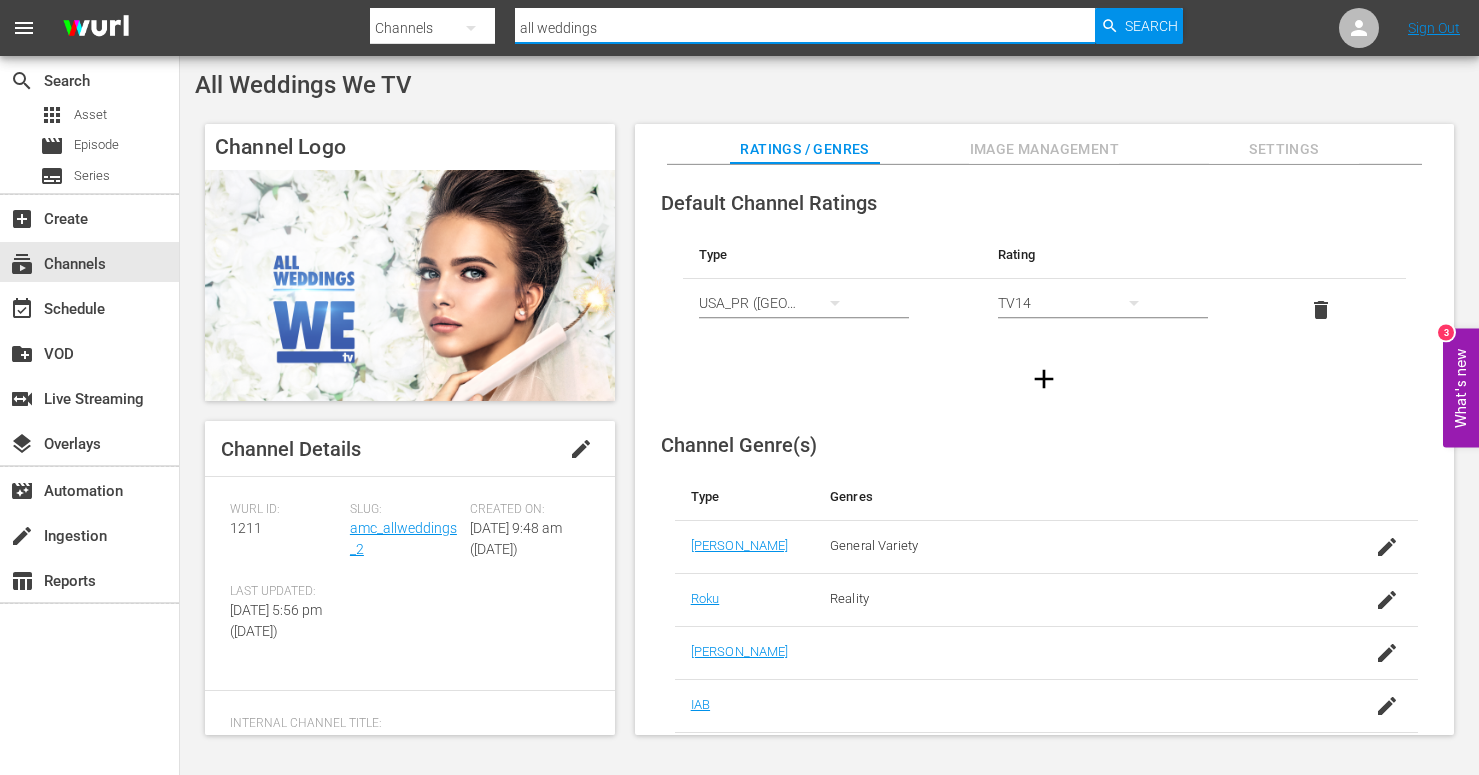 drag, startPoint x: 617, startPoint y: 25, endPoint x: 538, endPoint y: 22, distance: 79.05694 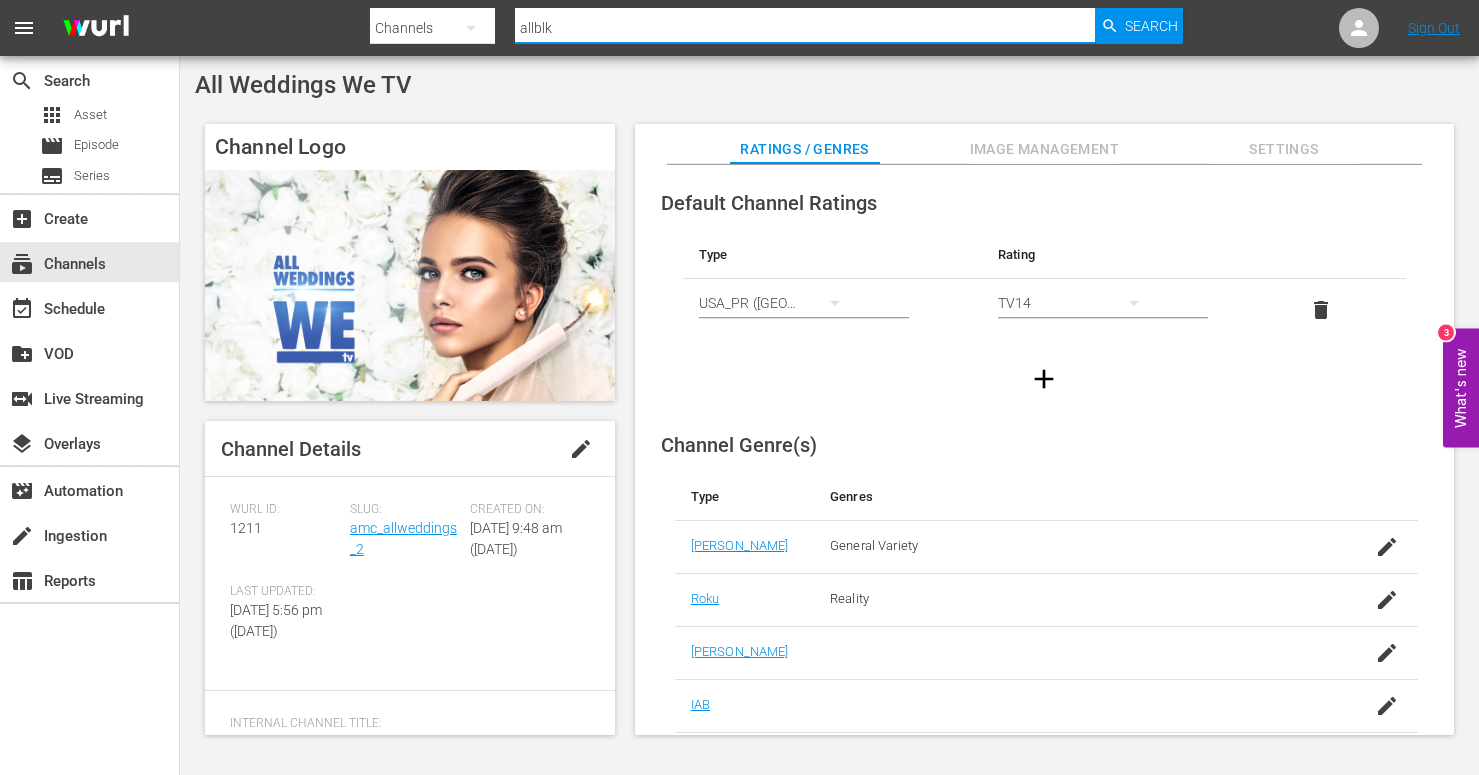 type on "allblk" 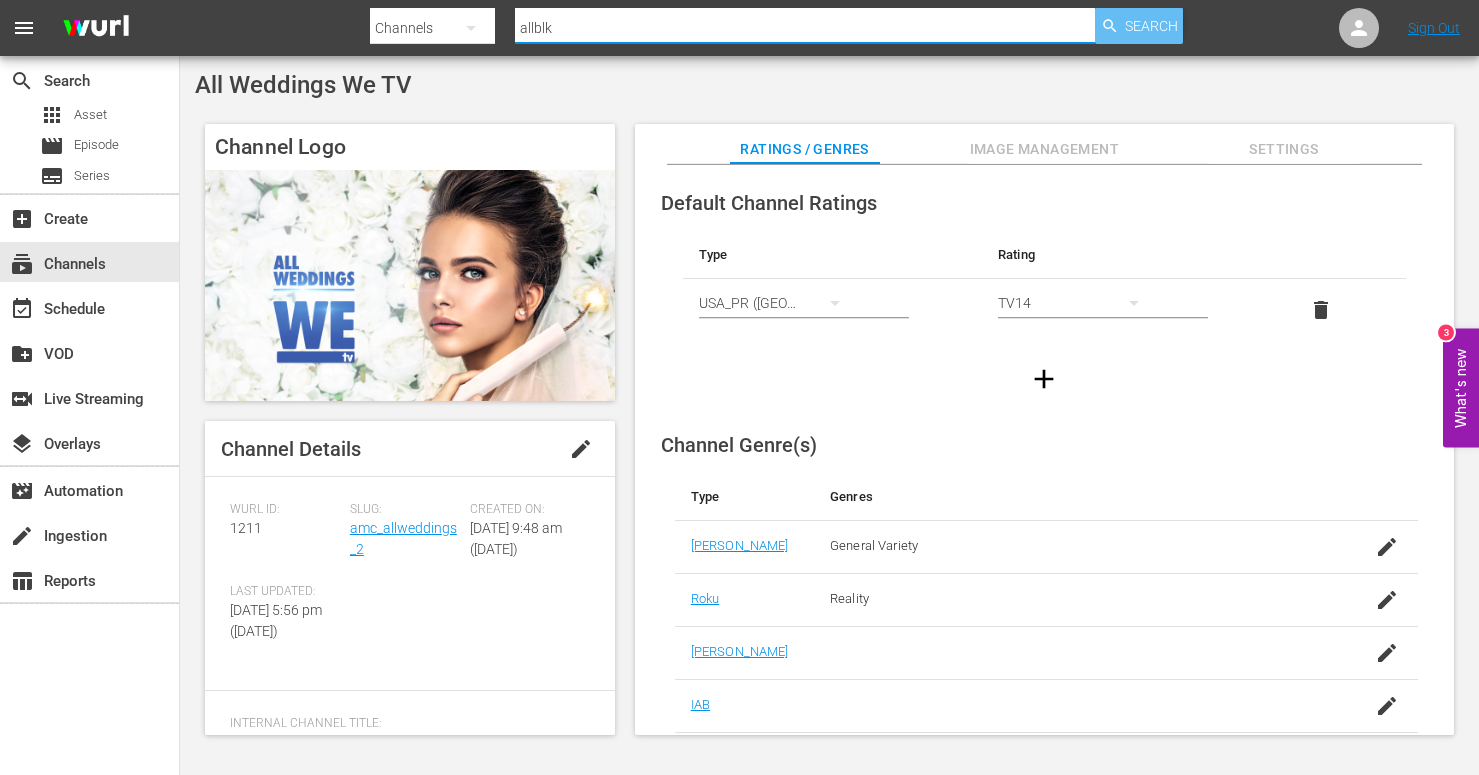 click on "Search" at bounding box center [1151, 26] 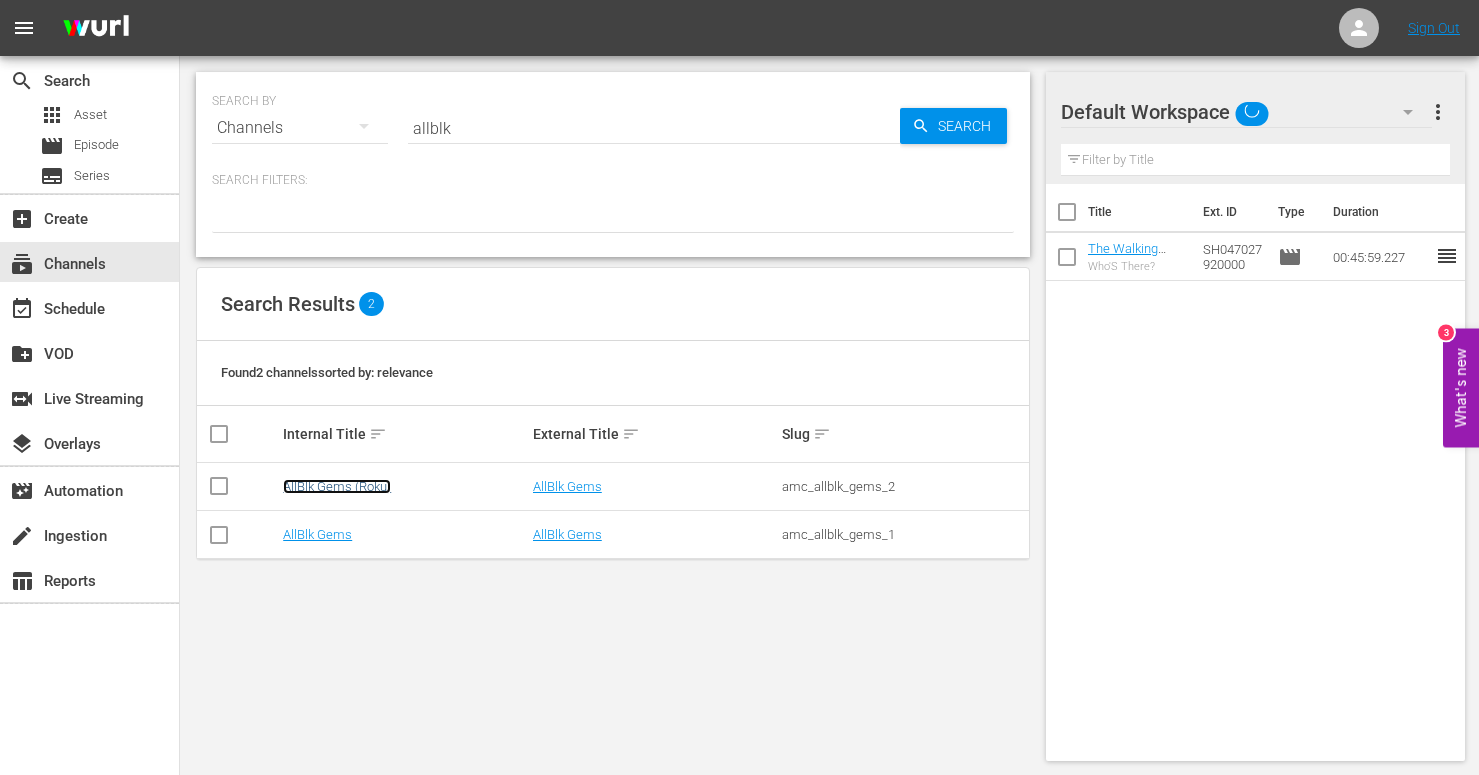 click on "AllBlk Gems (Roku)" at bounding box center [337, 486] 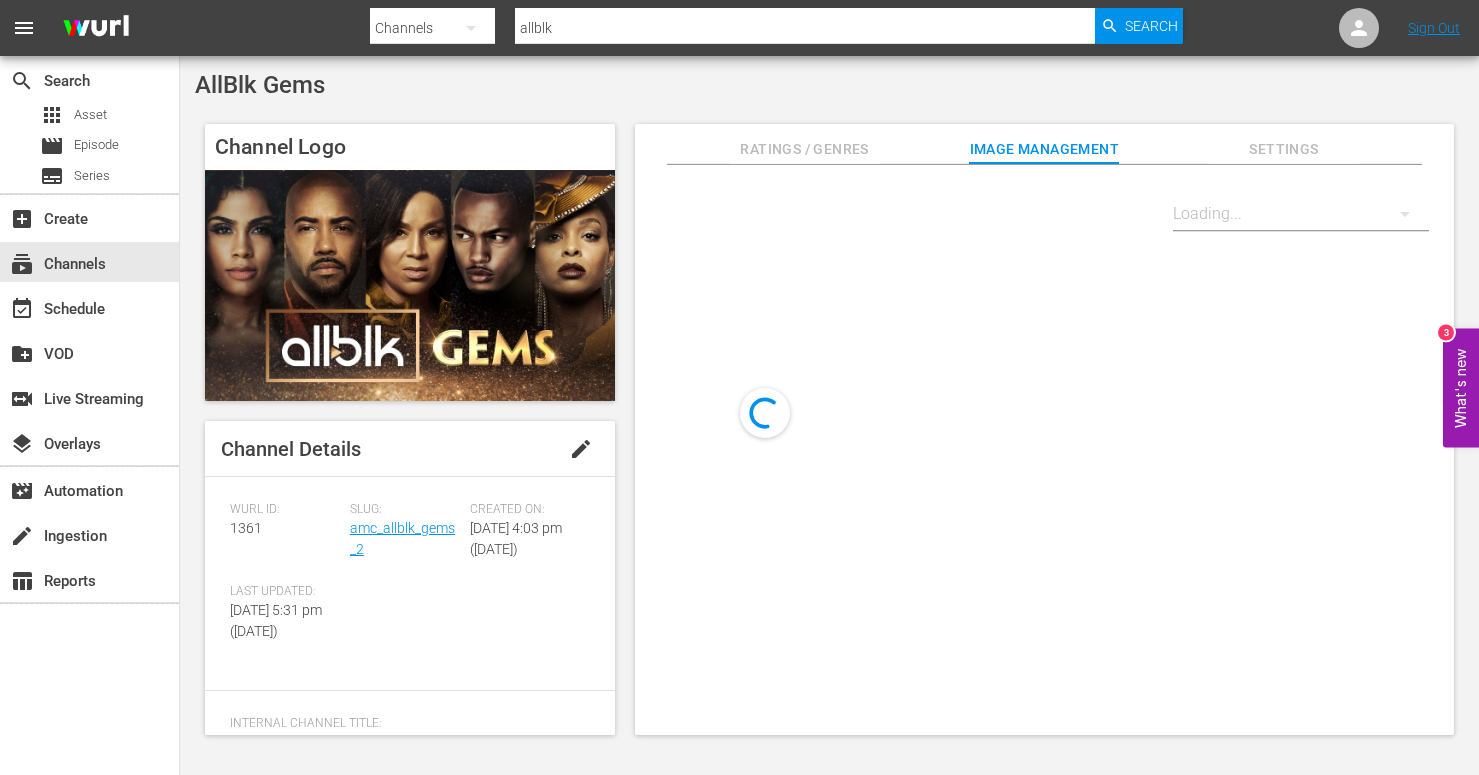 click on "Ratings / Genres" at bounding box center (805, 149) 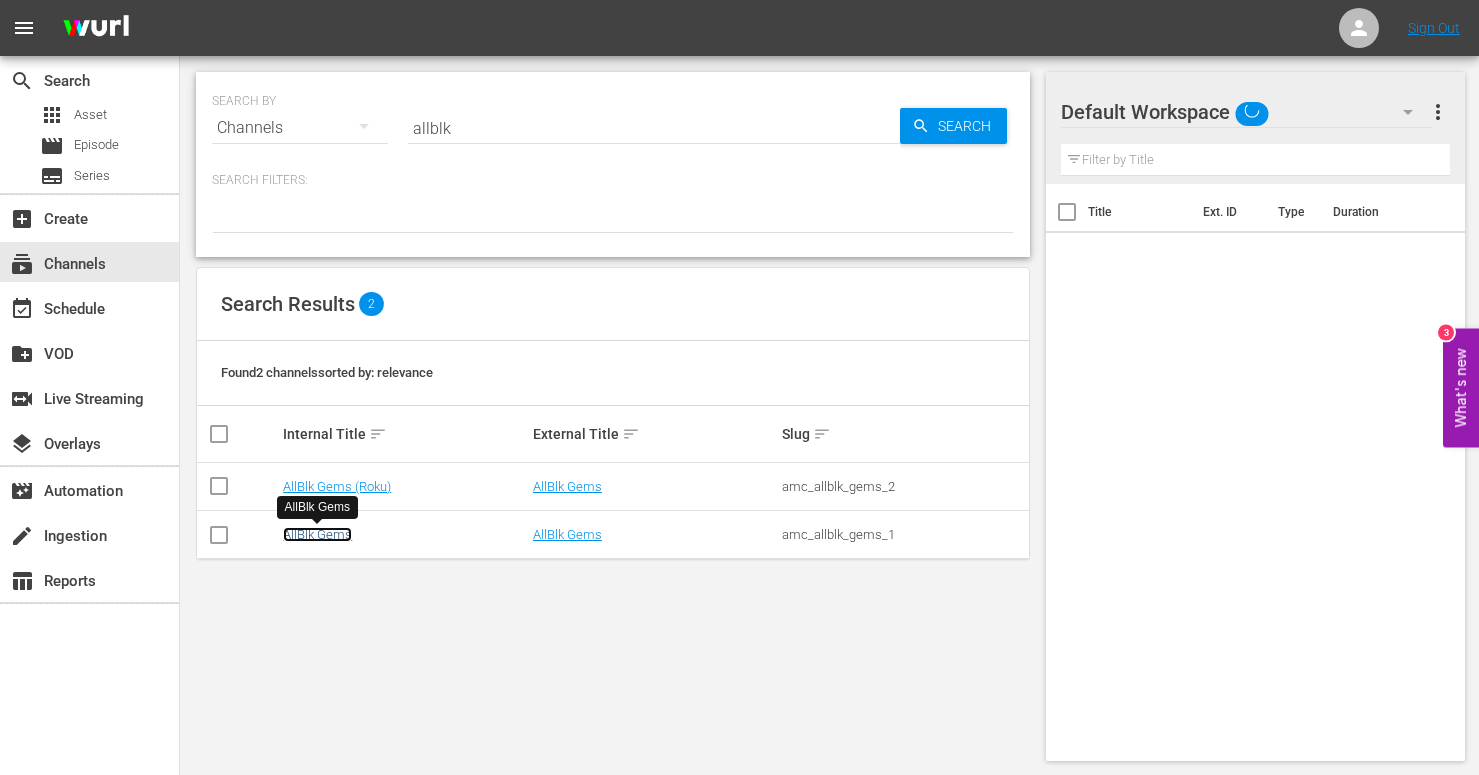click on "AllBlk Gems" at bounding box center [317, 534] 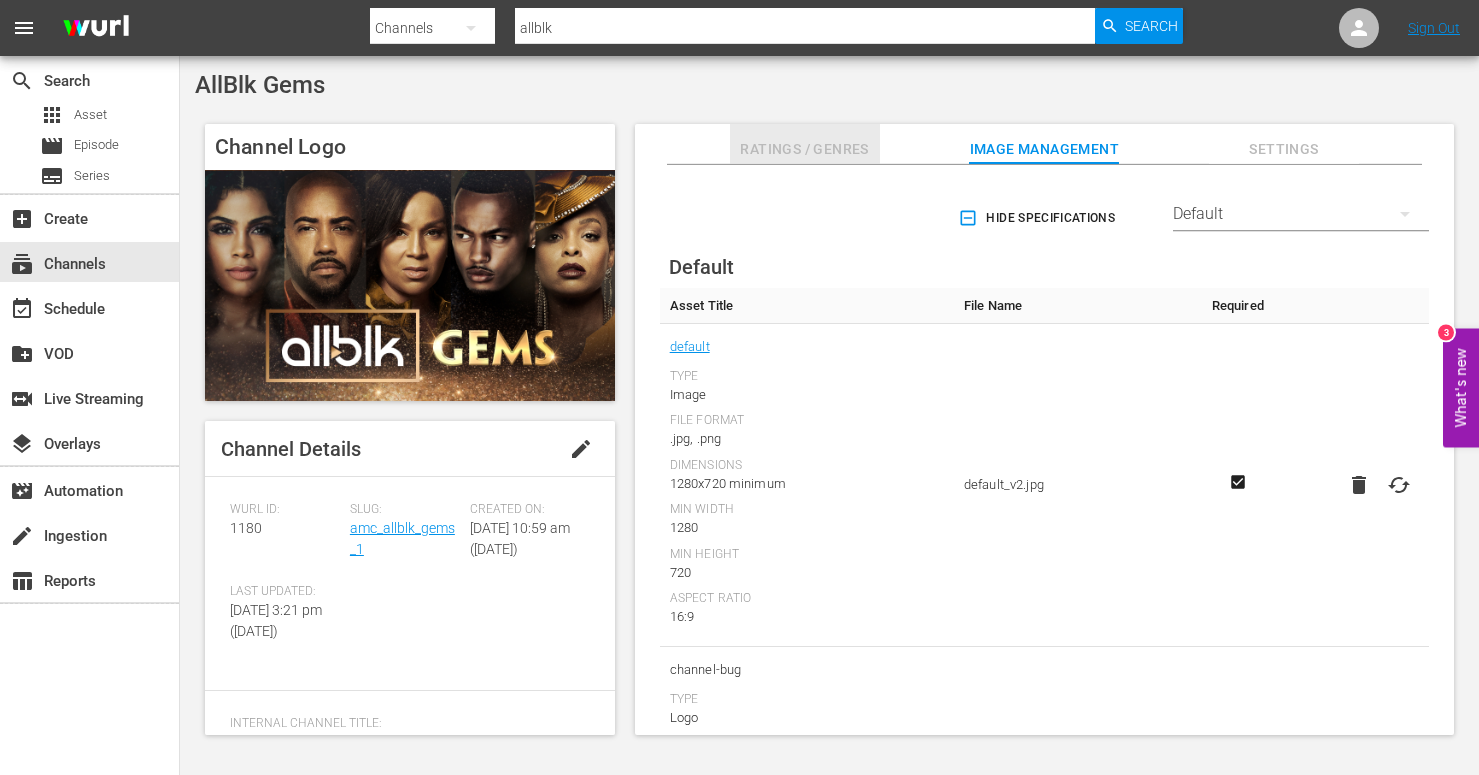 click on "Ratings / Genres" at bounding box center (805, 149) 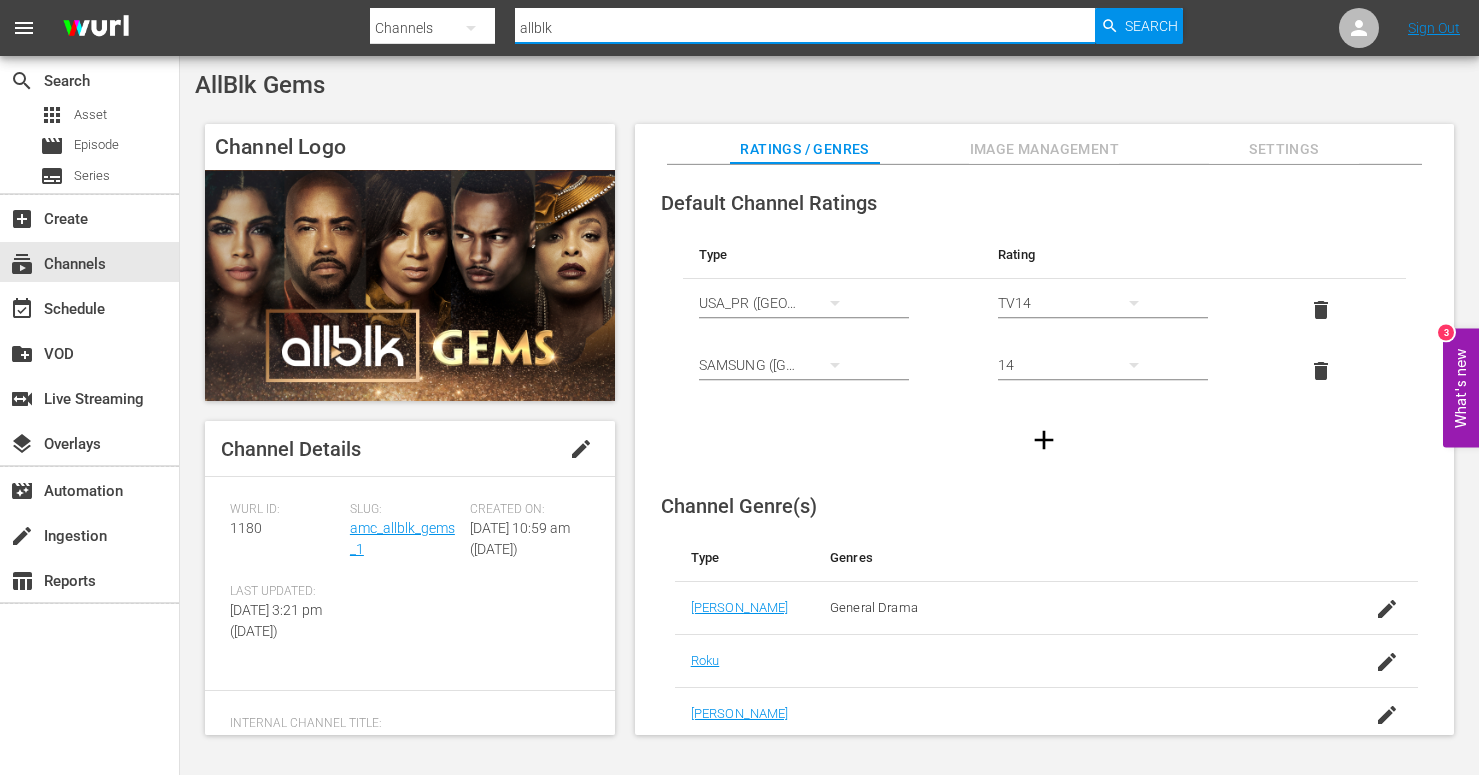 drag, startPoint x: 587, startPoint y: 30, endPoint x: 444, endPoint y: 15, distance: 143.78456 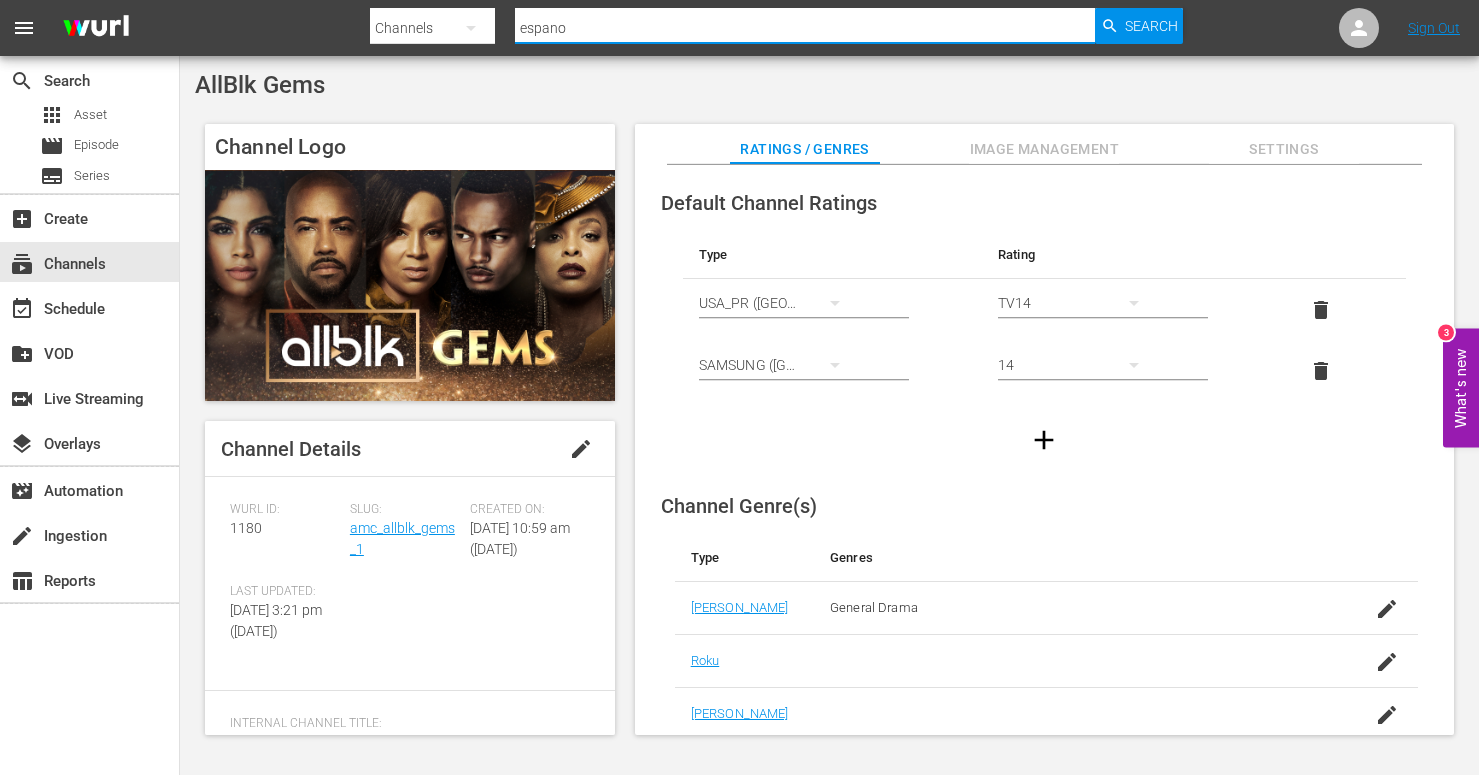 type on "espanol" 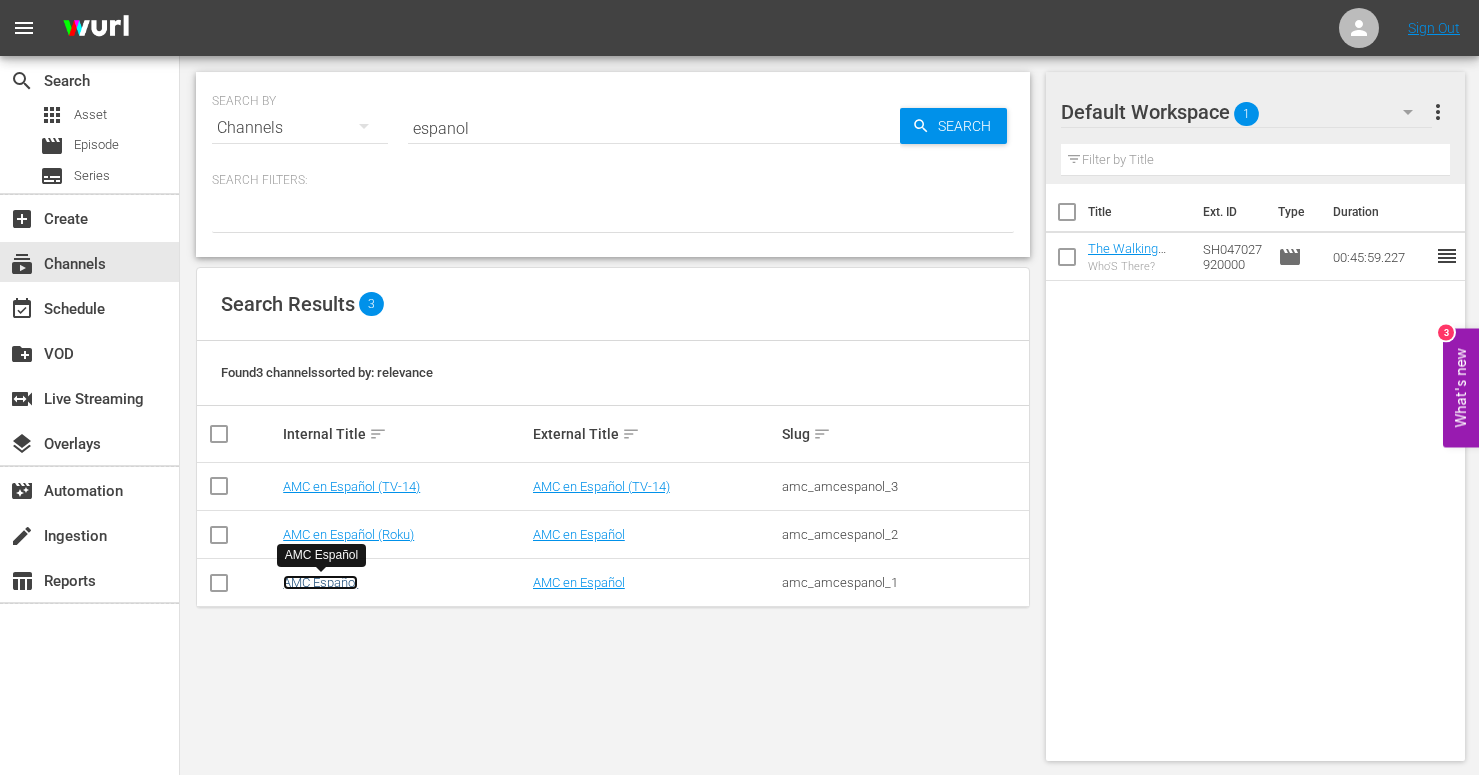 click on "AMC Español" at bounding box center (320, 582) 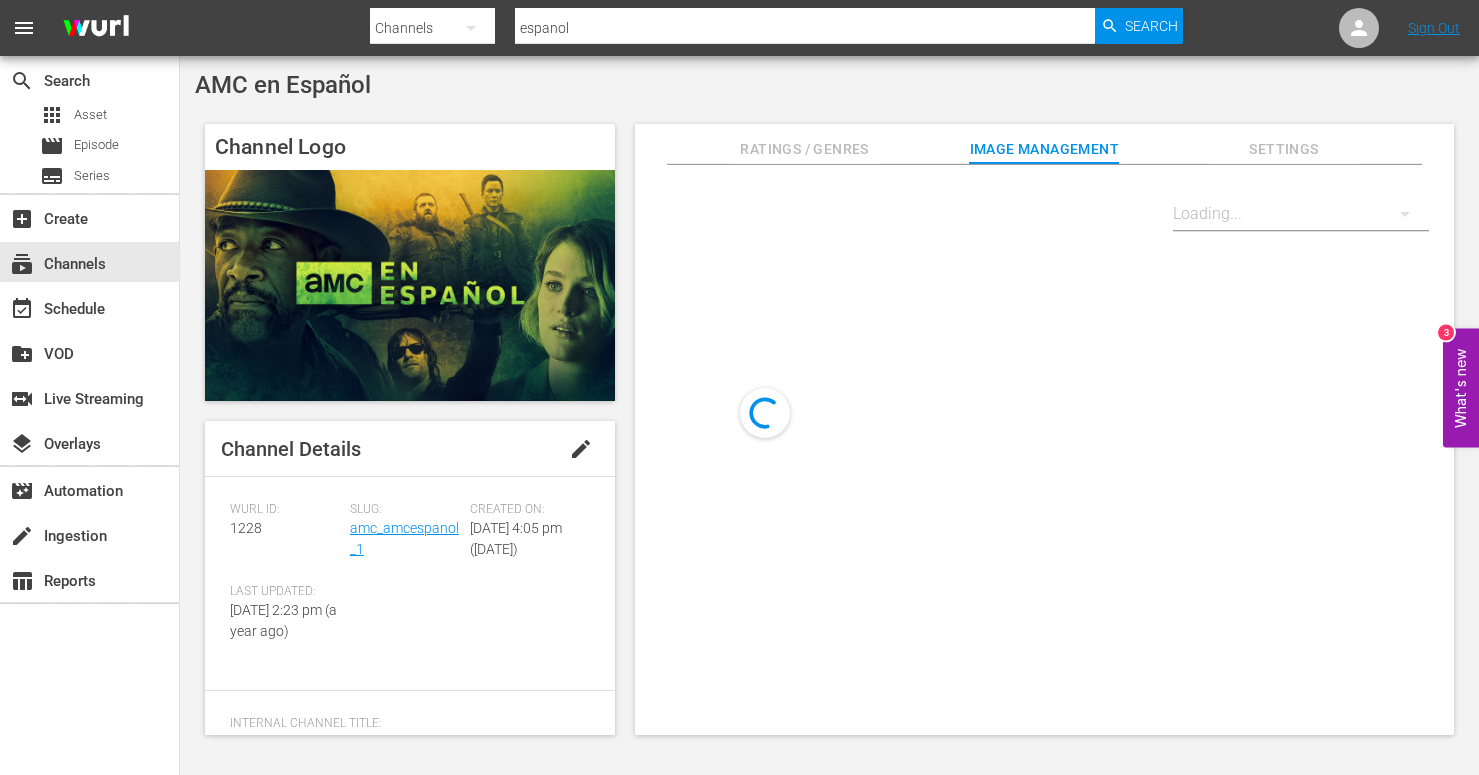 click on "Ratings / Genres" at bounding box center [805, 149] 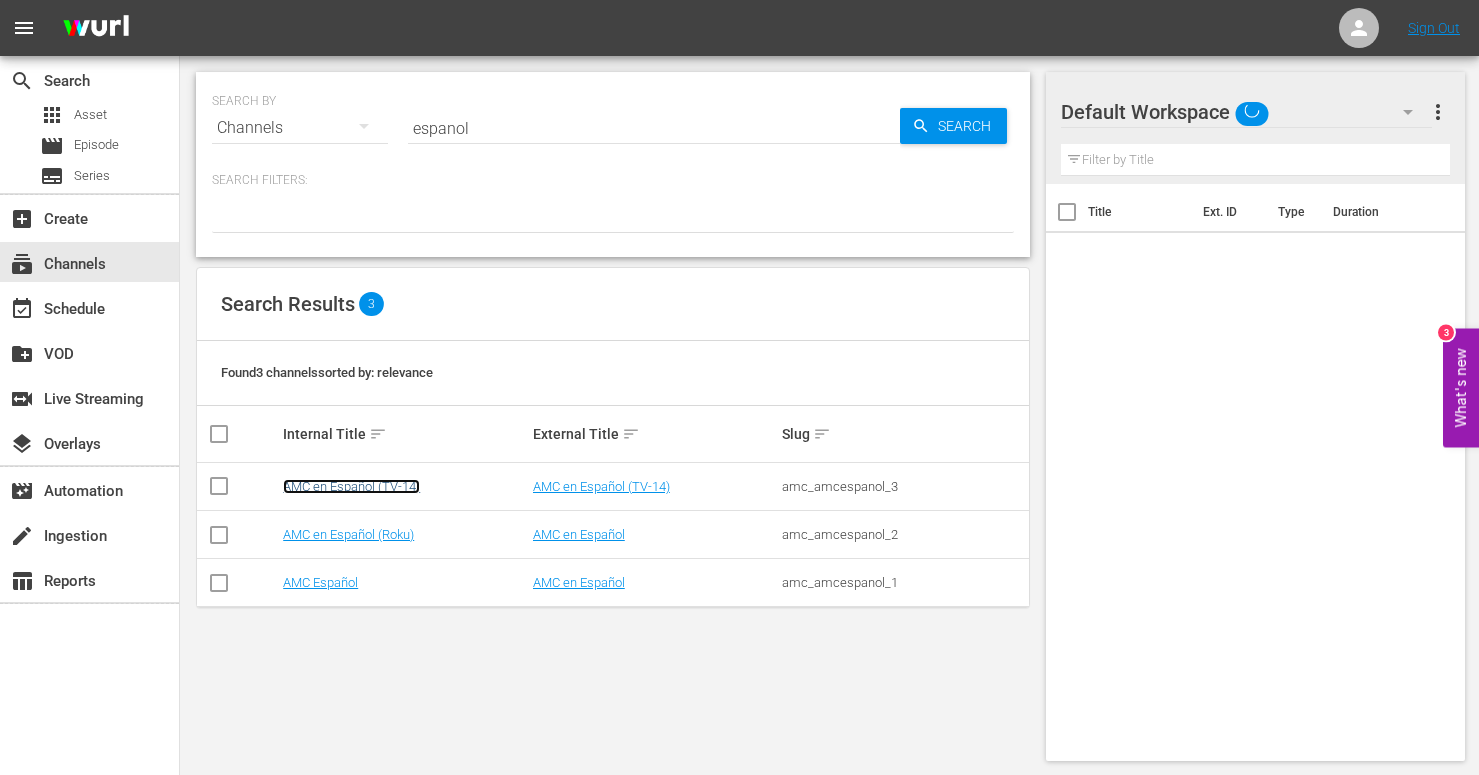 click on "AMC en Español (TV-14)" at bounding box center [351, 486] 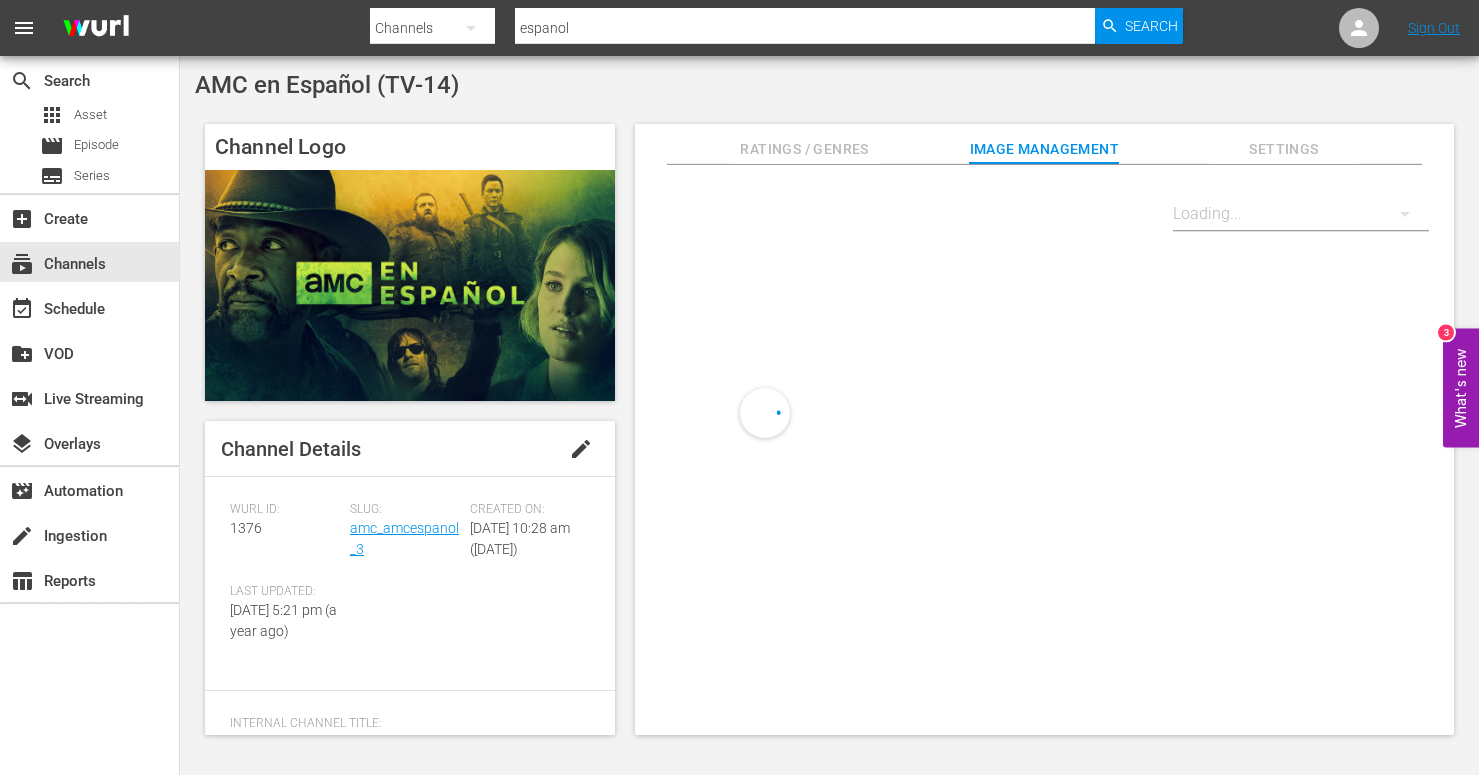 click on "Ratings / Genres" at bounding box center [805, 149] 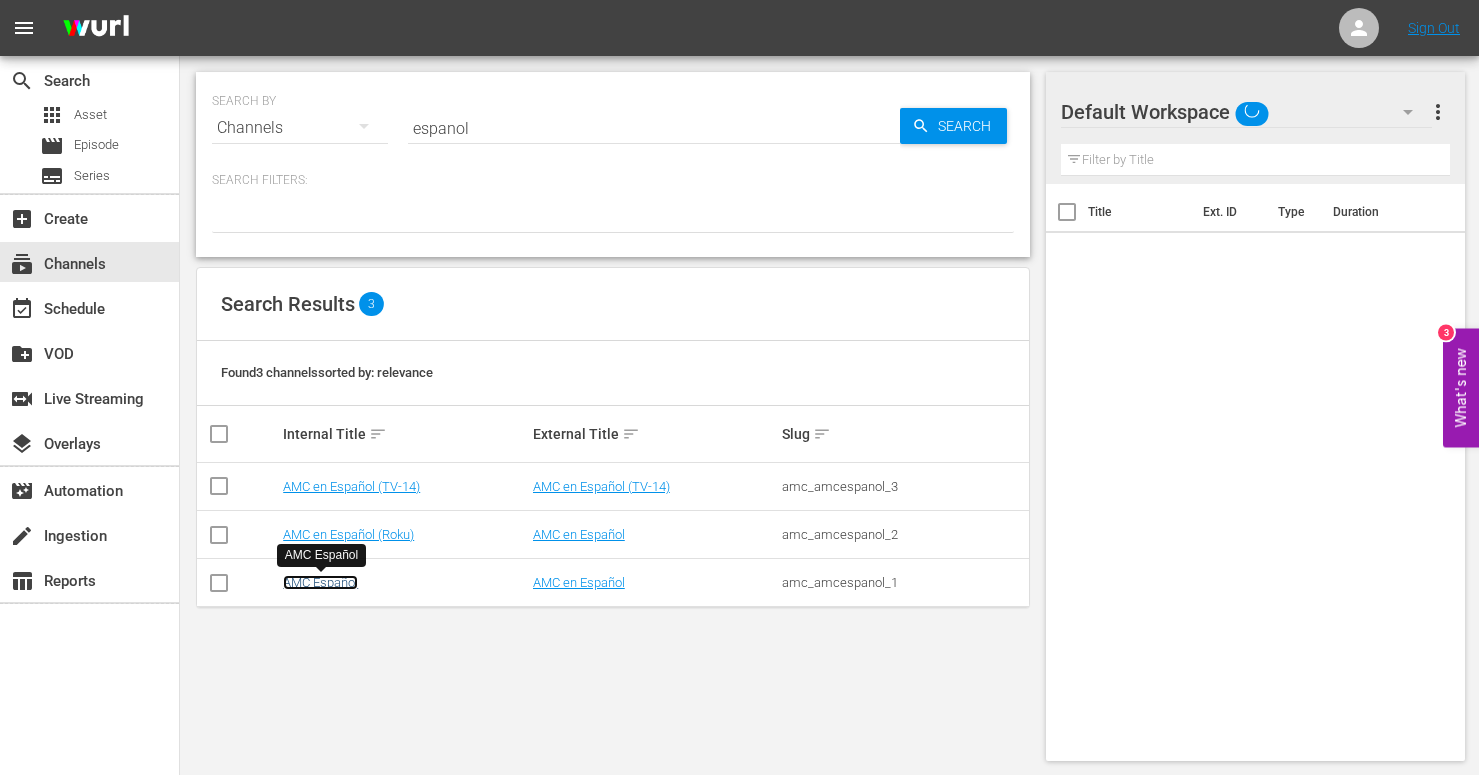 click on "AMC Español" at bounding box center [320, 582] 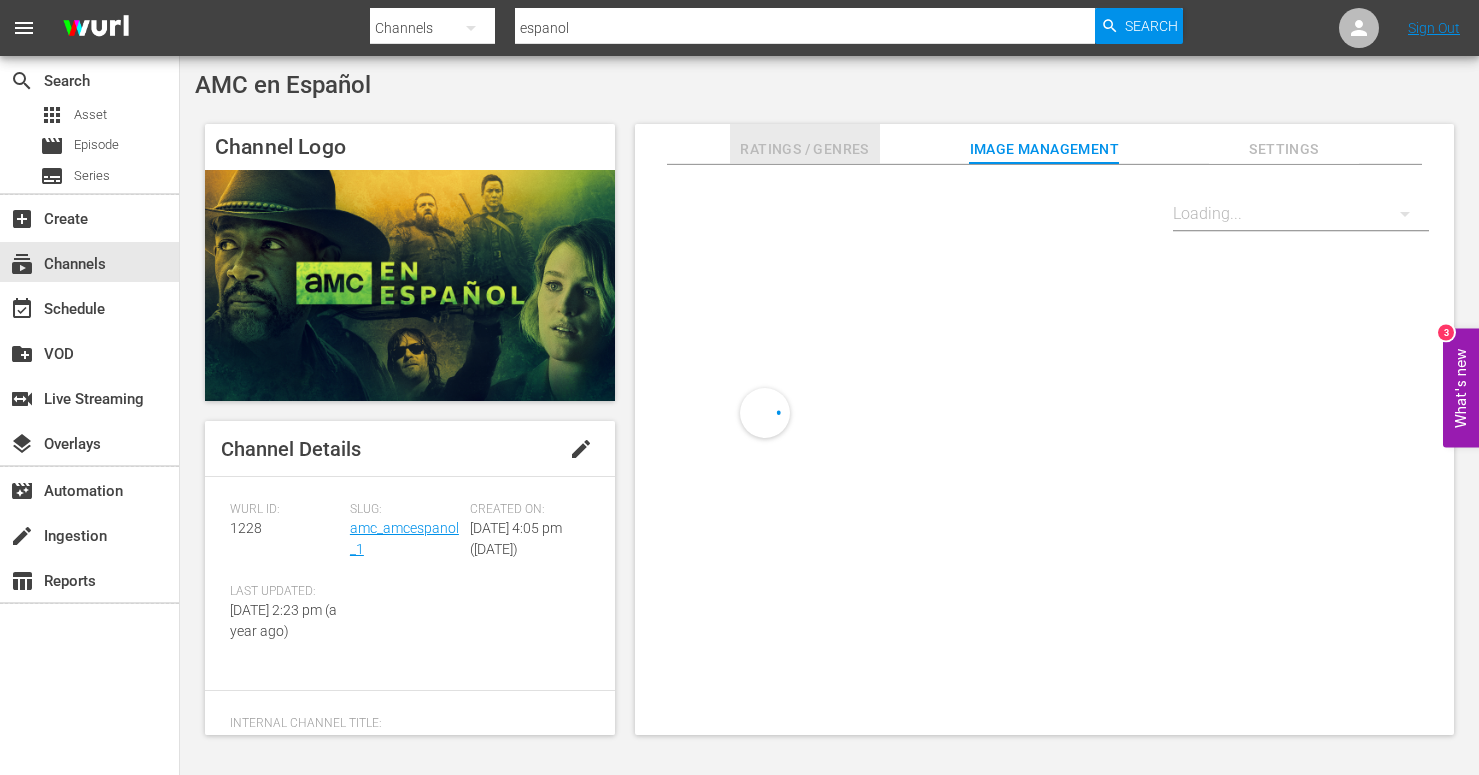 click on "Ratings / Genres" at bounding box center [805, 149] 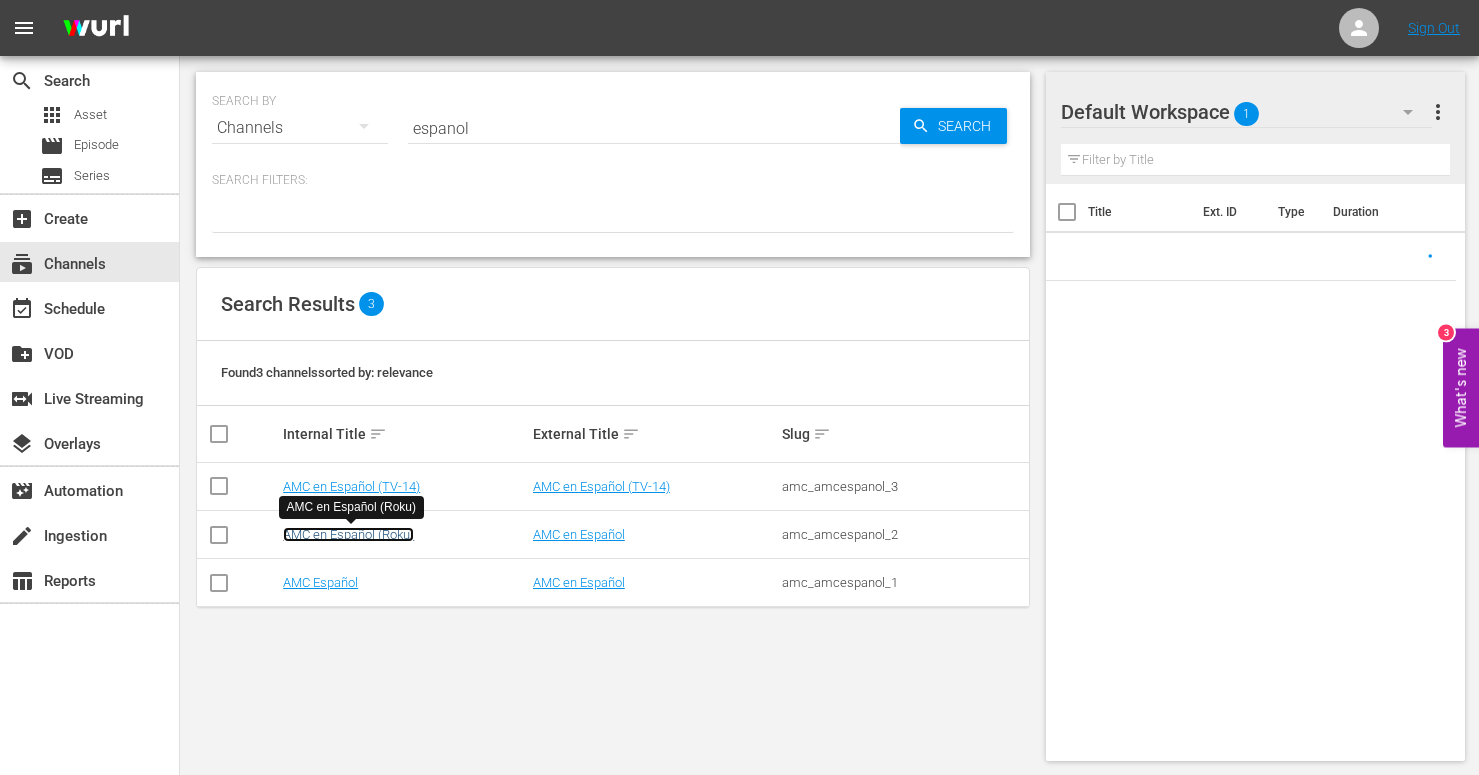 click on "AMC en Español (Roku)" at bounding box center [348, 534] 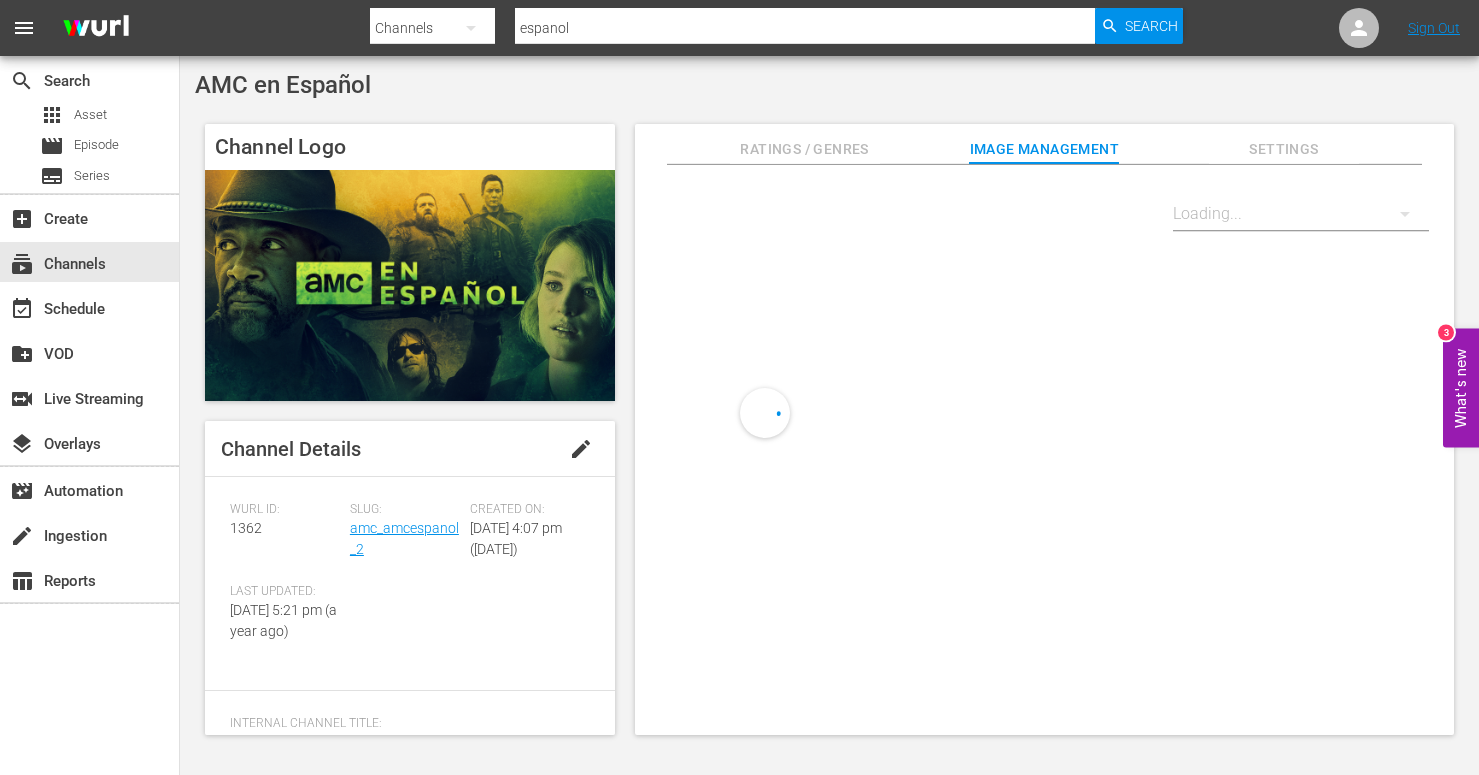 click on "Ratings / Genres" at bounding box center (805, 149) 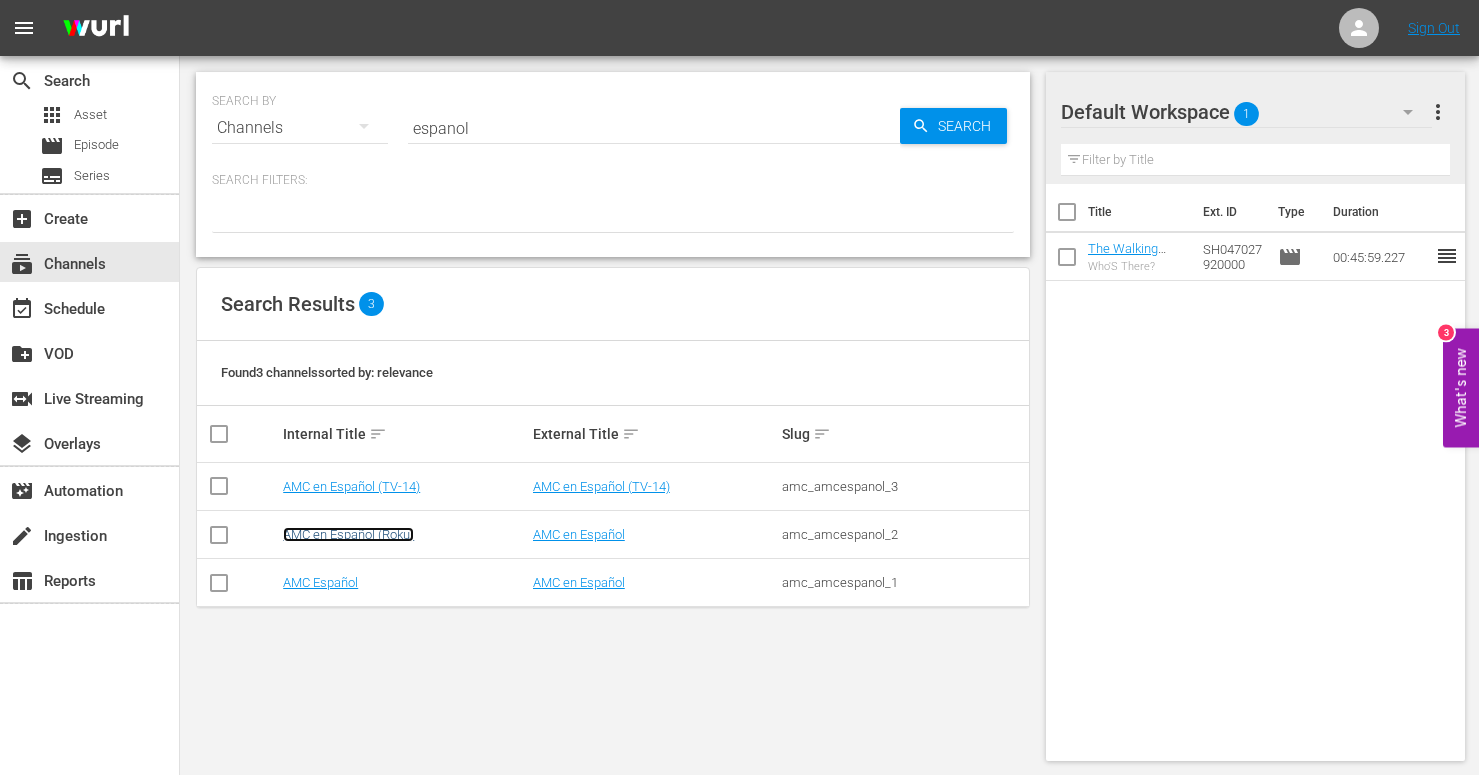 click on "AMC en Español (Roku)" at bounding box center (348, 534) 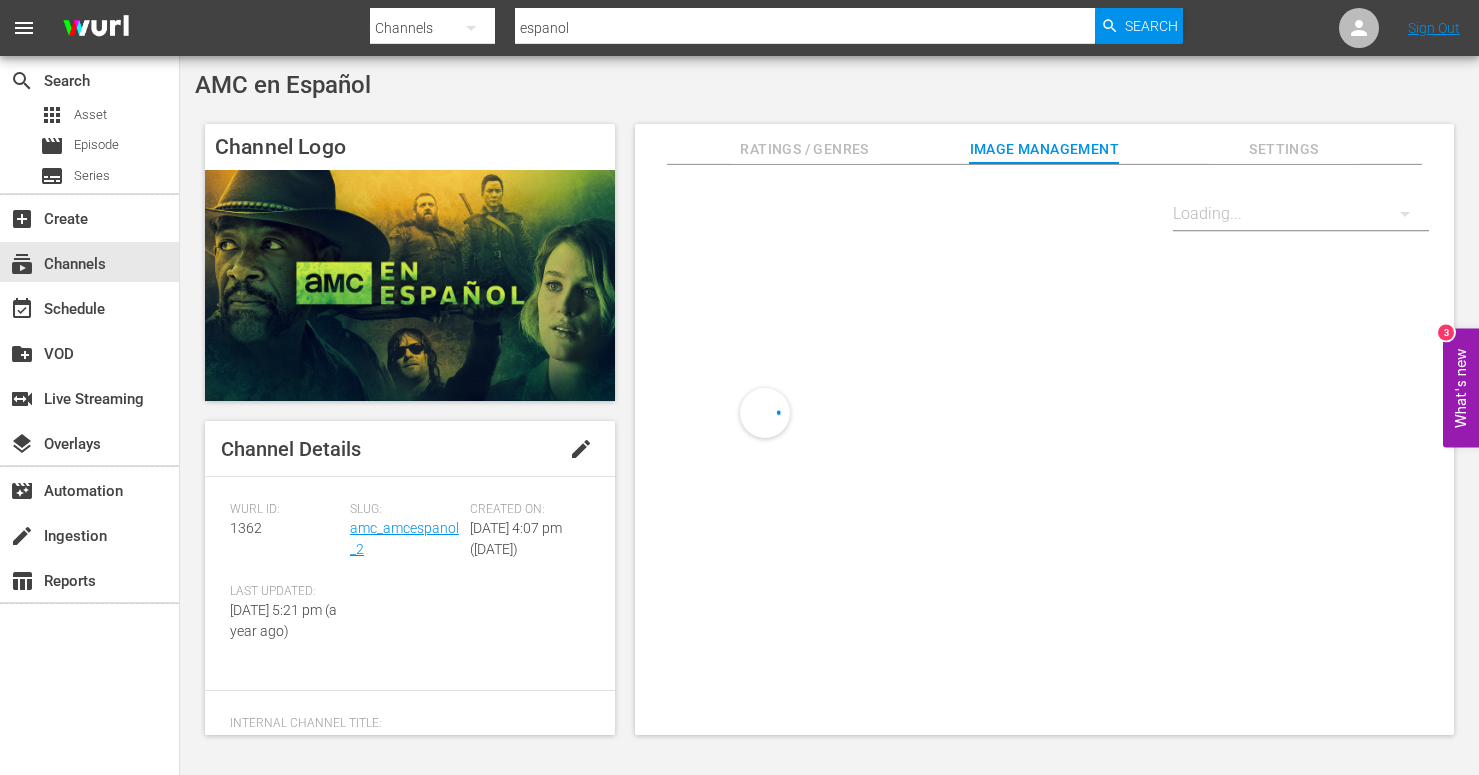 click on "Ratings / Genres" at bounding box center (805, 149) 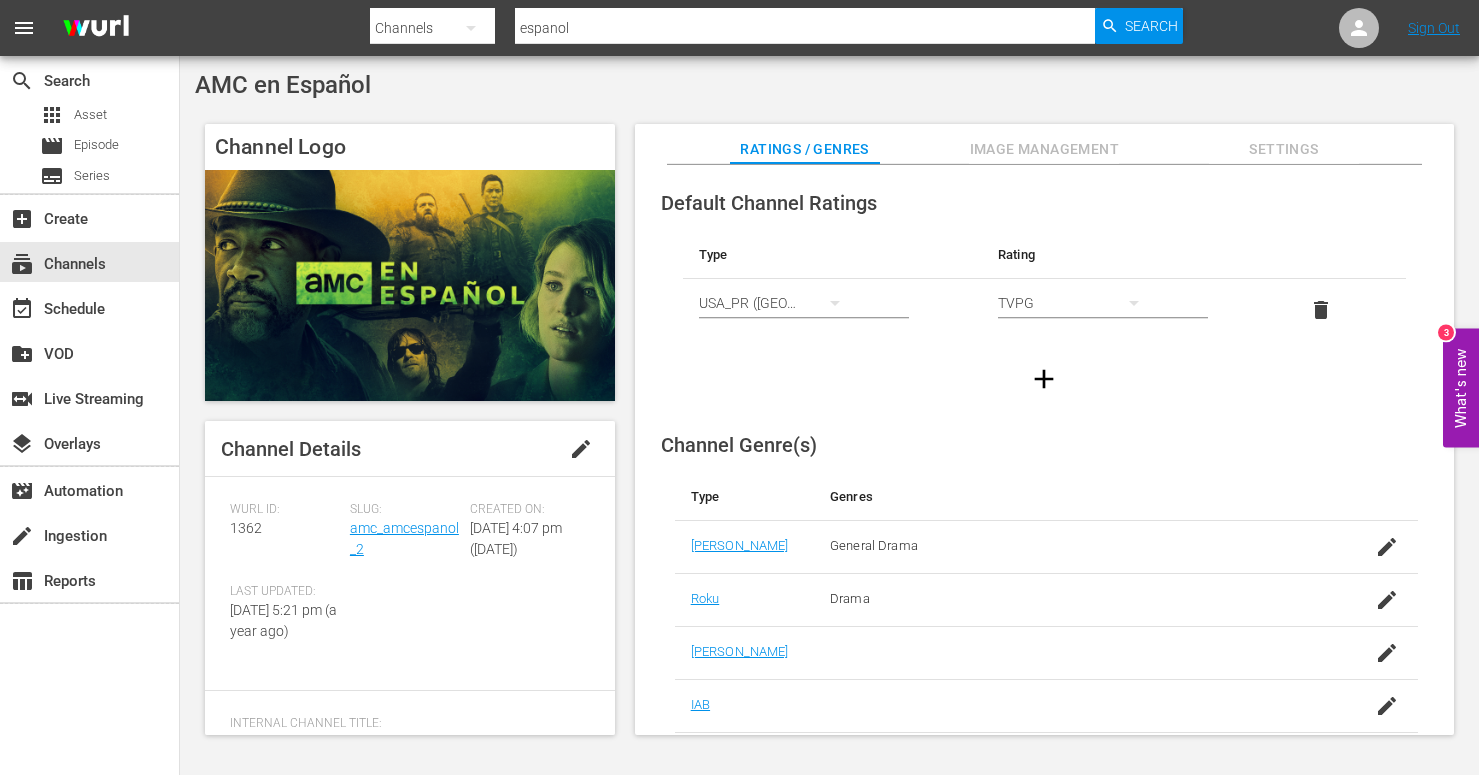 click on "TVPG" at bounding box center (1078, 303) 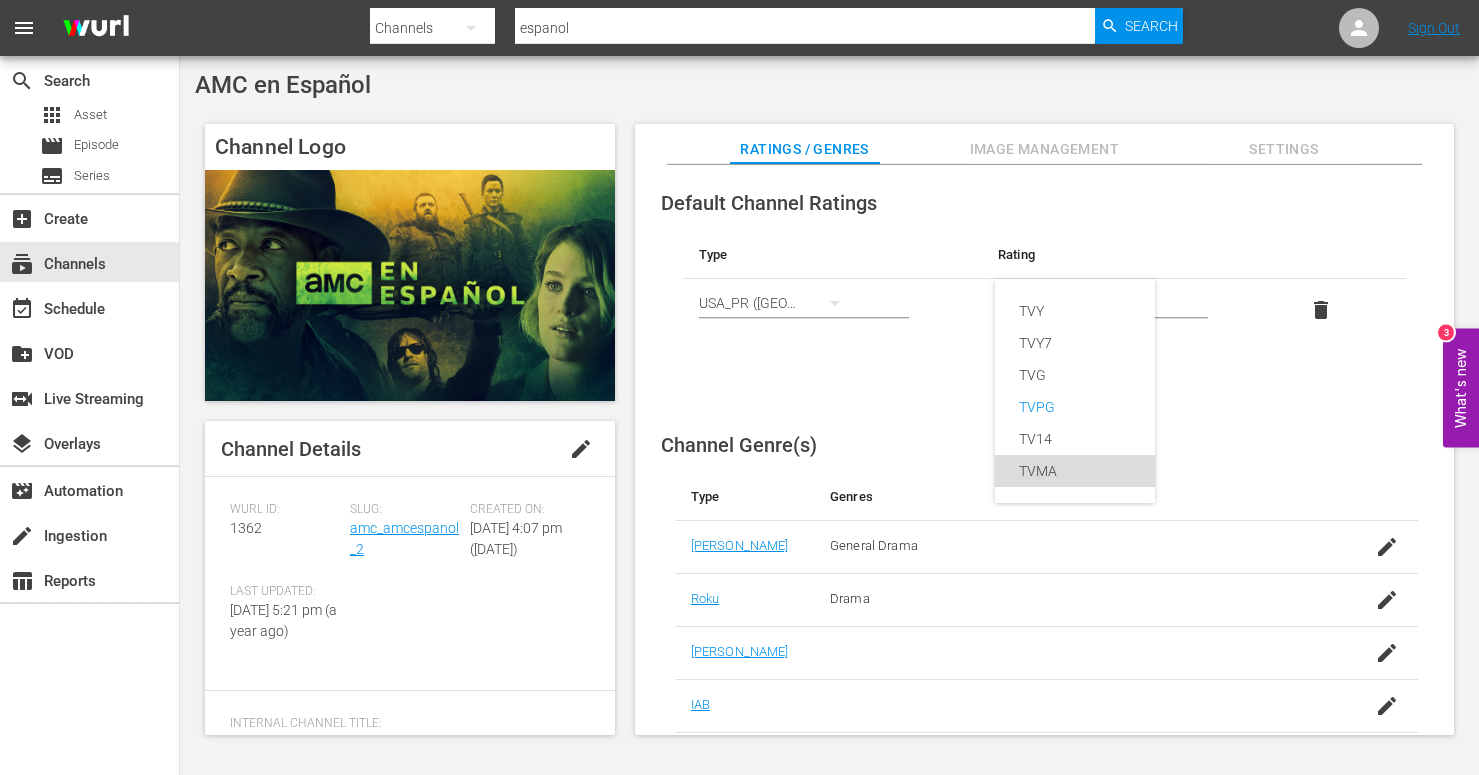 click on "TVMA" at bounding box center [1075, 471] 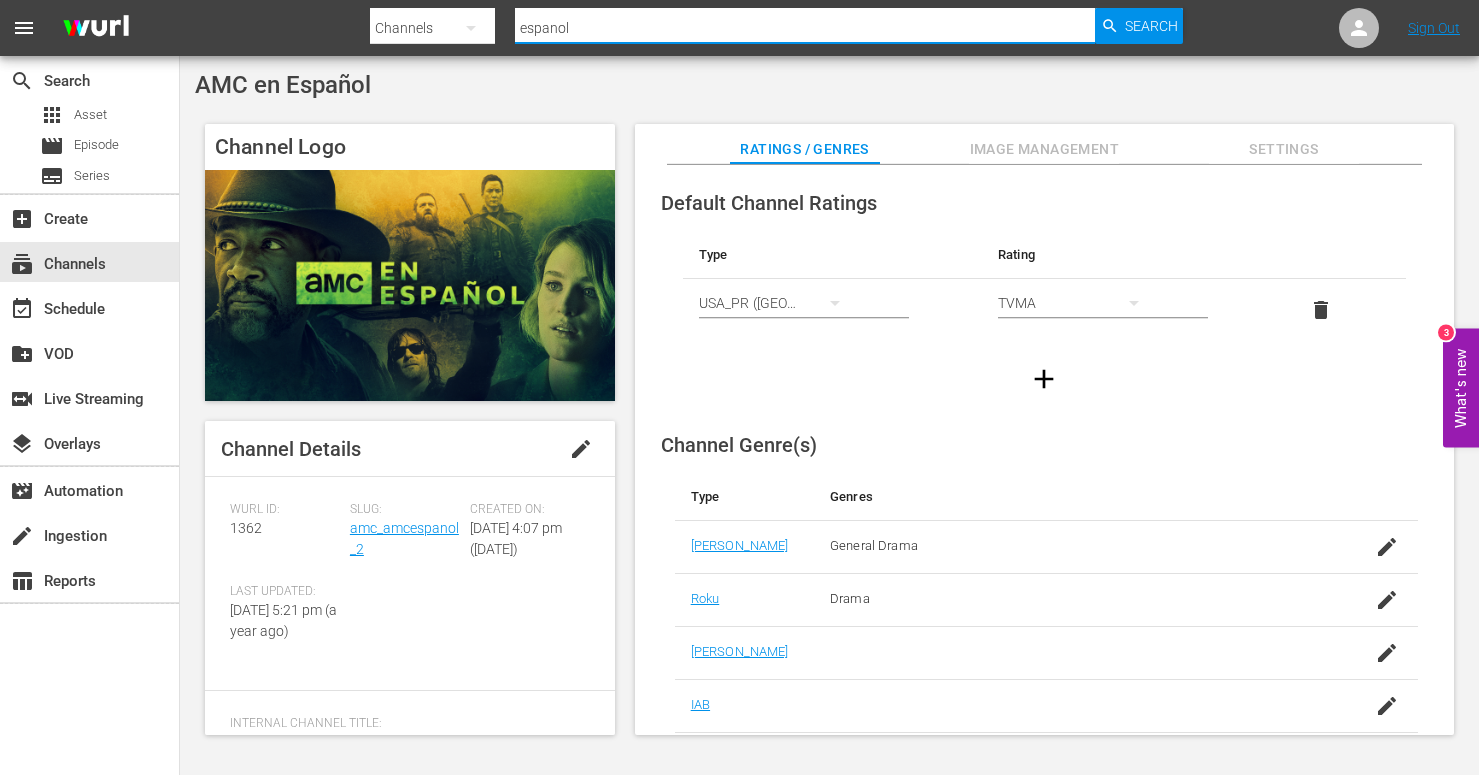 drag, startPoint x: 582, startPoint y: 34, endPoint x: 452, endPoint y: 18, distance: 130.98091 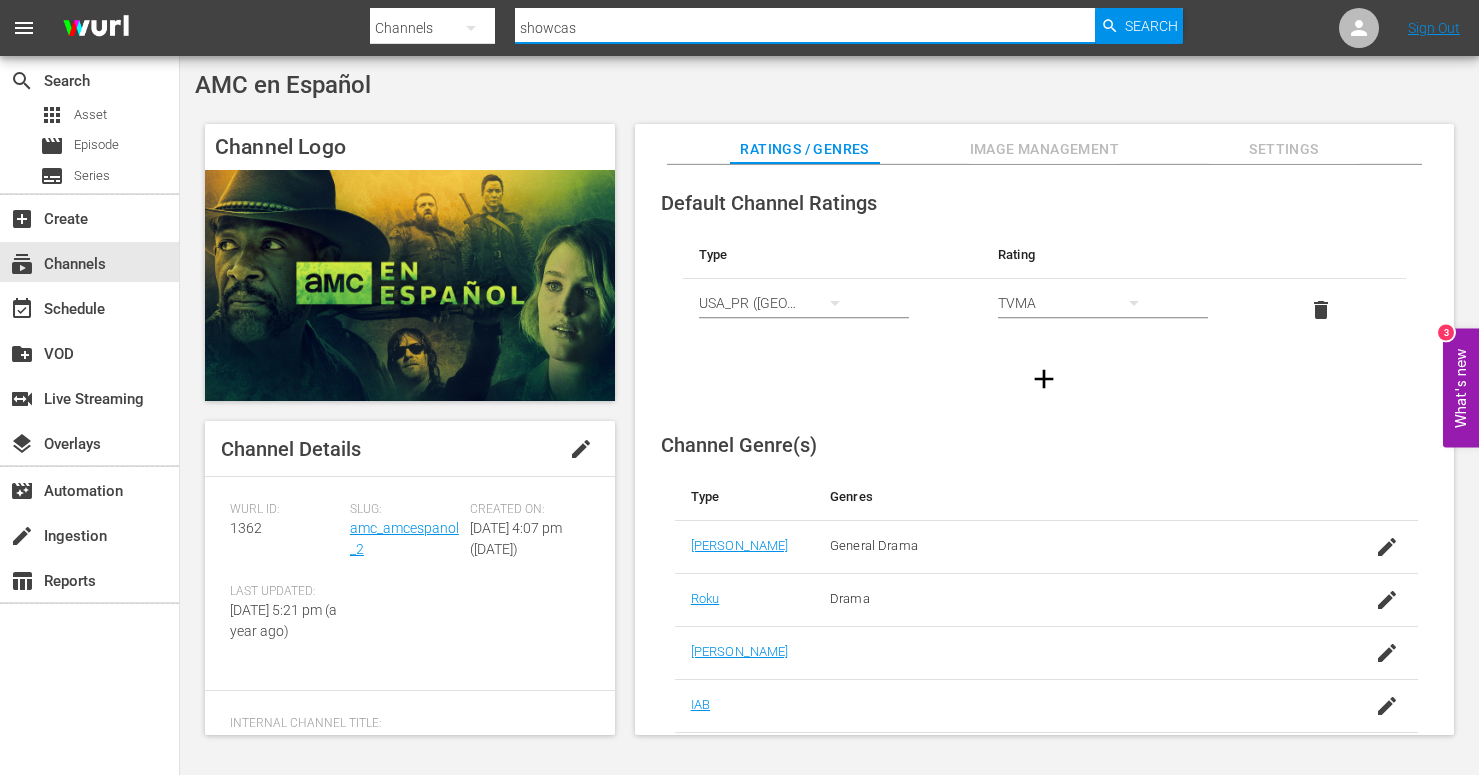 type on "showcase" 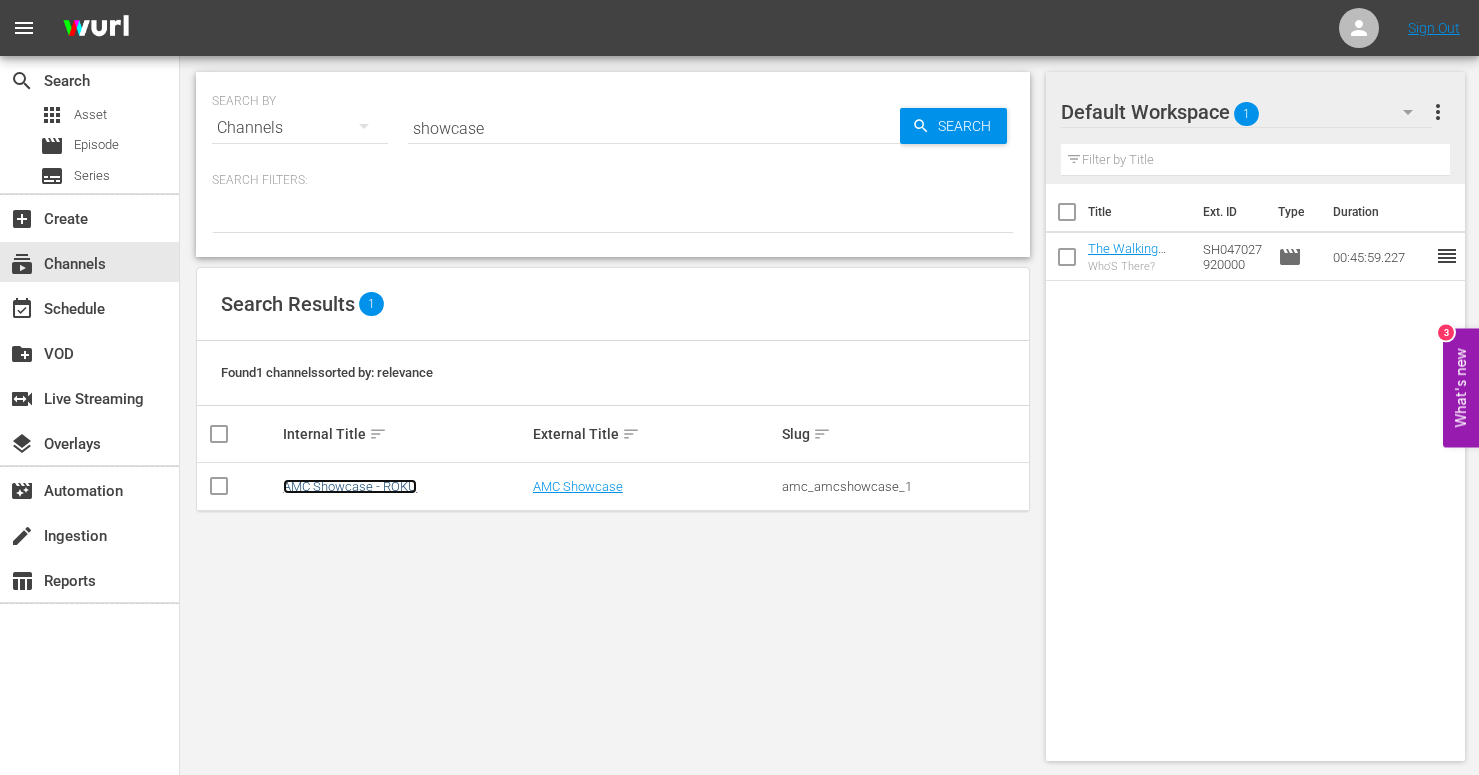 click on "AMC Showcase - ROKU" at bounding box center (350, 486) 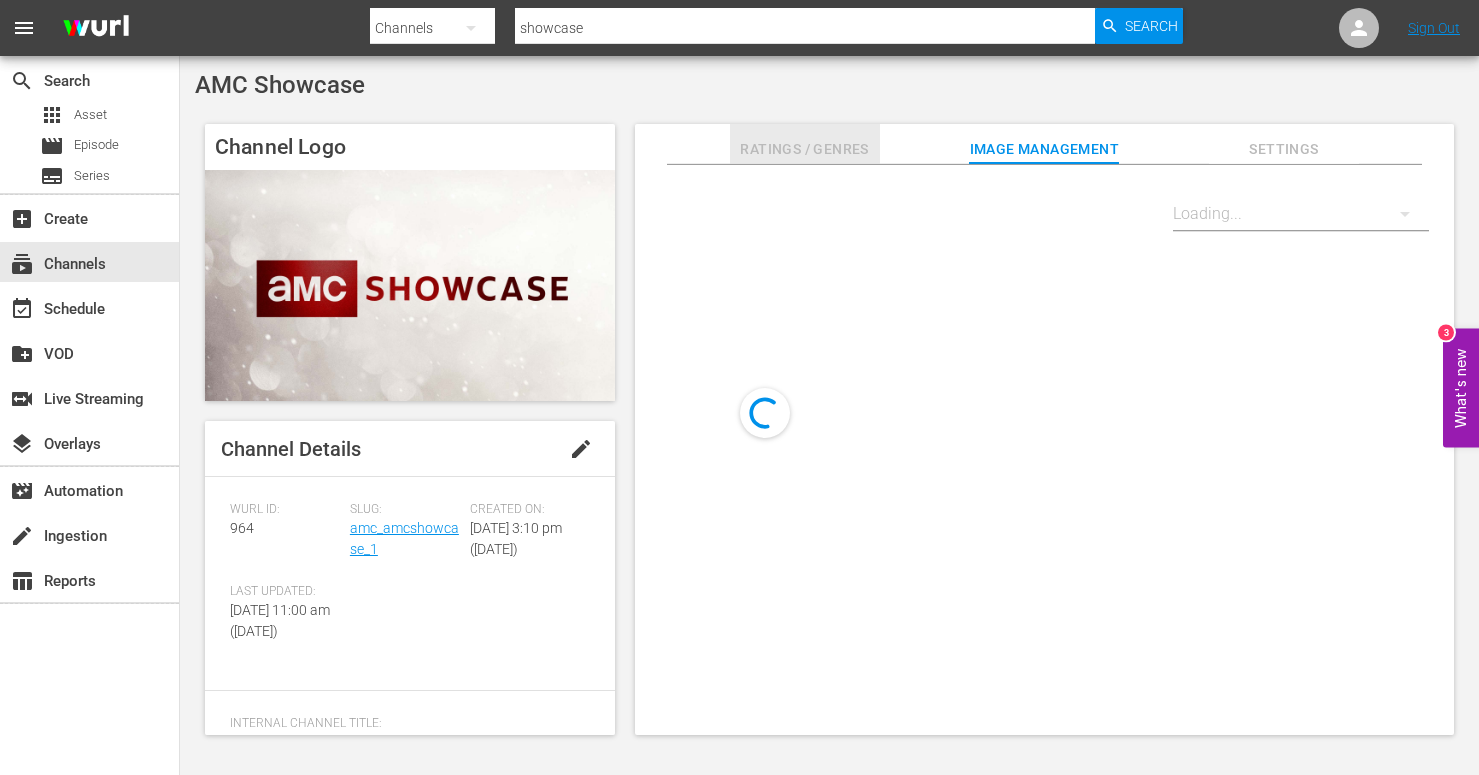 click on "Ratings / Genres" at bounding box center (805, 149) 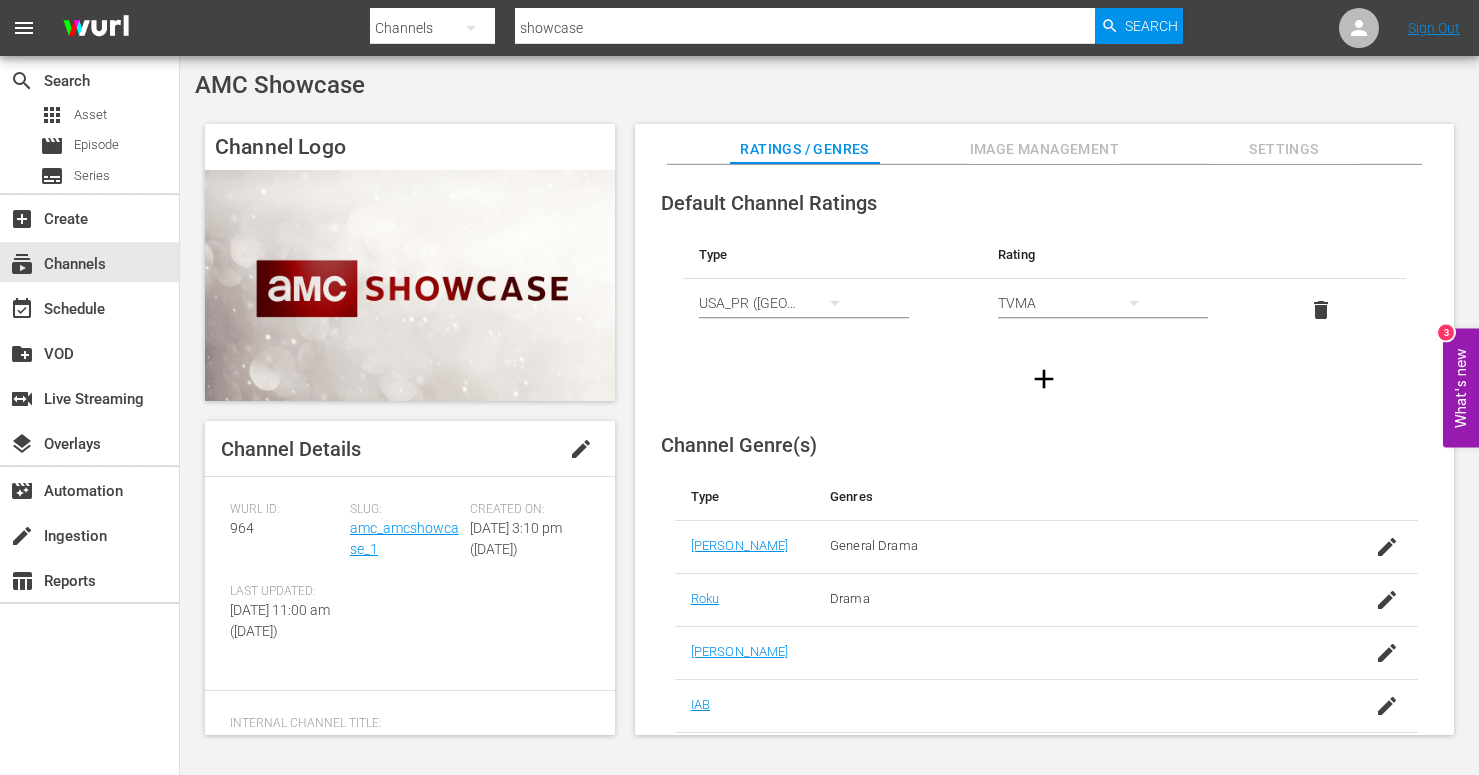 drag, startPoint x: 572, startPoint y: 27, endPoint x: 460, endPoint y: 20, distance: 112.21854 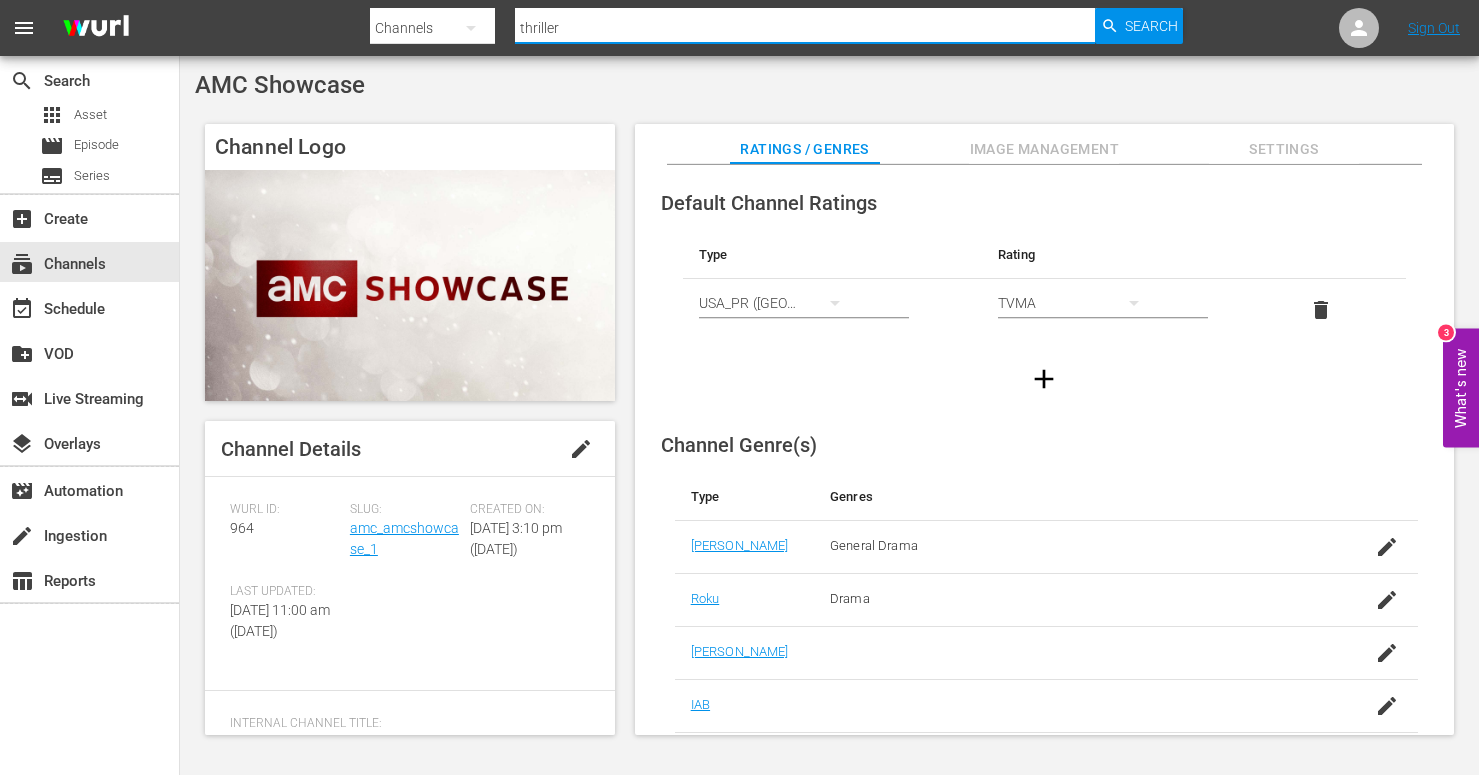 type on "thrillers" 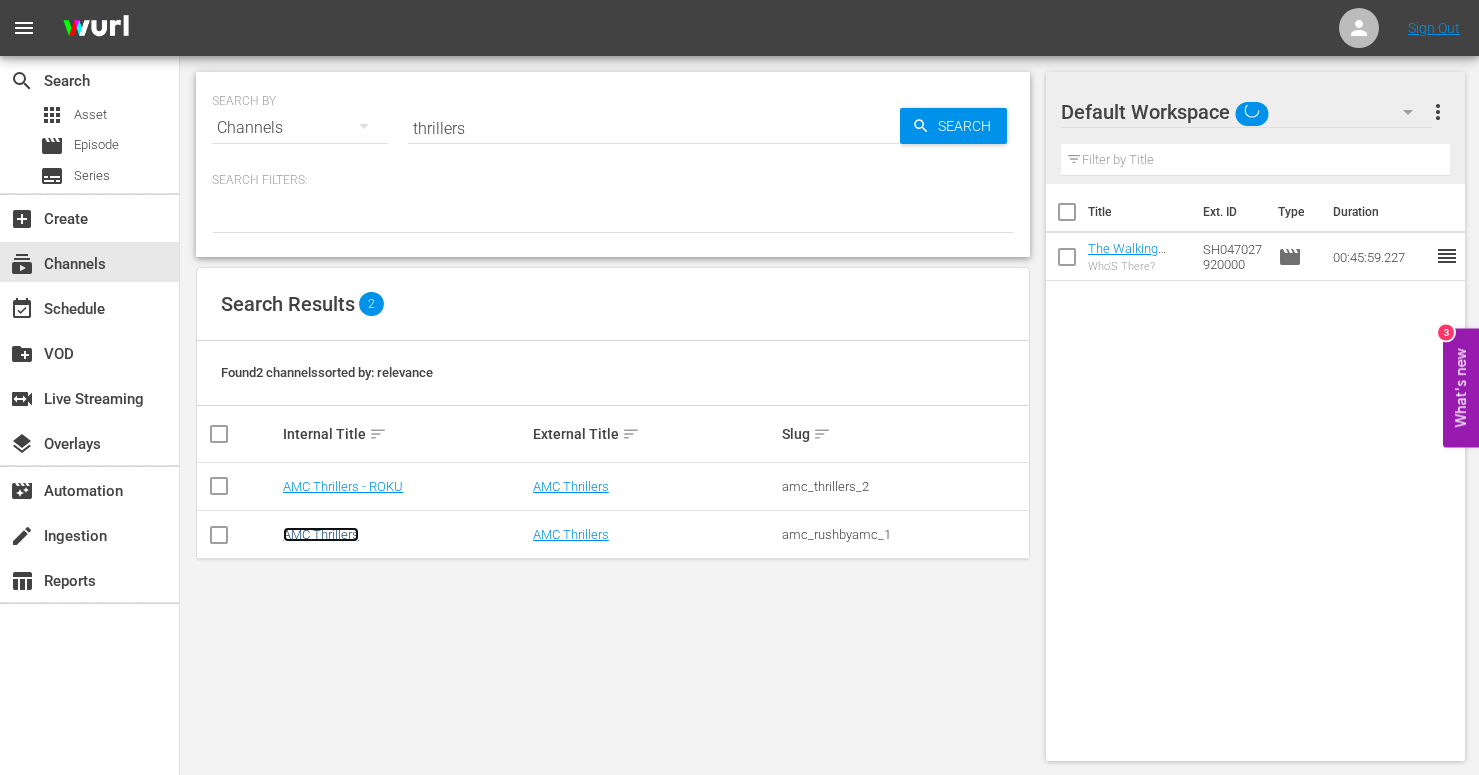 click on "AMC Thrillers" at bounding box center [321, 534] 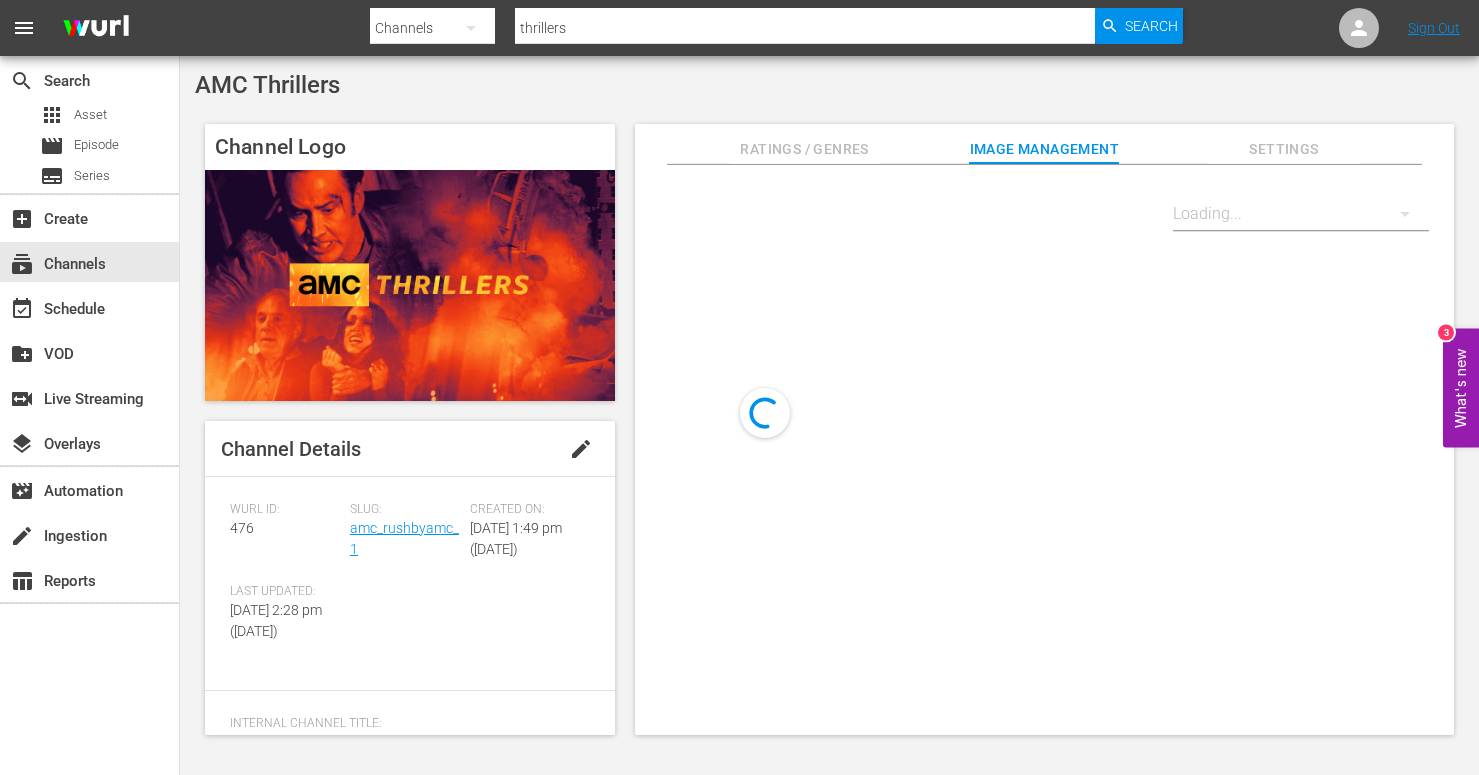 click on "Ratings / Genres" at bounding box center [805, 149] 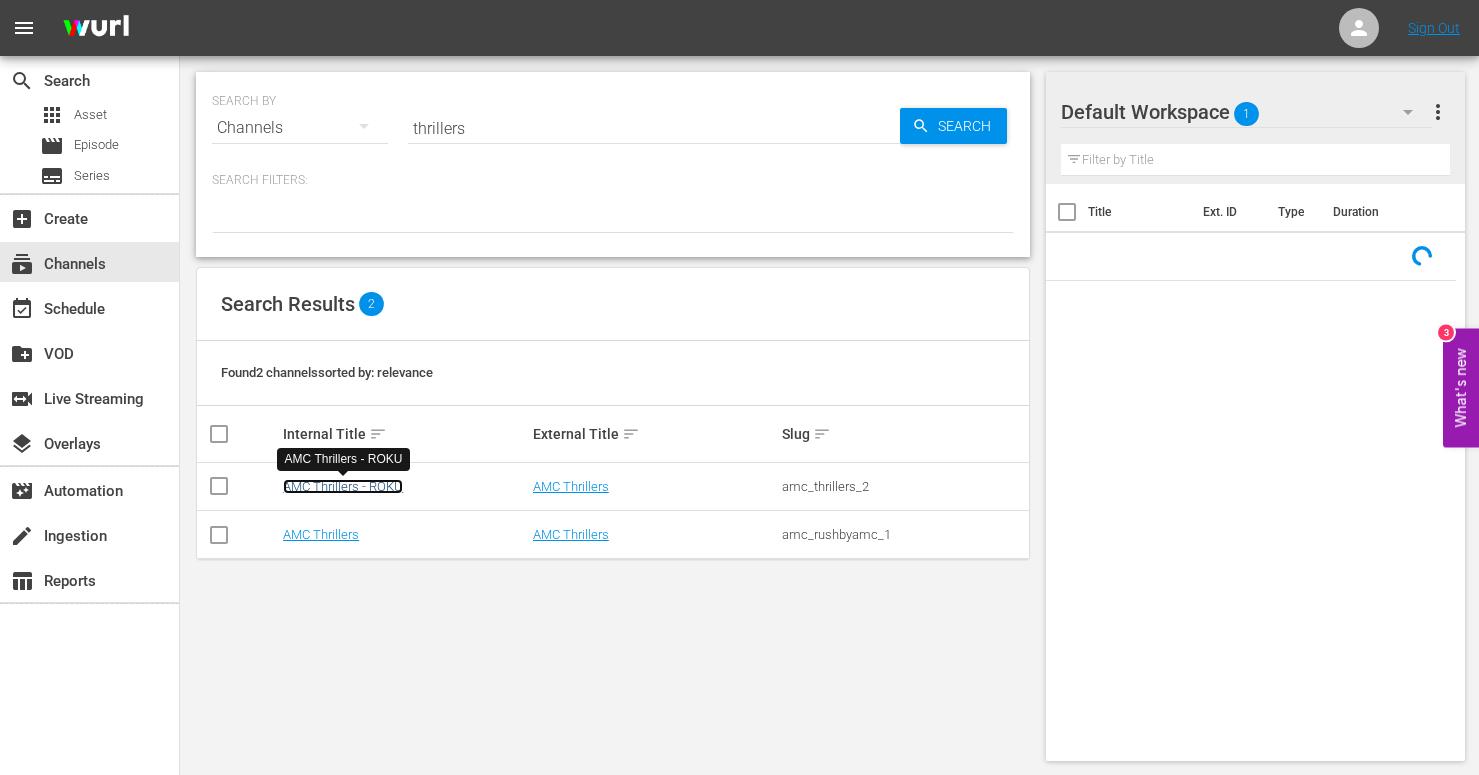 click on "AMC Thrillers - ROKU" at bounding box center (343, 486) 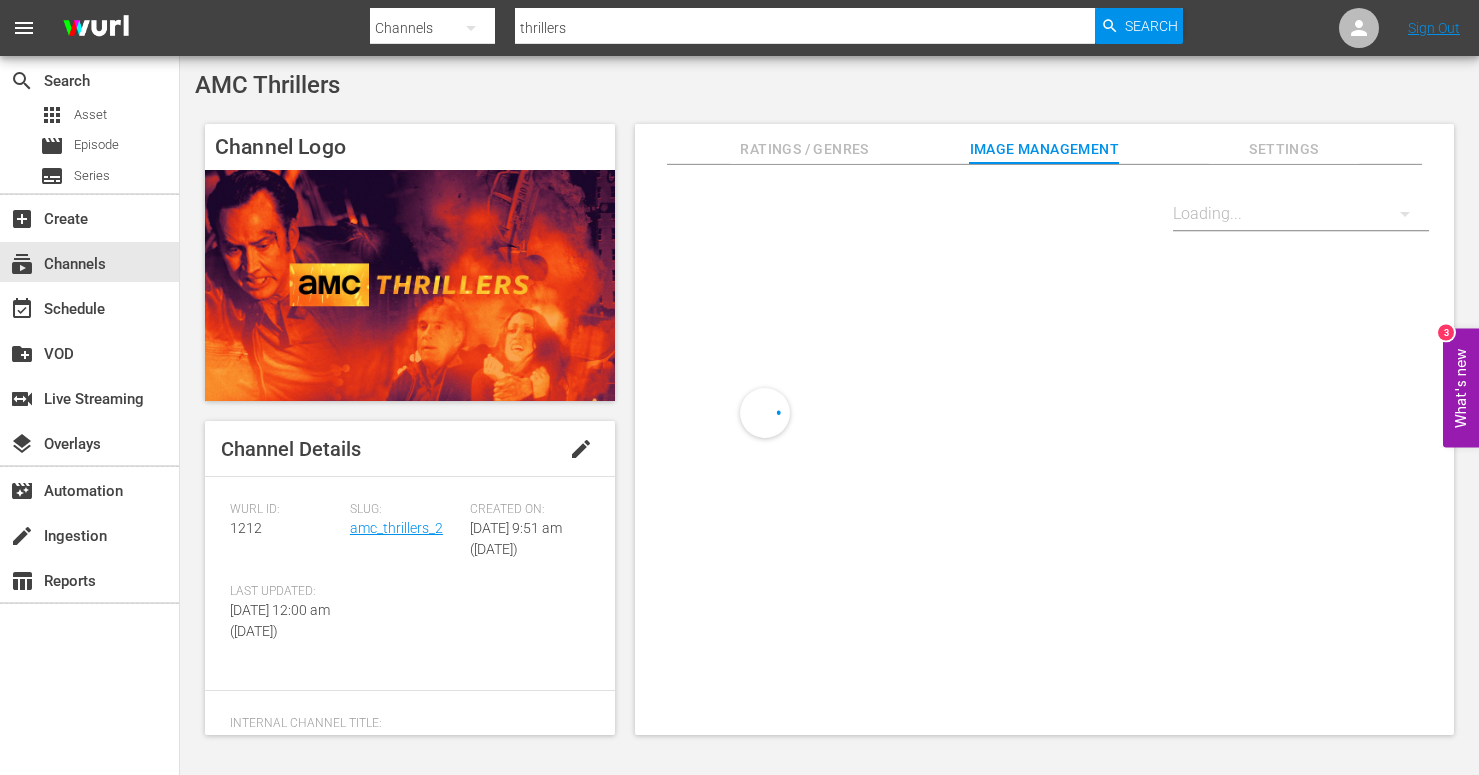 click on "Ratings / Genres" at bounding box center [805, 144] 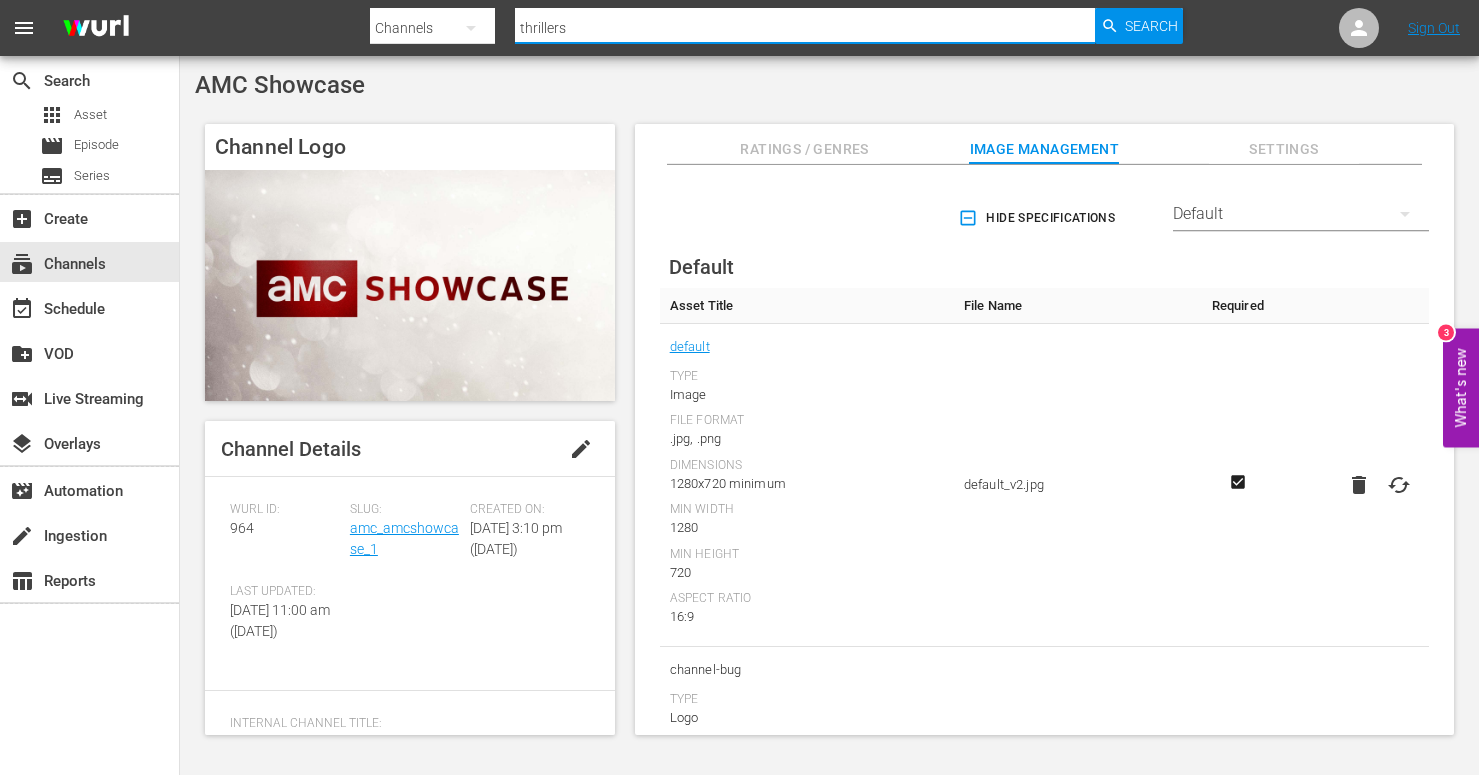 drag, startPoint x: 602, startPoint y: 27, endPoint x: 453, endPoint y: 11, distance: 149.8566 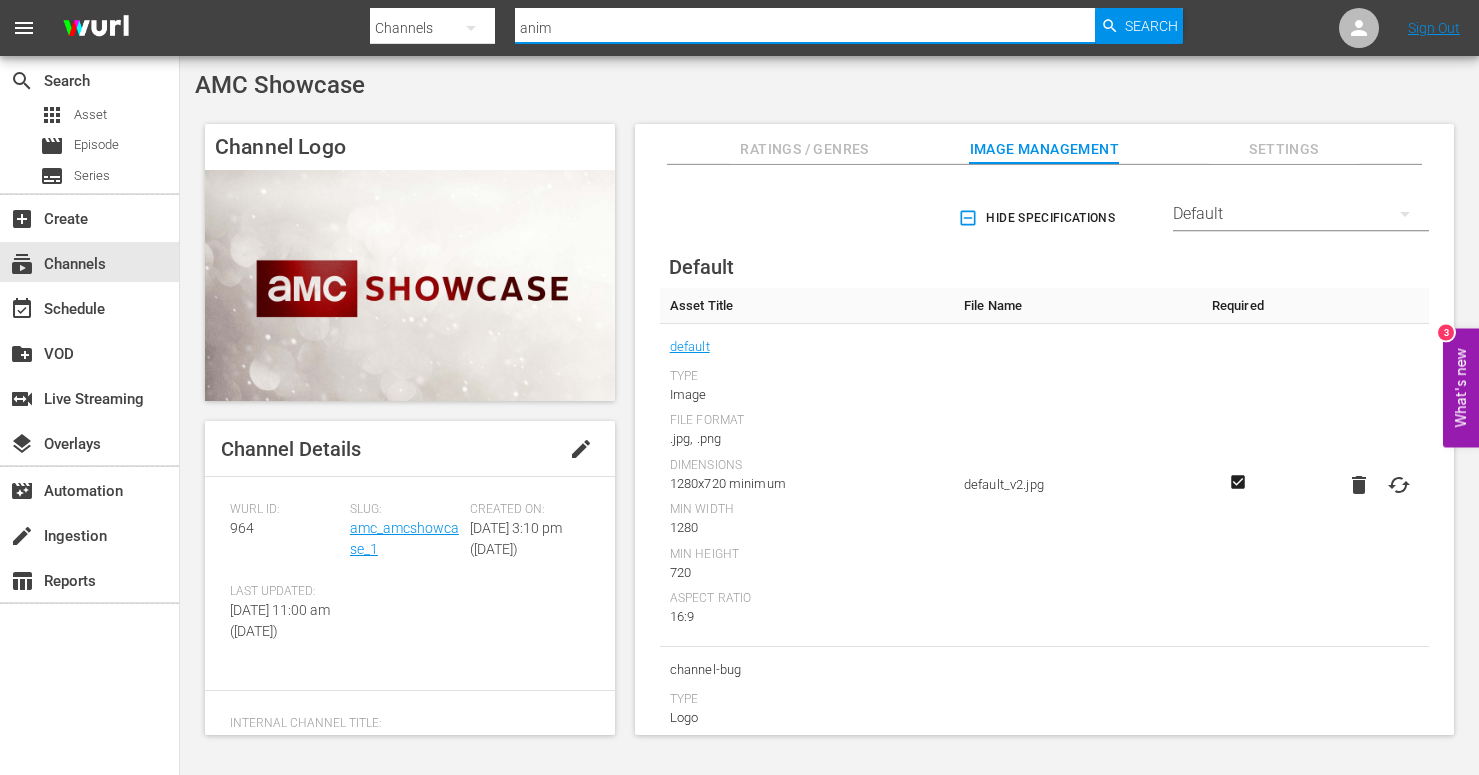 type on "anime" 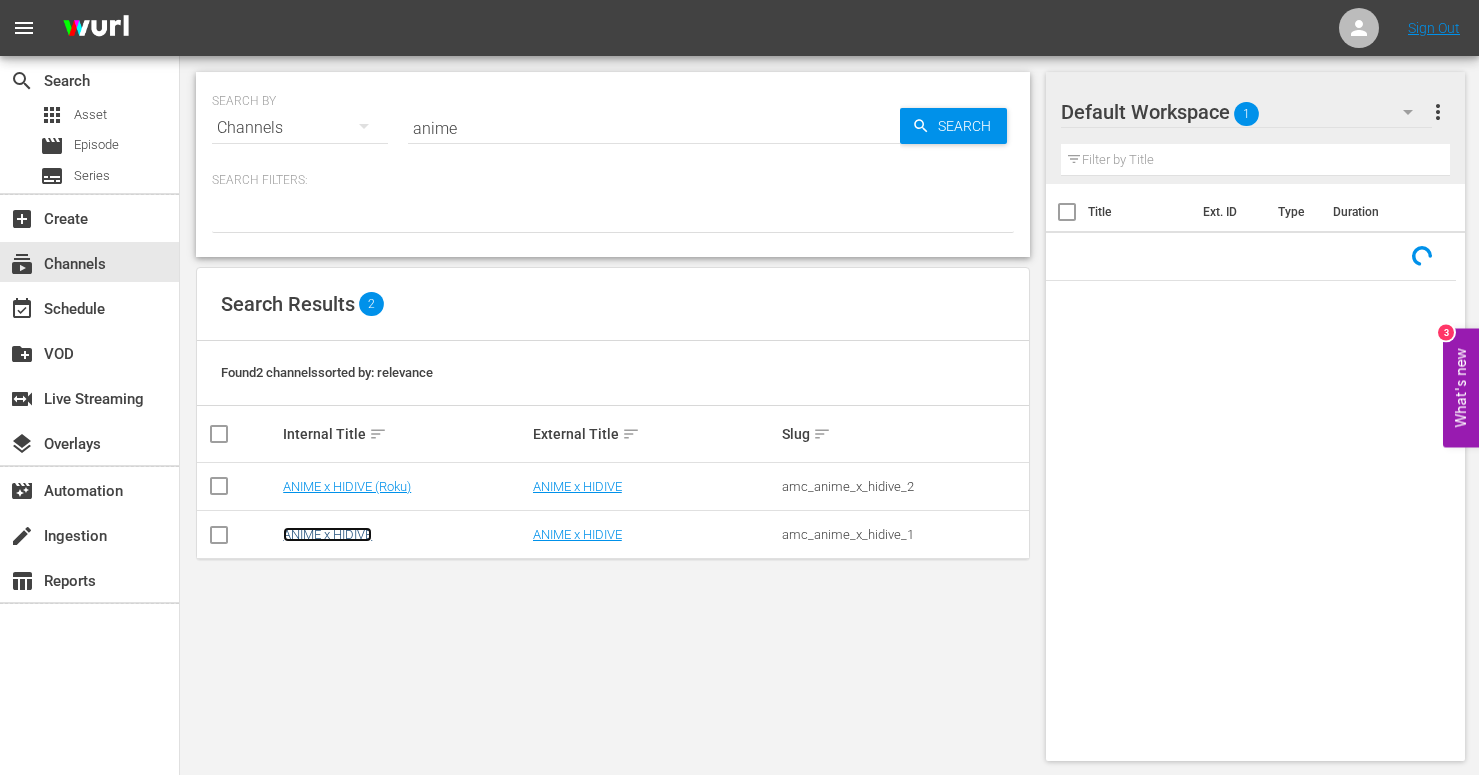 click on "ANIME x HIDIVE" at bounding box center [327, 534] 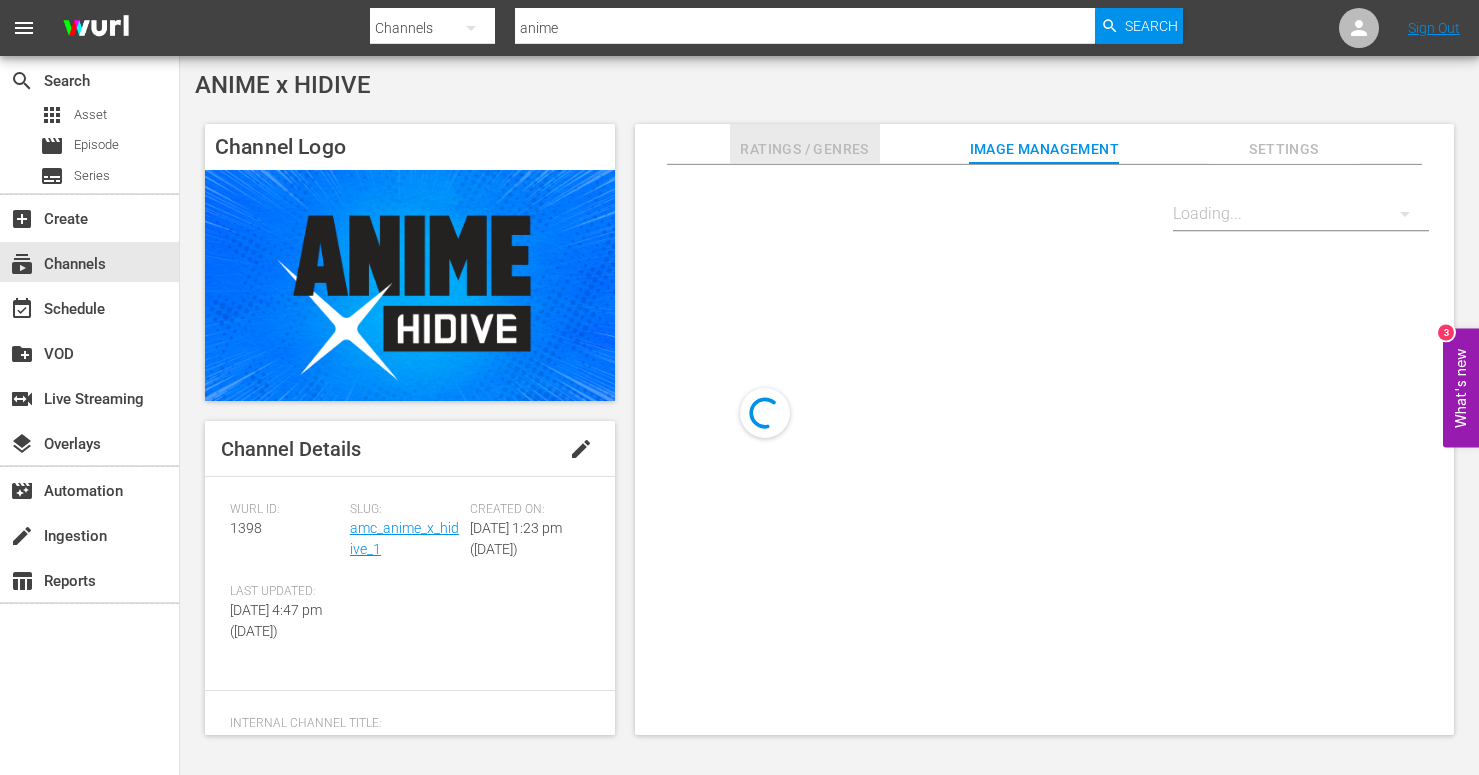 click on "Ratings / Genres" at bounding box center [805, 149] 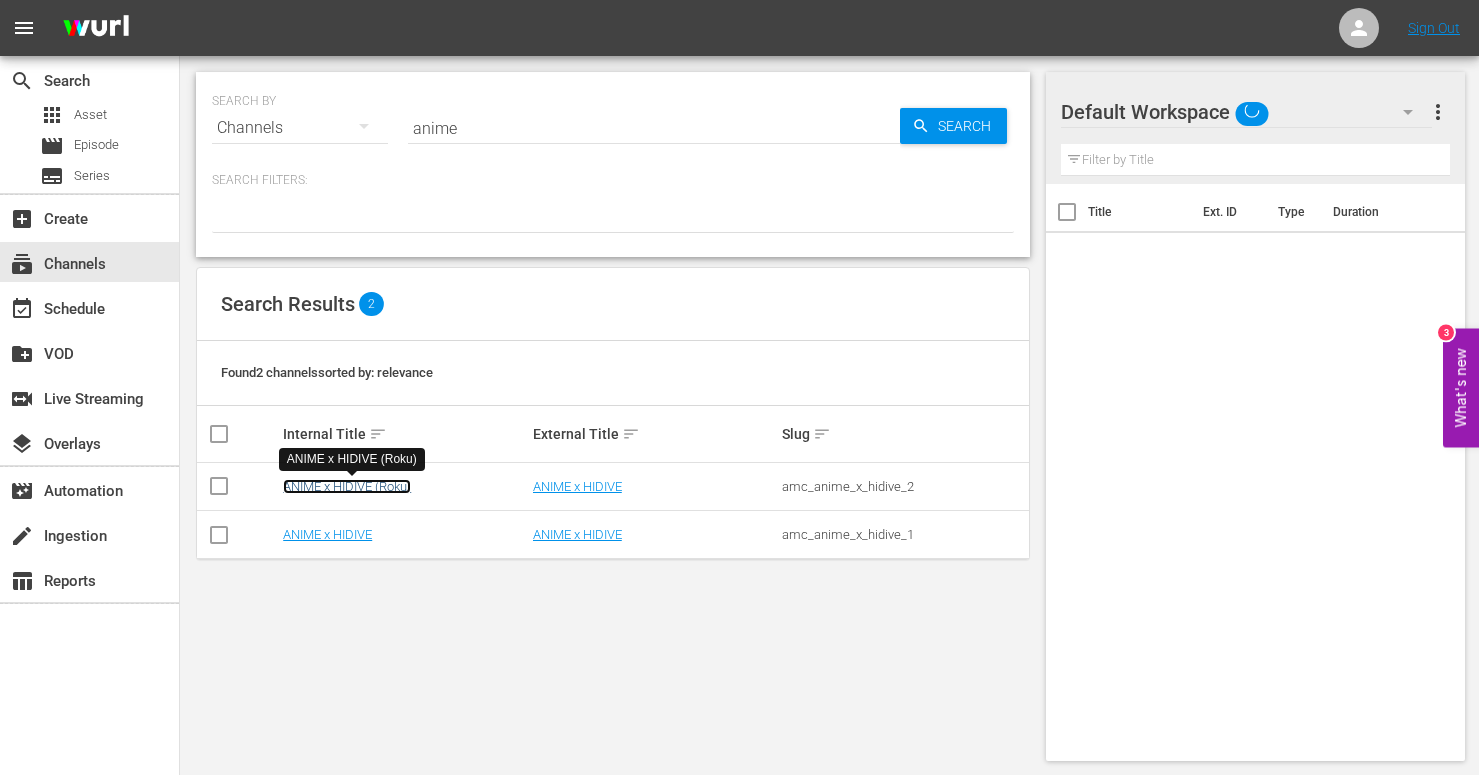 click on "ANIME x HIDIVE  (Roku)" at bounding box center (347, 486) 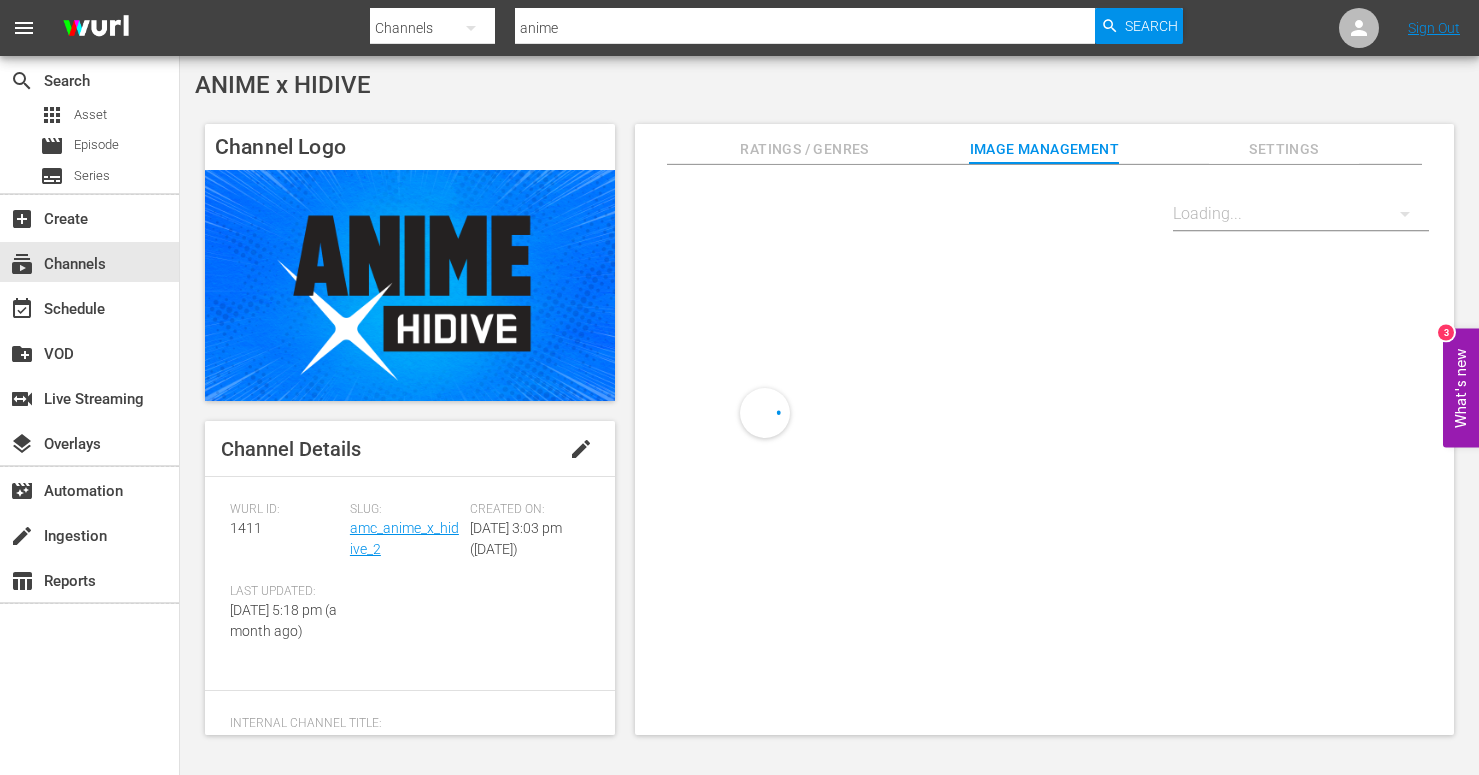 click on "Ratings / Genres" at bounding box center (805, 149) 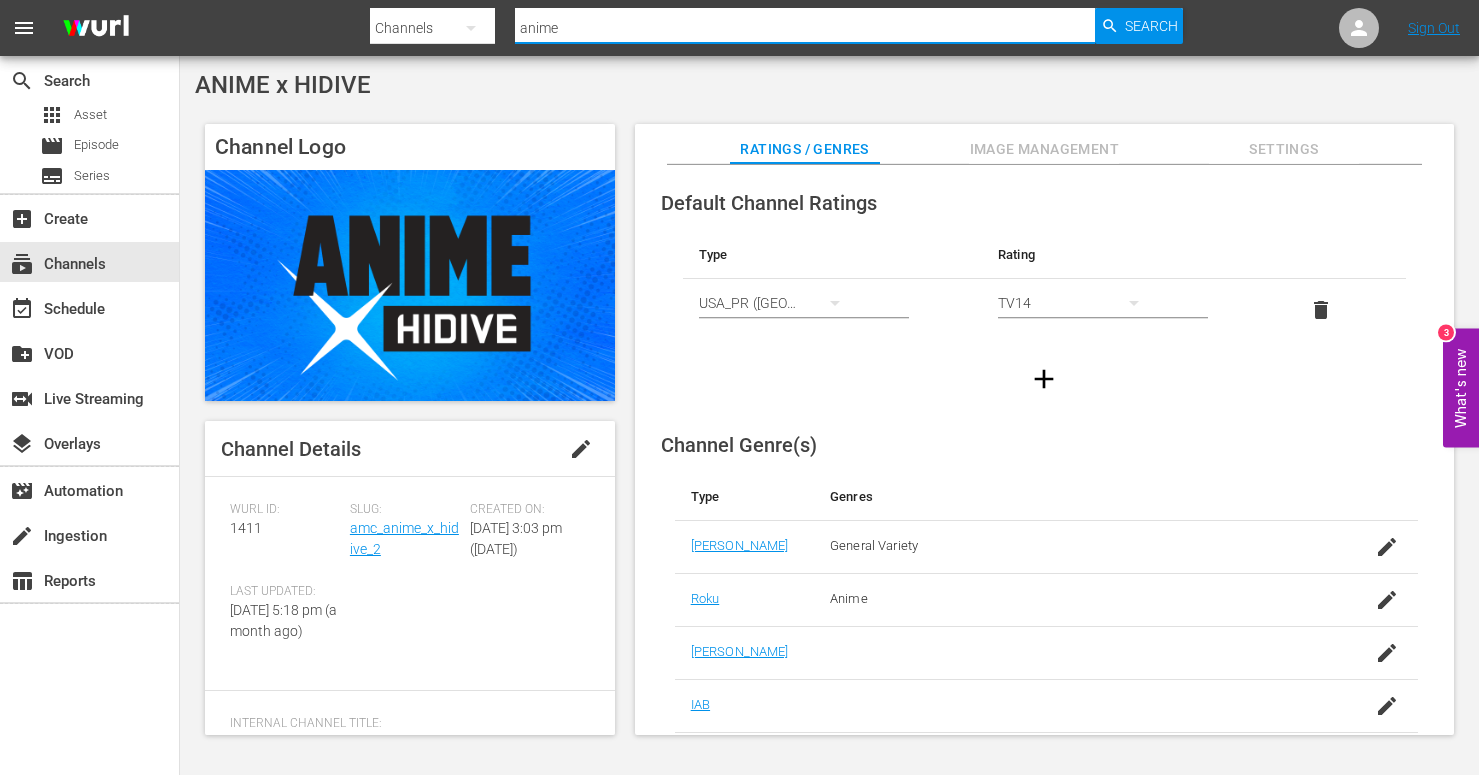 drag, startPoint x: 635, startPoint y: 33, endPoint x: 431, endPoint y: 3, distance: 206.19408 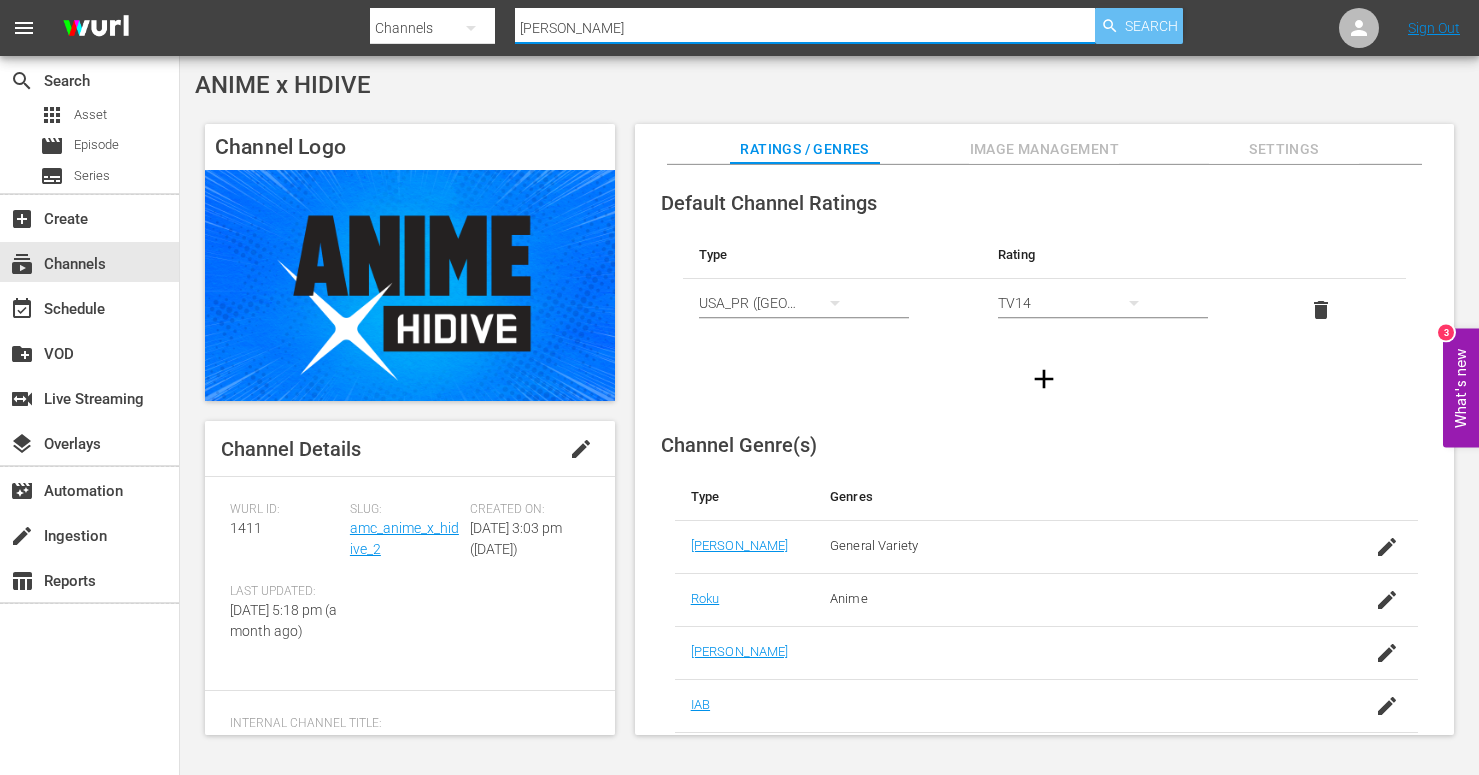 type on "[PERSON_NAME]" 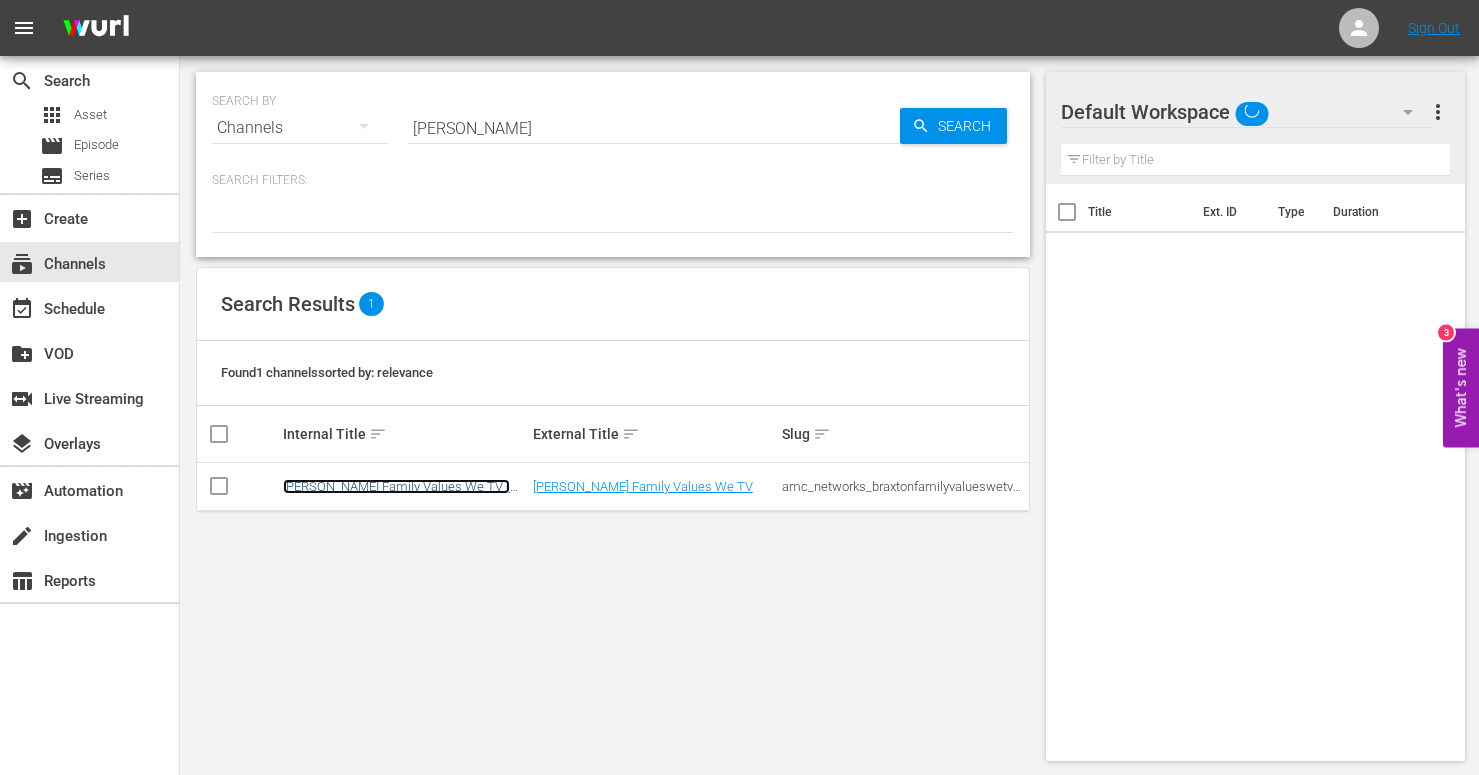 click on "[PERSON_NAME] Family Values We TV - Roku" at bounding box center (396, 494) 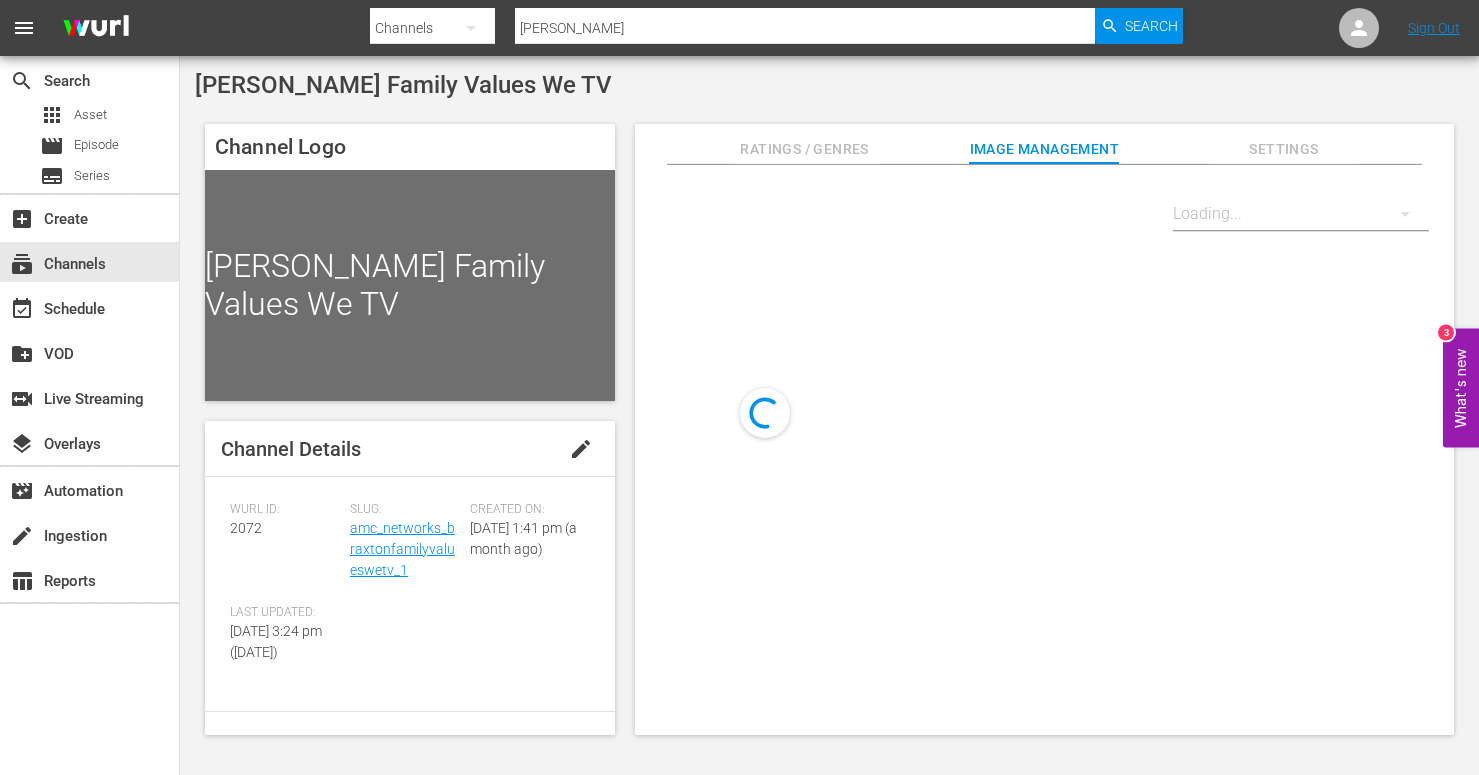click on "Ratings / Genres" at bounding box center [805, 149] 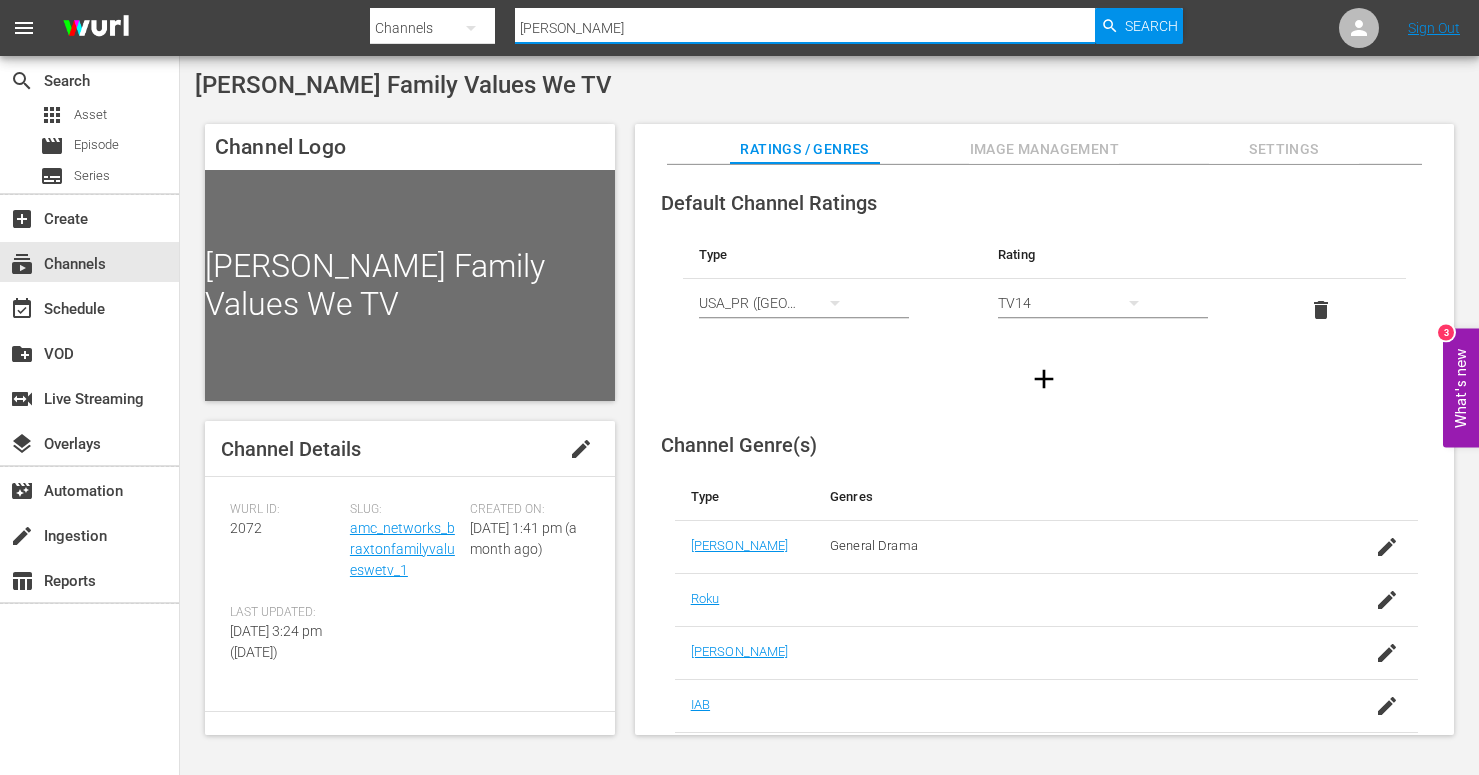 drag, startPoint x: 598, startPoint y: 28, endPoint x: 482, endPoint y: 9, distance: 117.54574 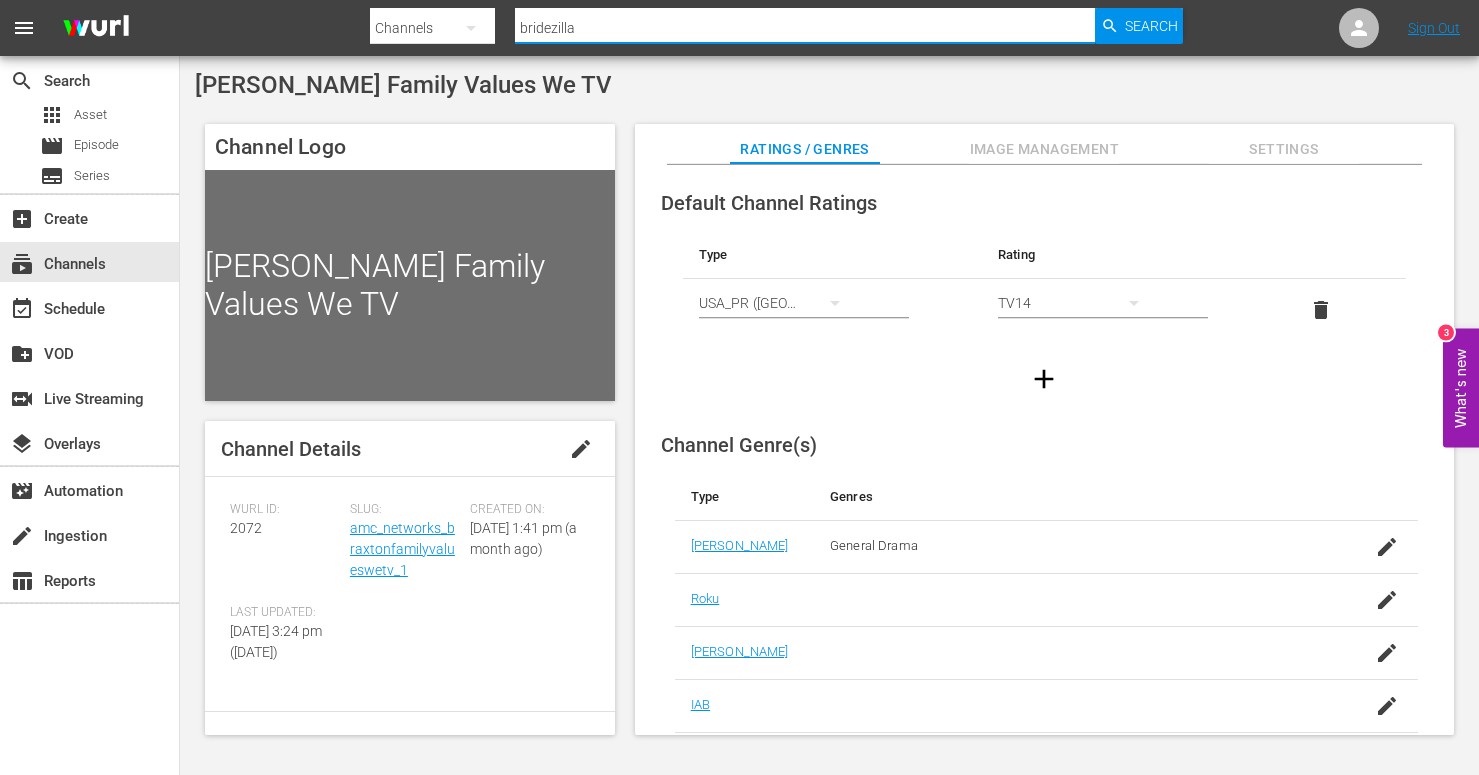 type on "bridezillas" 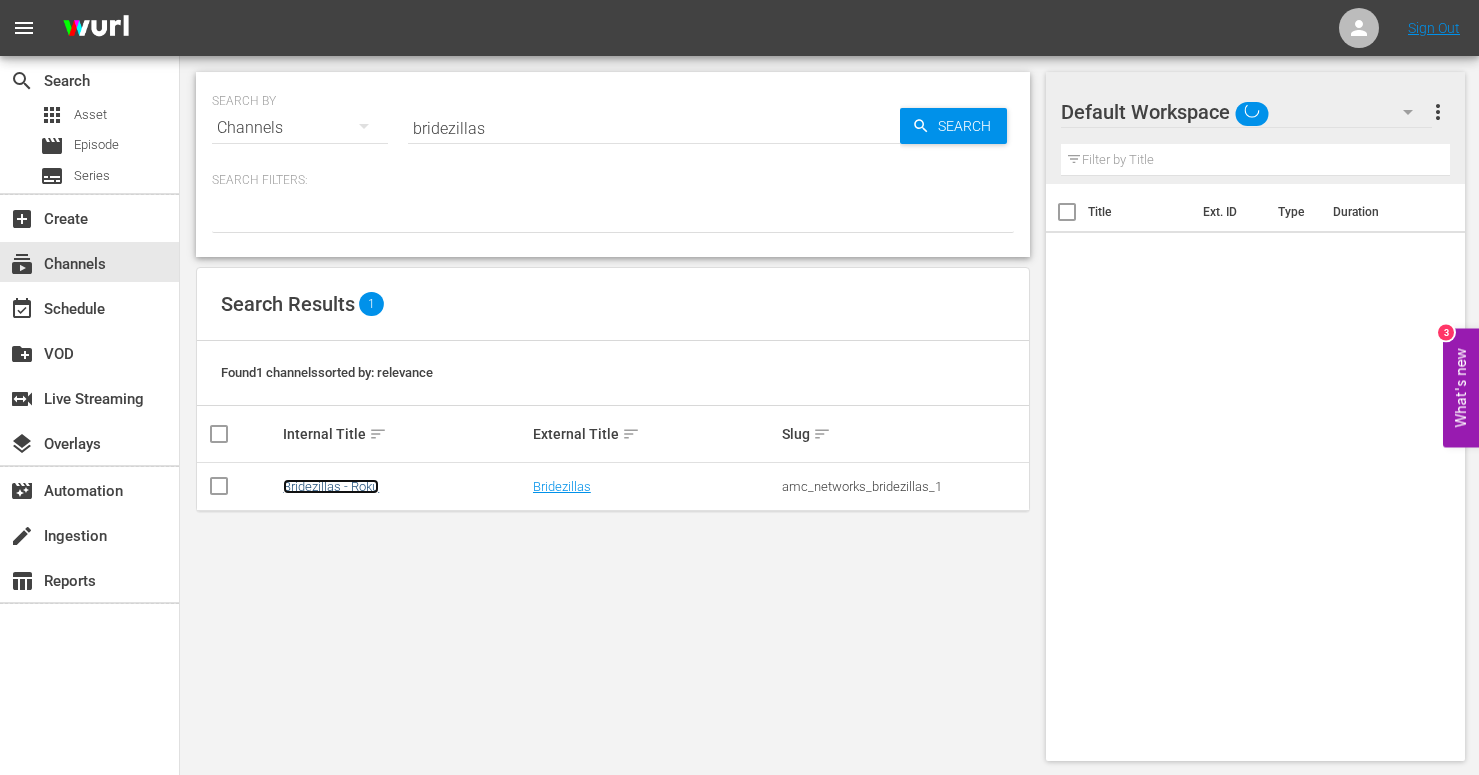 click on "Bridezillas - Roku" at bounding box center [331, 486] 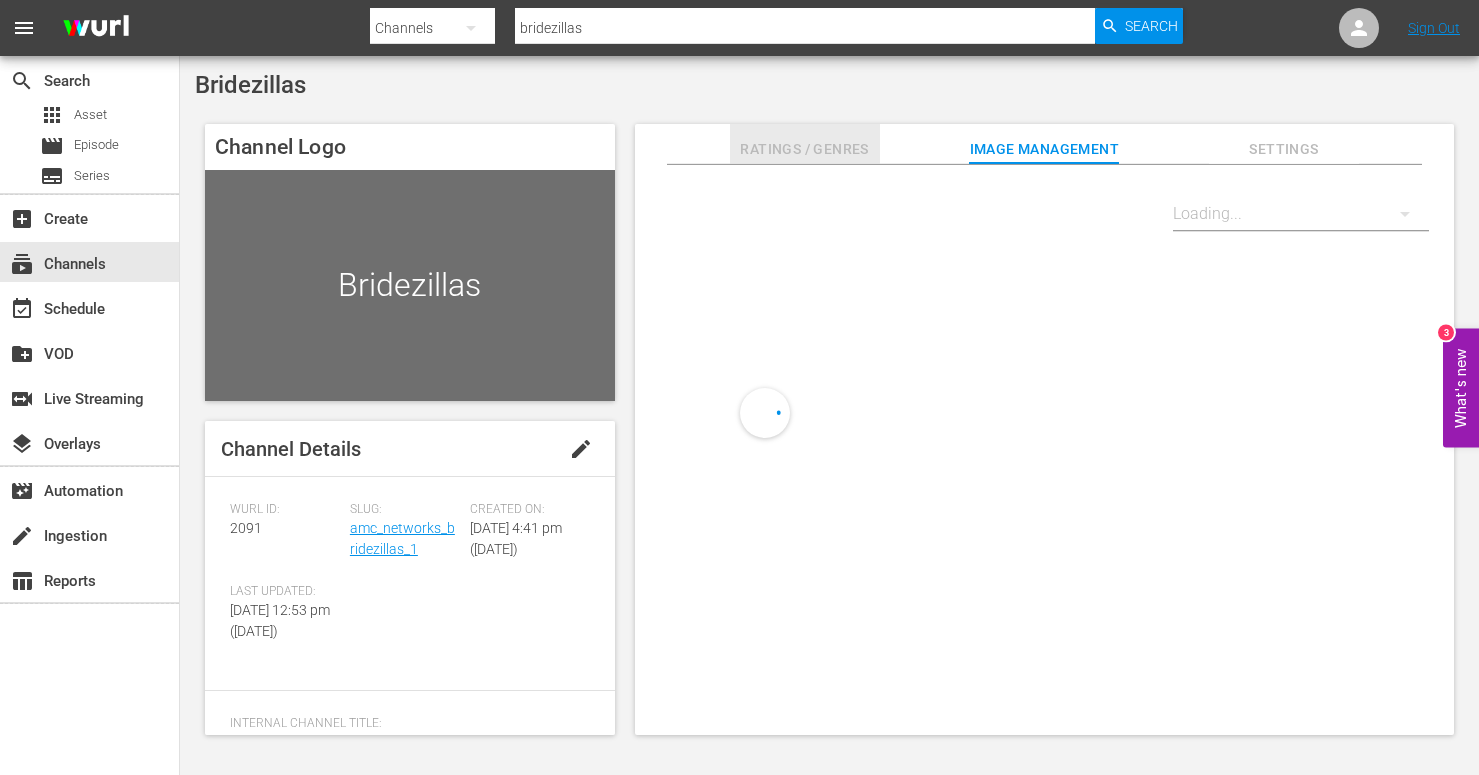 click on "Ratings / Genres" at bounding box center [805, 149] 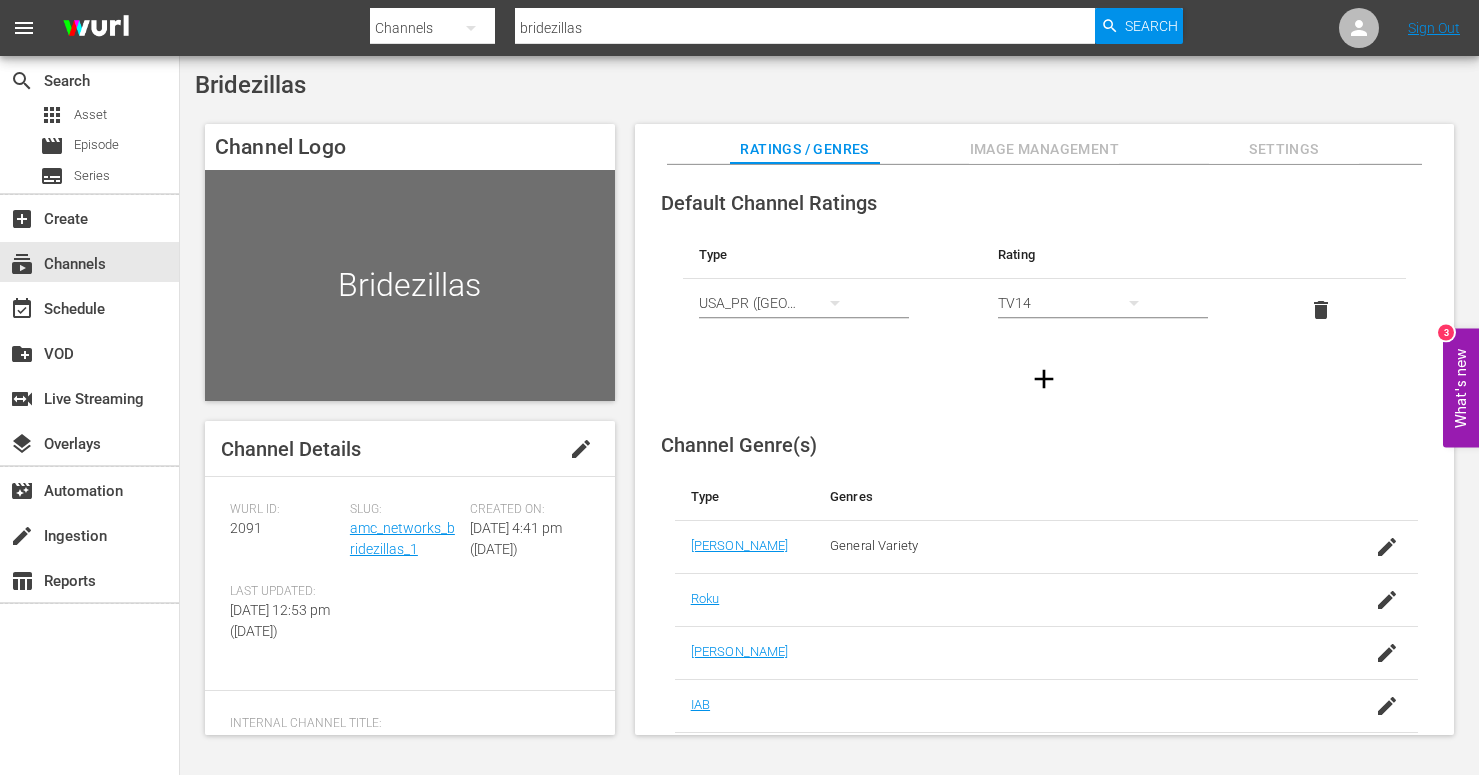 drag, startPoint x: 603, startPoint y: 26, endPoint x: 437, endPoint y: 3, distance: 167.5858 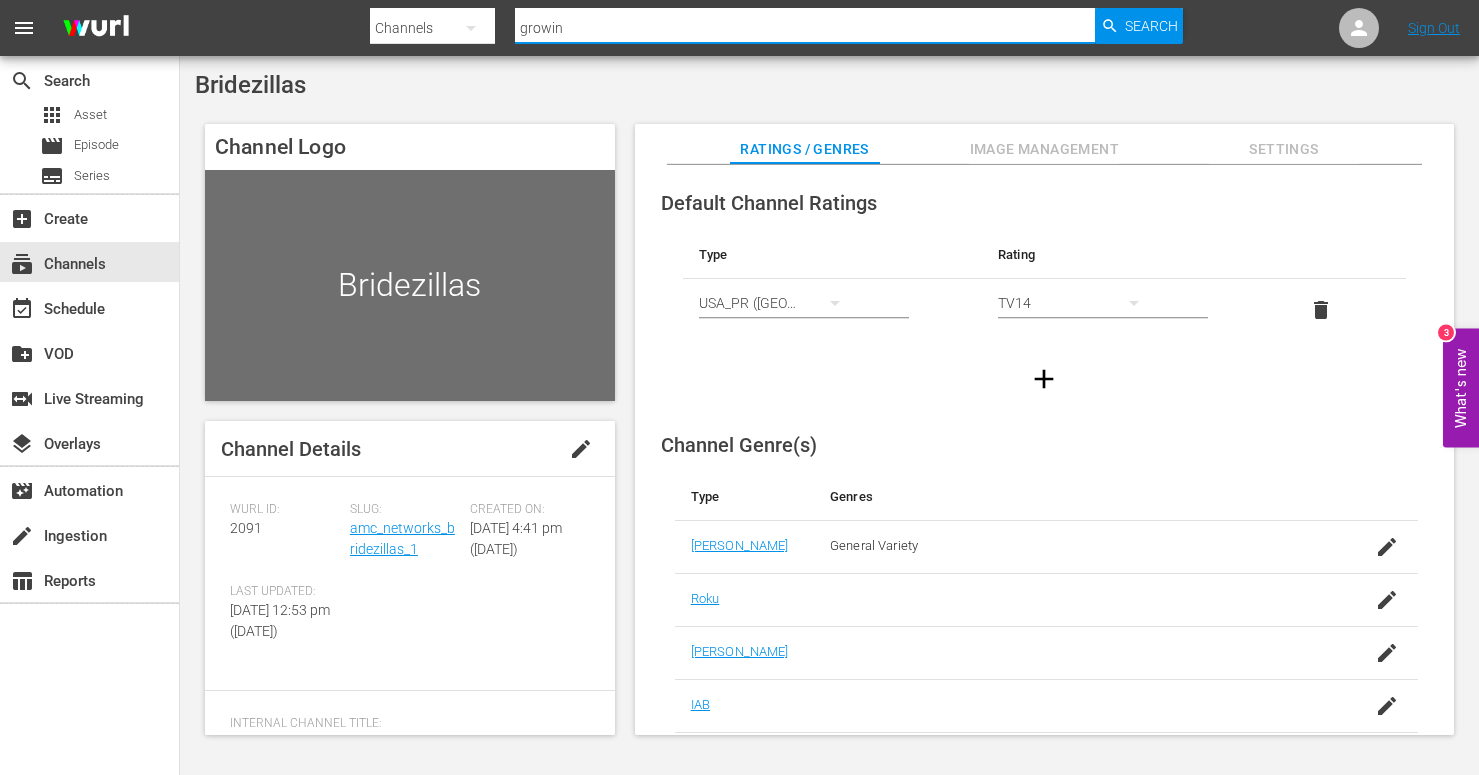 type on "growing" 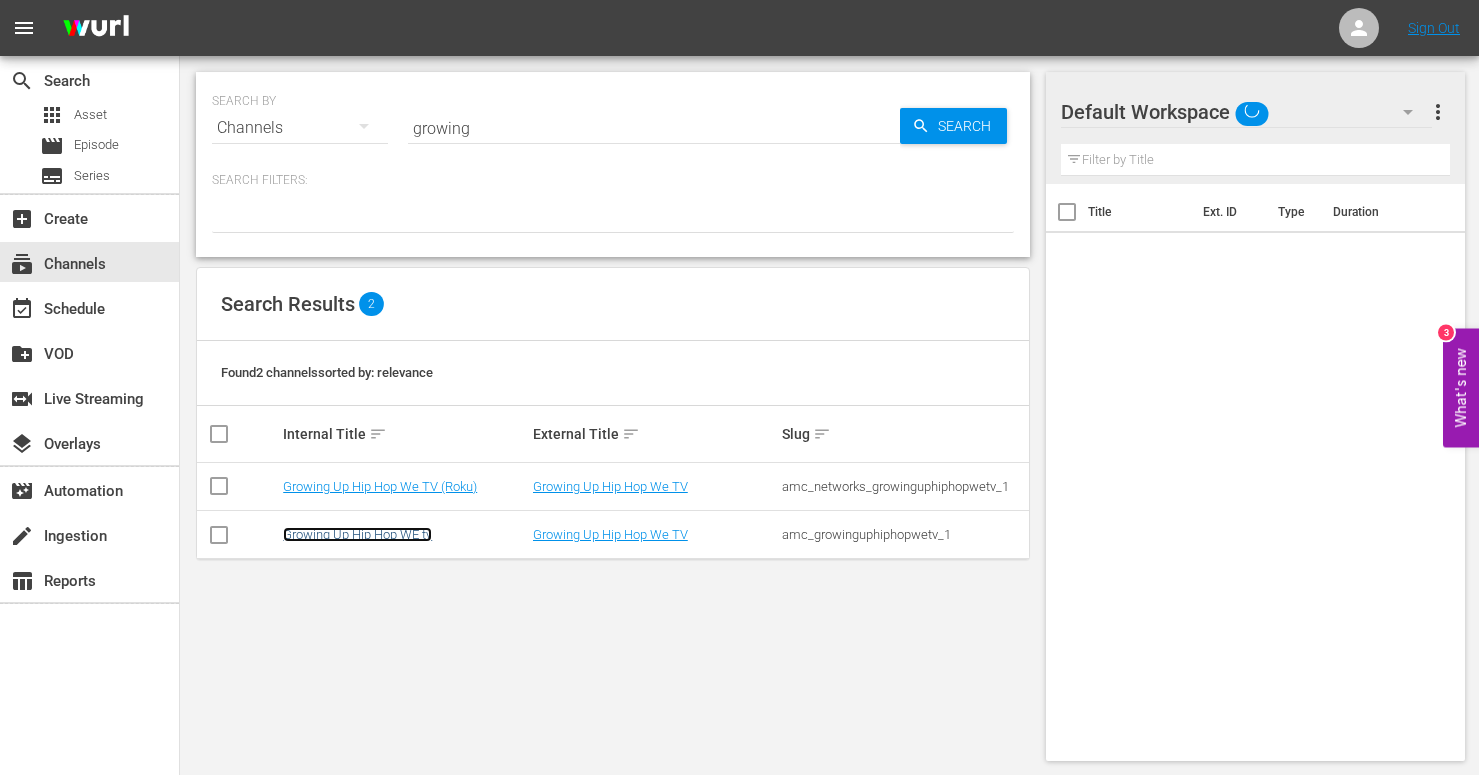 click on "Growing Up Hip Hop WE tv" at bounding box center (357, 534) 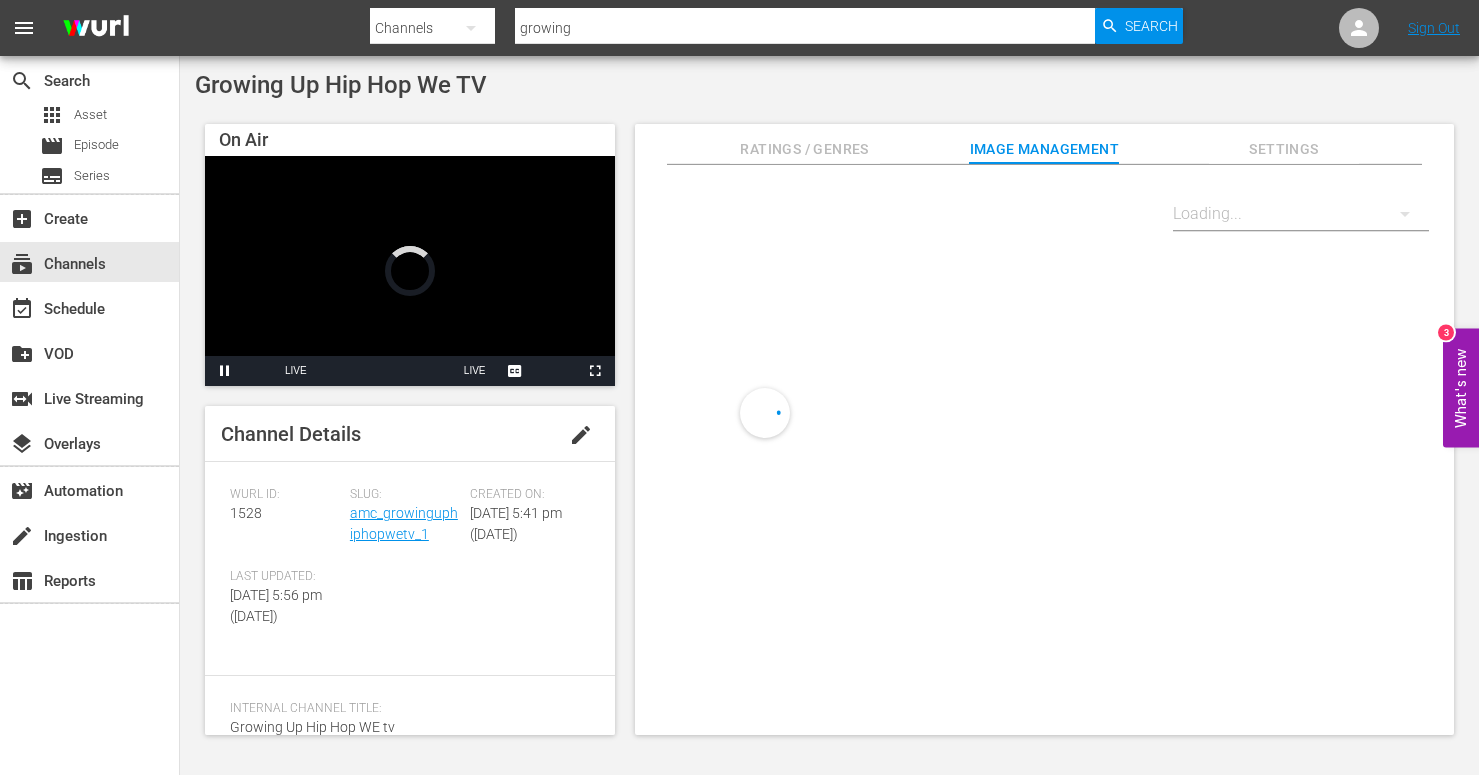 click on "Ratings / Genres" at bounding box center [805, 149] 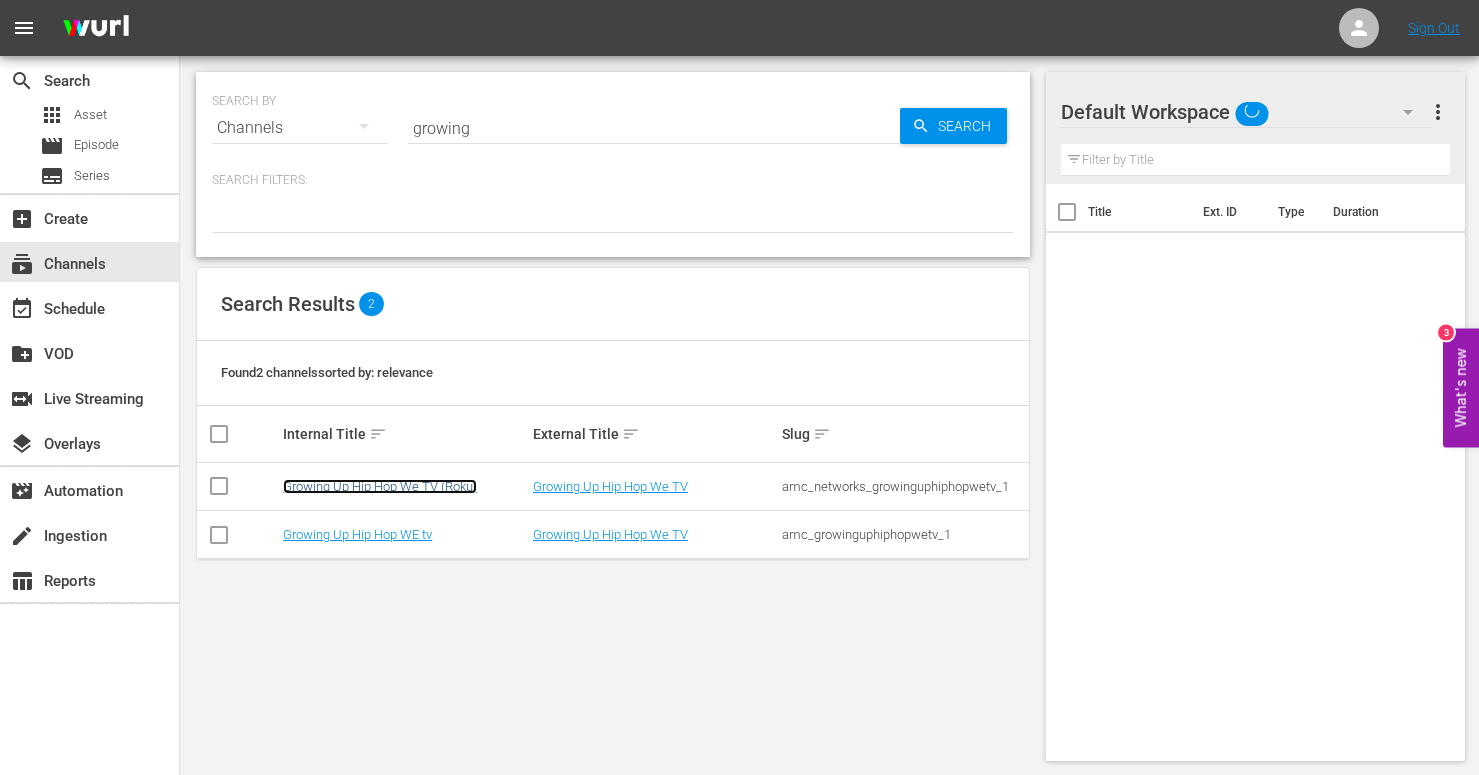 click on "Growing Up Hip Hop We TV (Roku)" at bounding box center [380, 486] 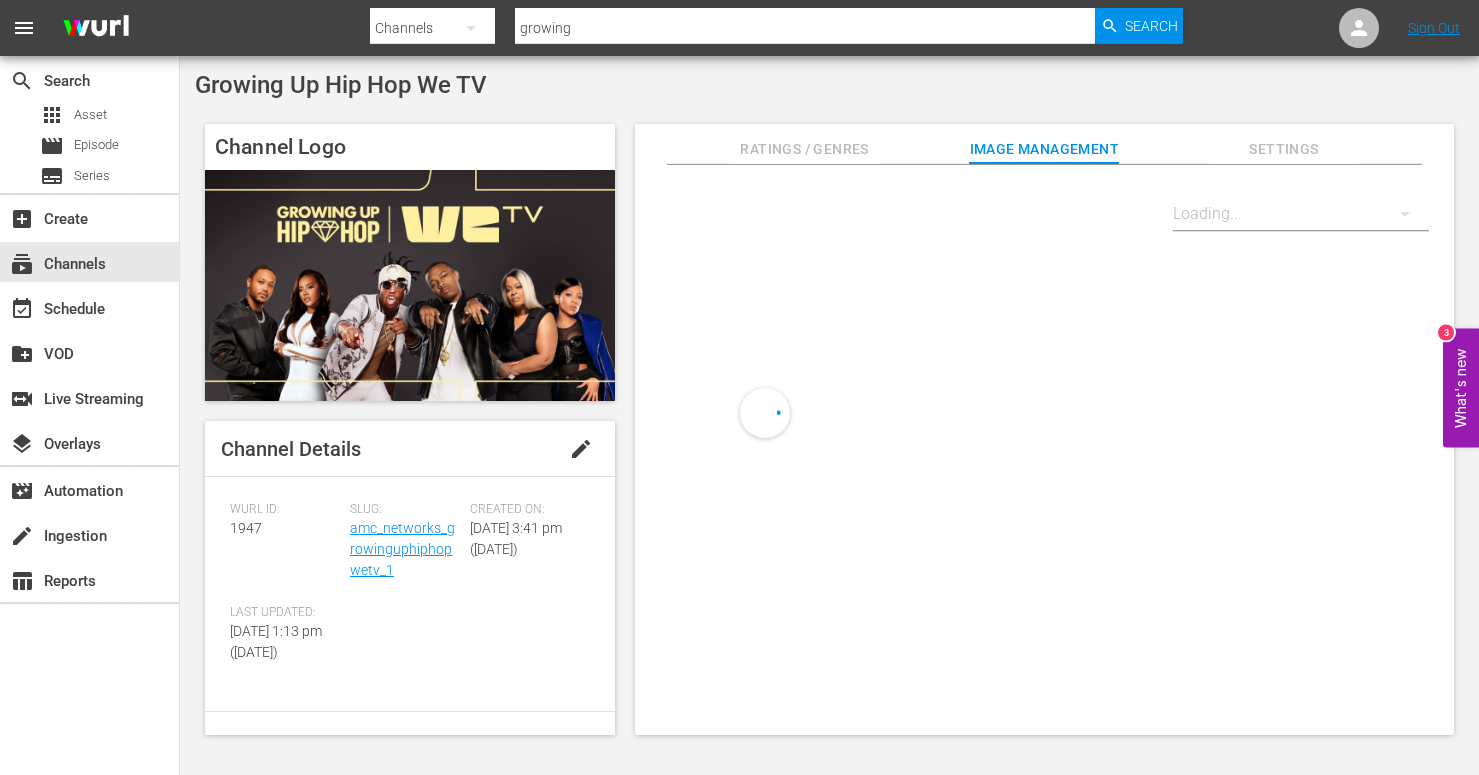 click on "Ratings / Genres" at bounding box center [805, 149] 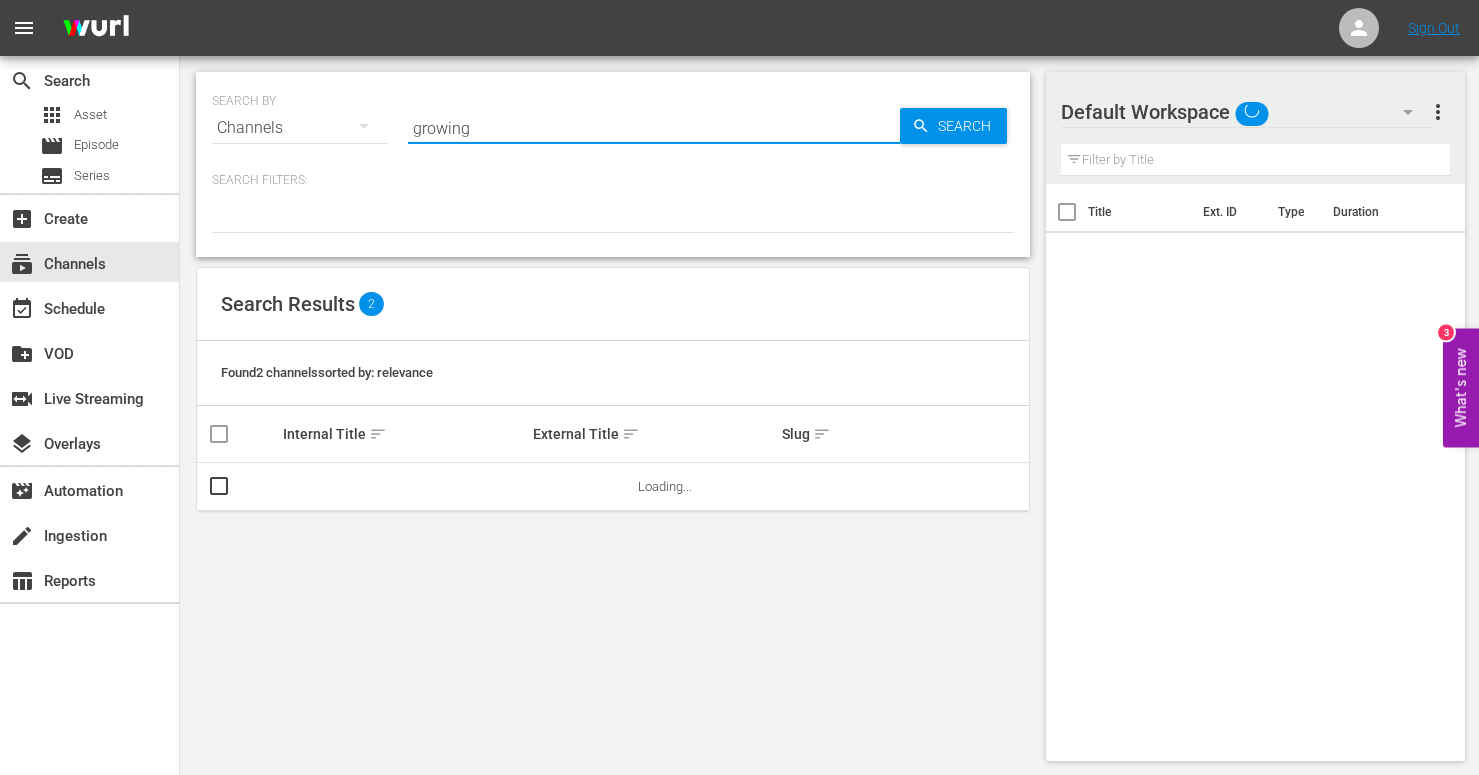 drag, startPoint x: 464, startPoint y: 132, endPoint x: 356, endPoint y: 110, distance: 110.217964 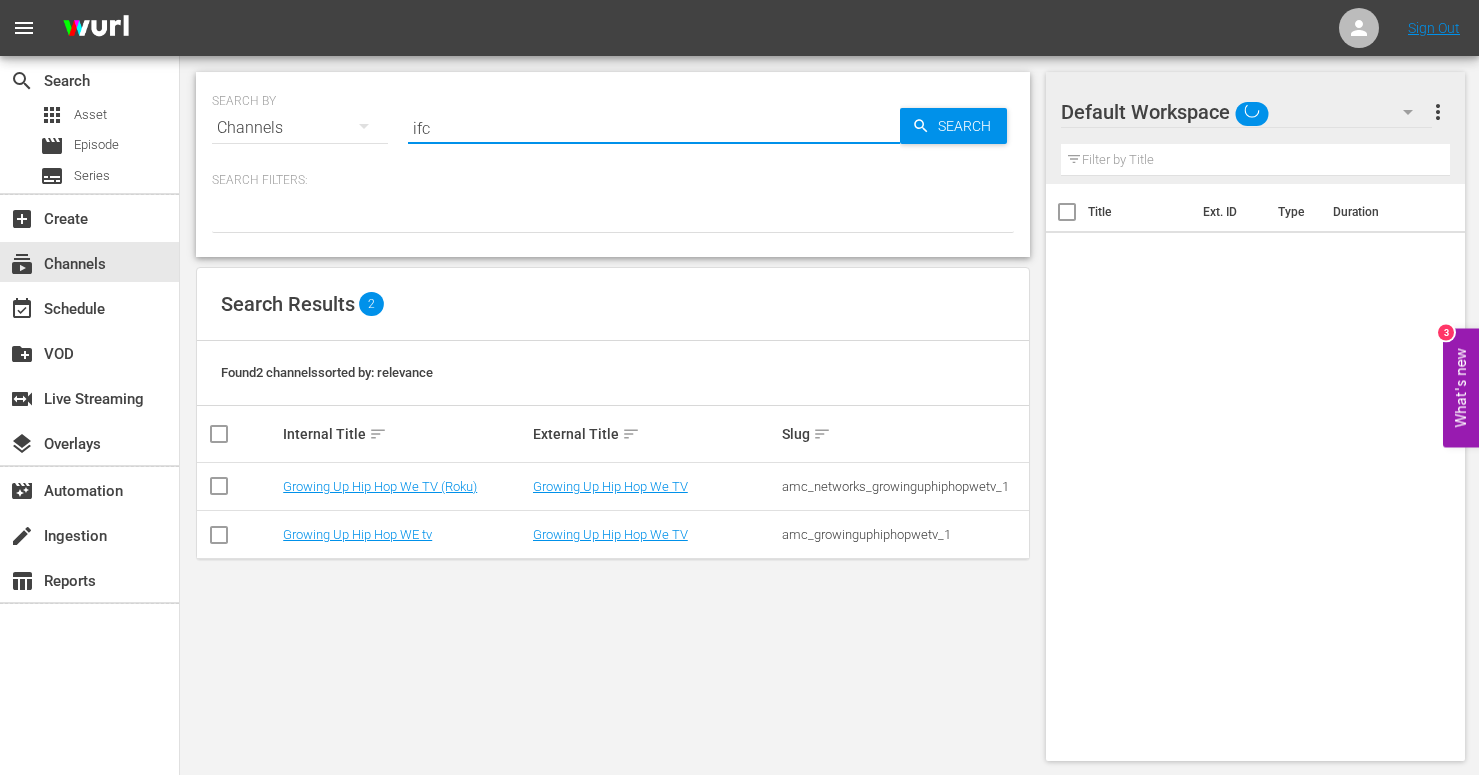 type on "ifc" 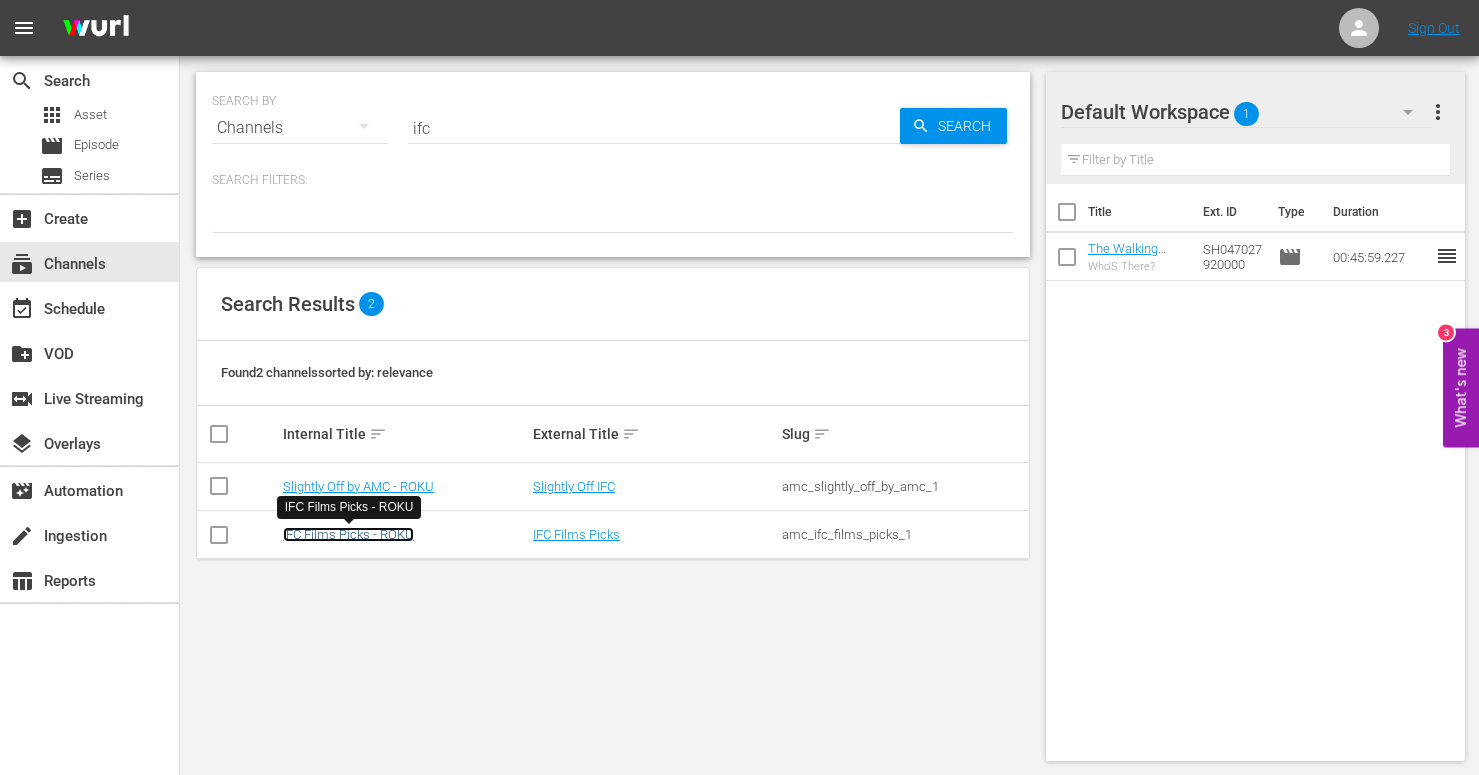 click on "IFC Films Picks - ROKU" at bounding box center (348, 534) 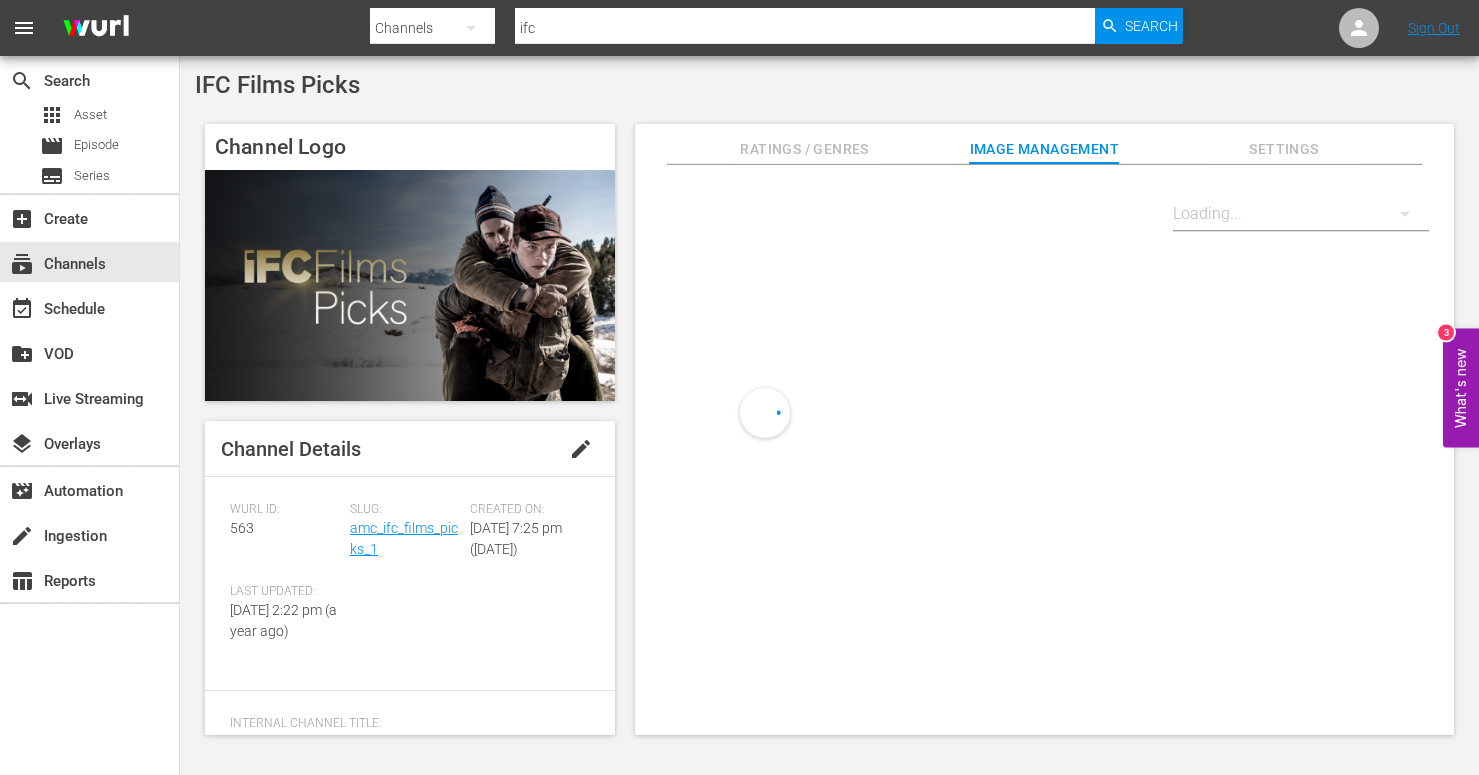 click on "Ratings / Genres" at bounding box center (805, 149) 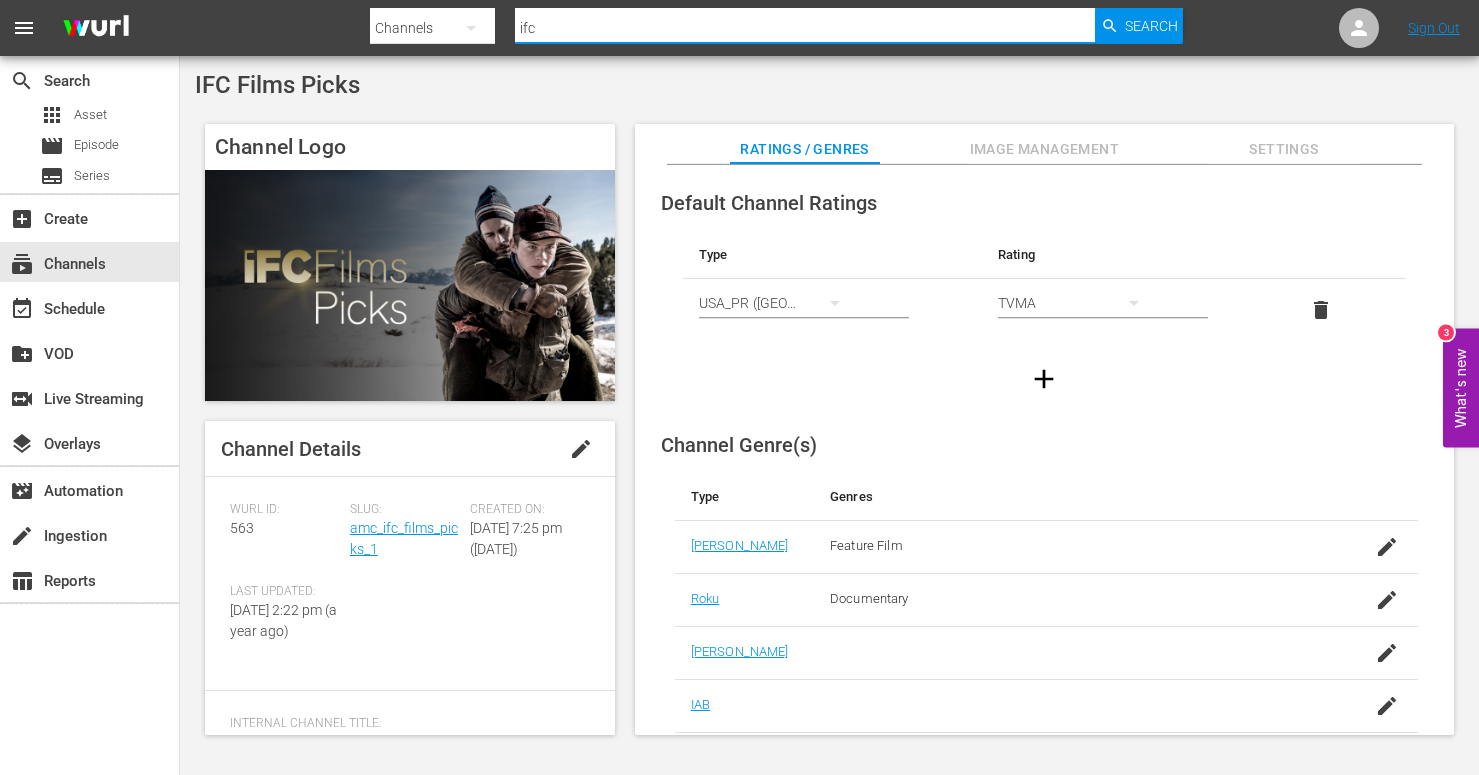drag, startPoint x: 603, startPoint y: 21, endPoint x: 456, endPoint y: 3, distance: 148.09795 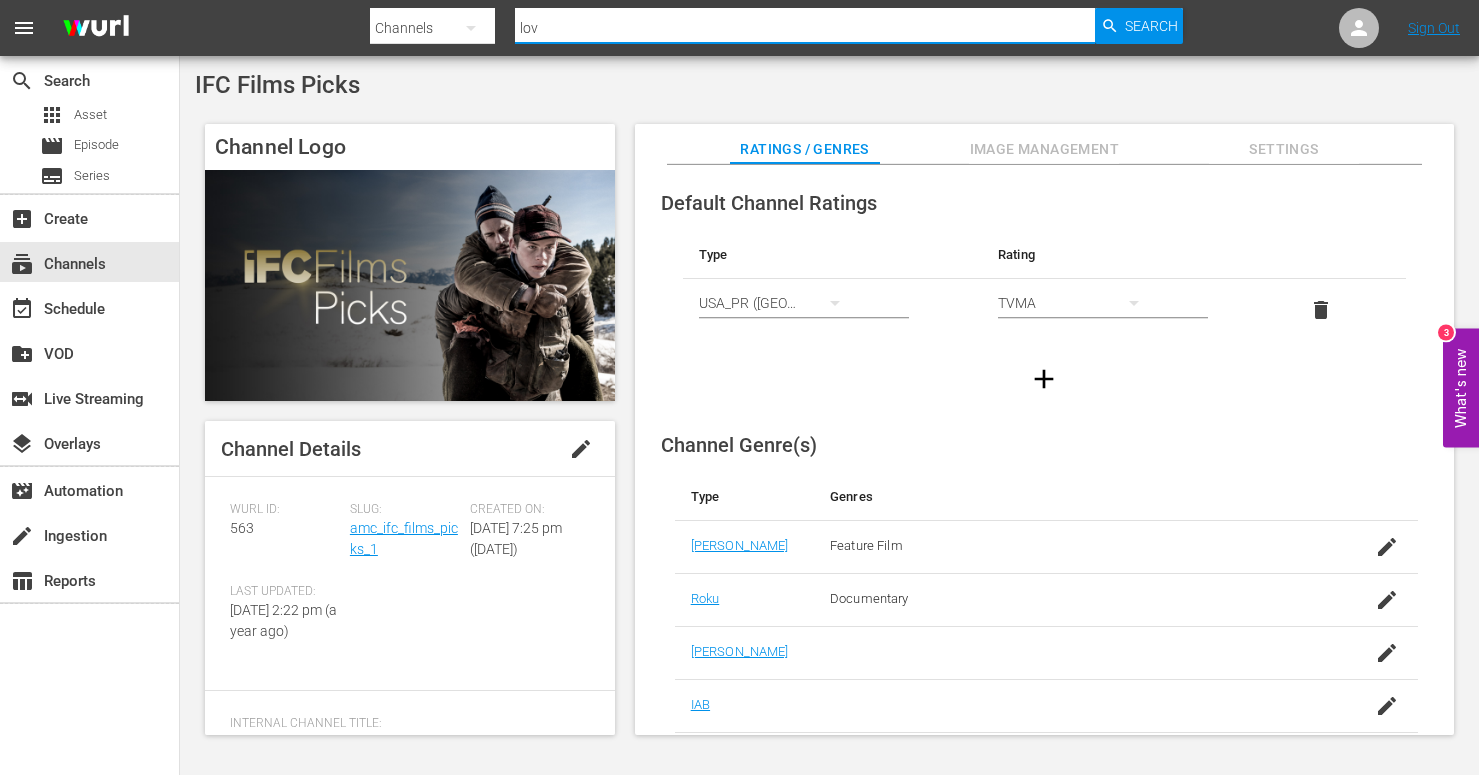 type on "love" 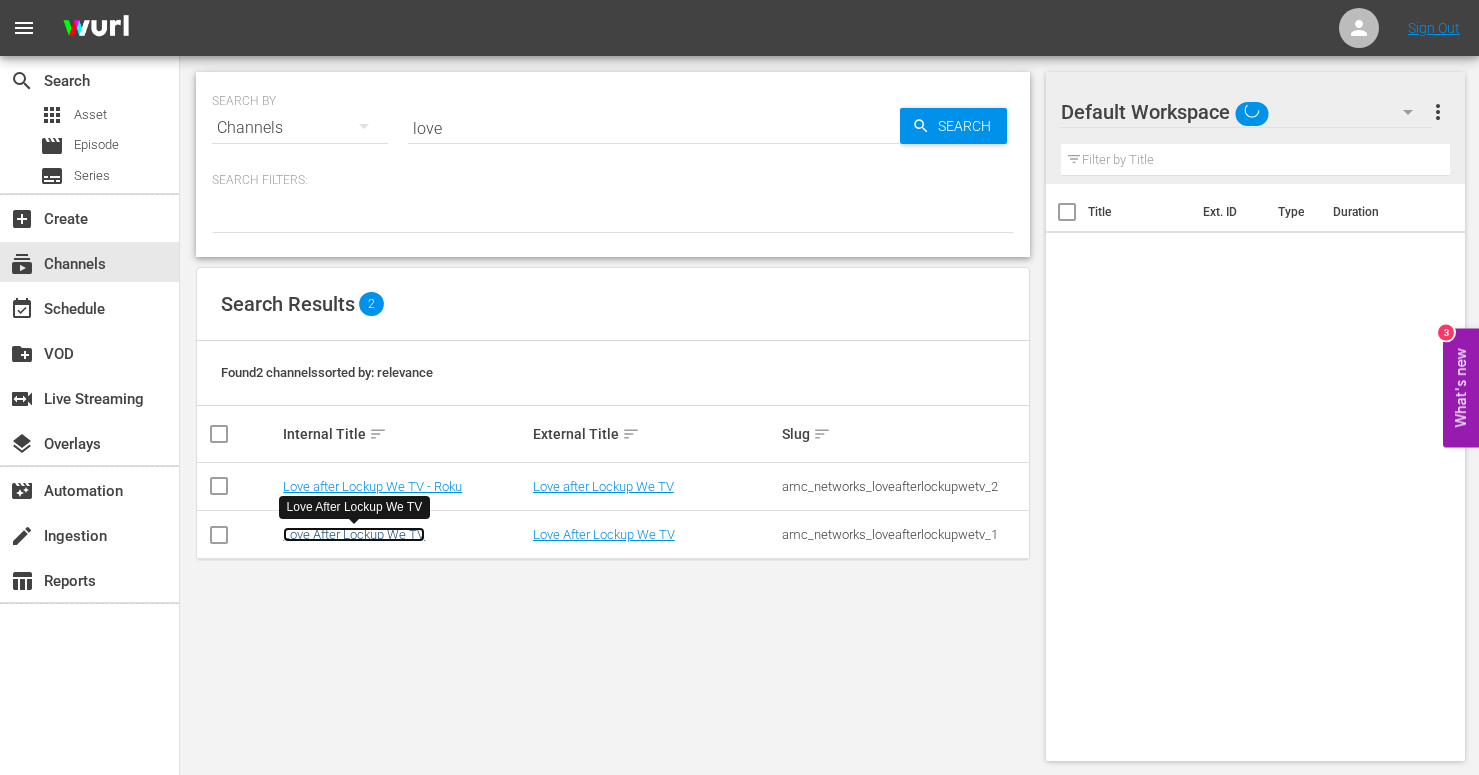 click on "Love After Lockup We TV" at bounding box center (354, 534) 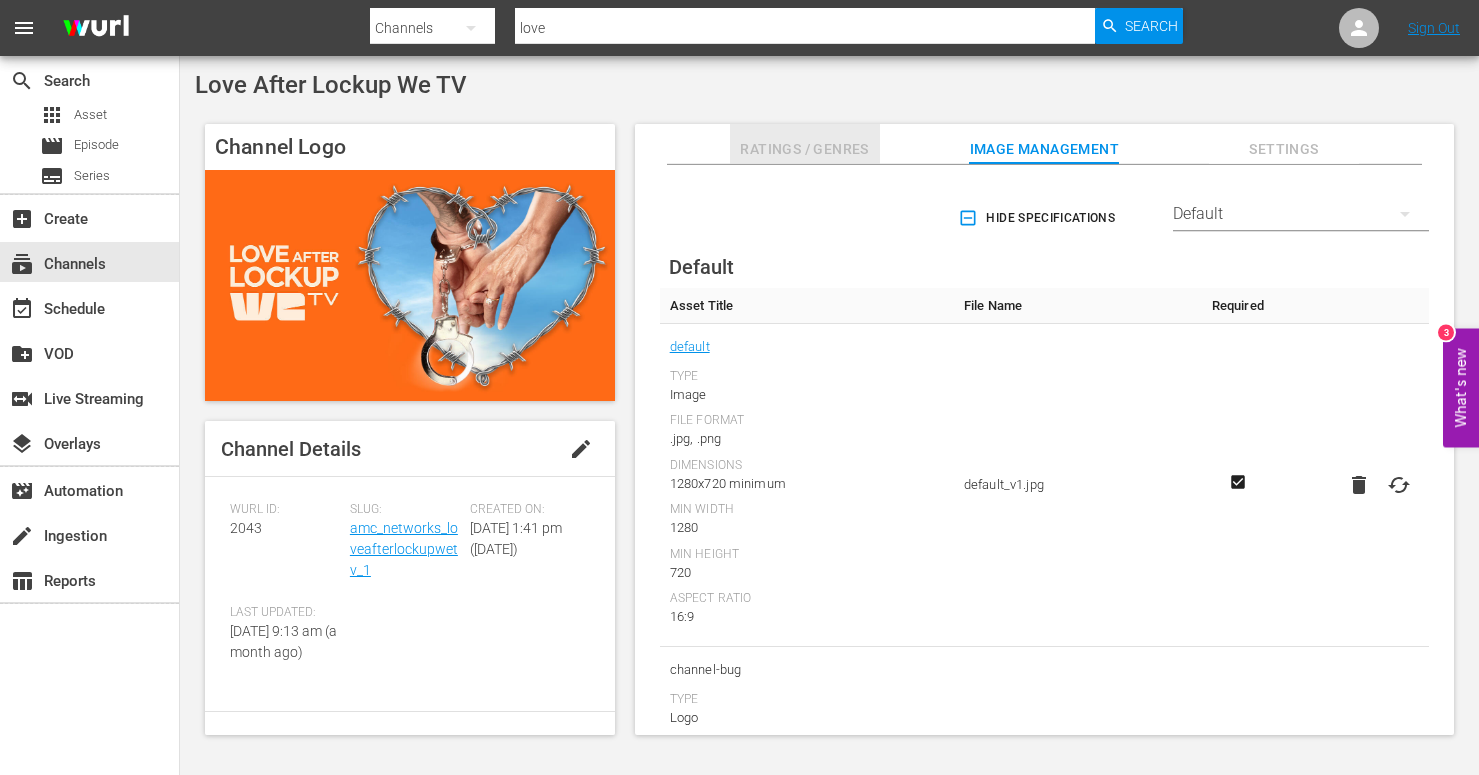 click on "Ratings / Genres" at bounding box center (805, 144) 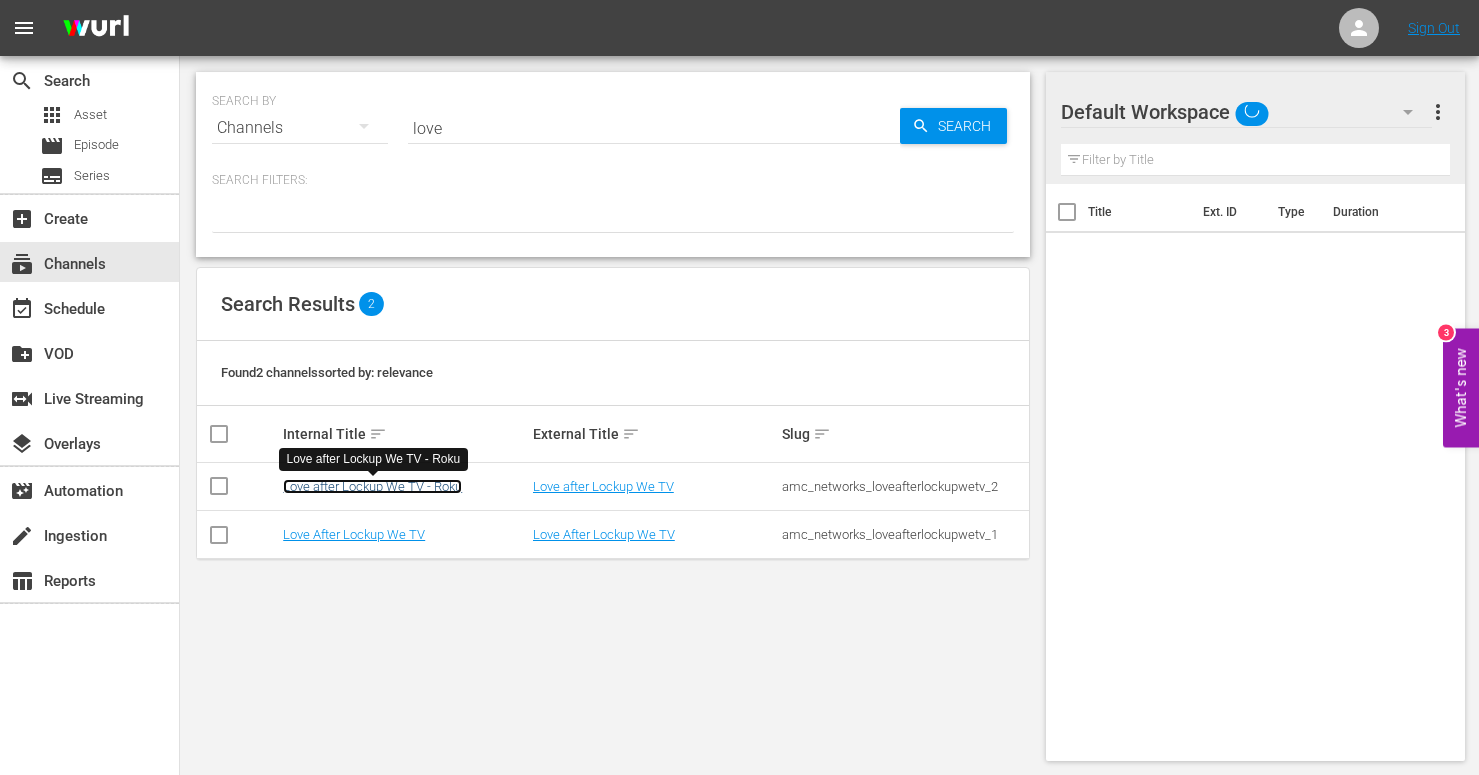 click on "Love after Lockup We TV - Roku" at bounding box center [372, 486] 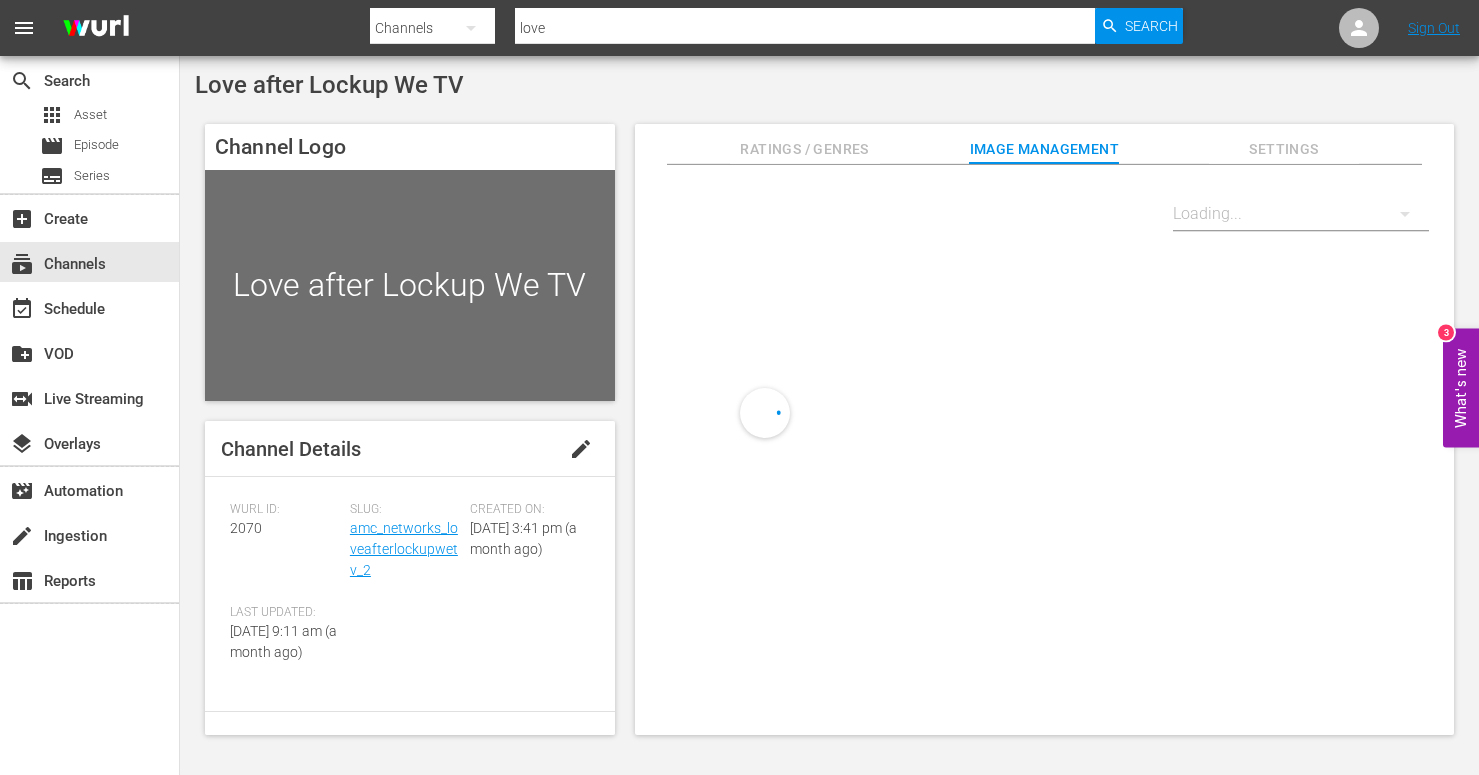 click on "Ratings / Genres" at bounding box center (805, 149) 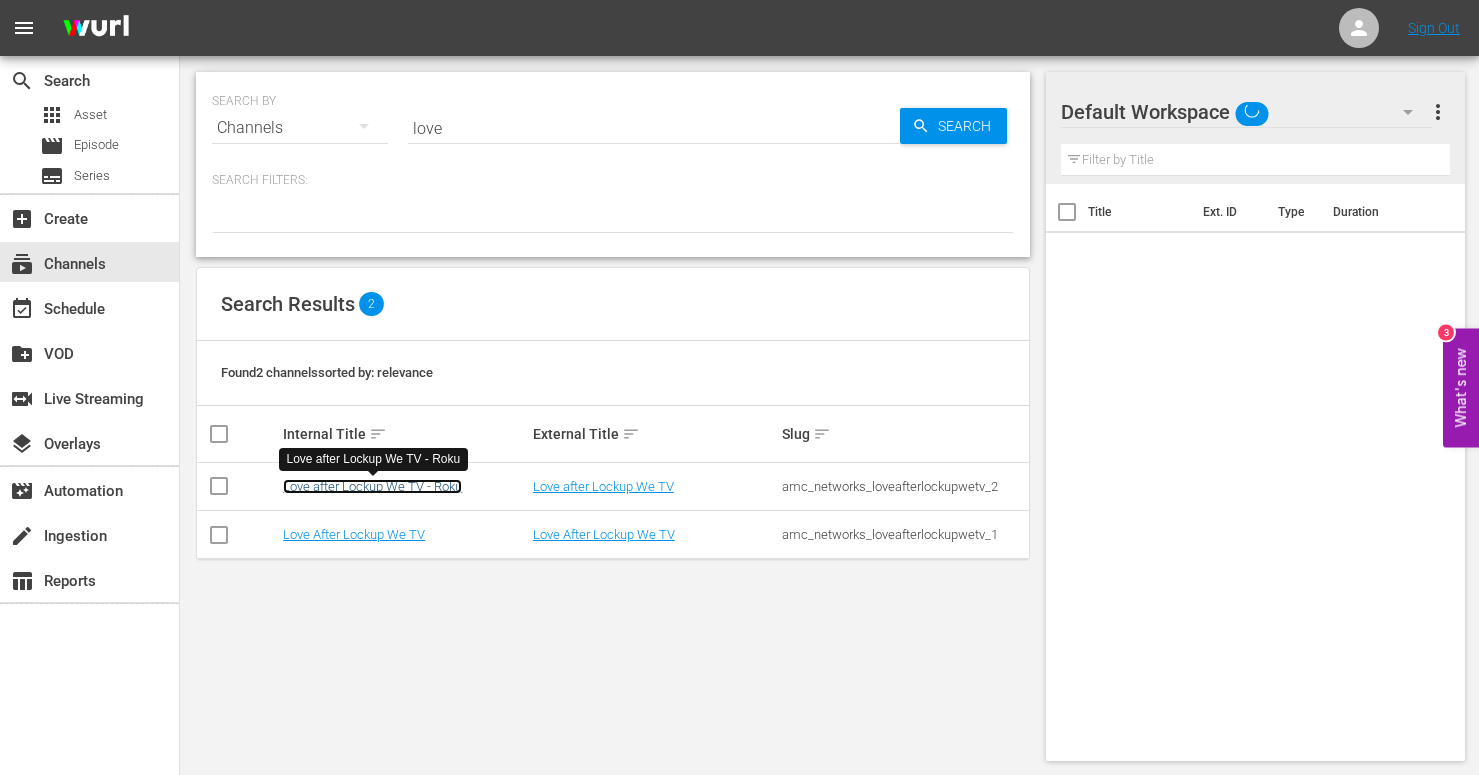 click on "Love after Lockup We TV - Roku" at bounding box center [372, 486] 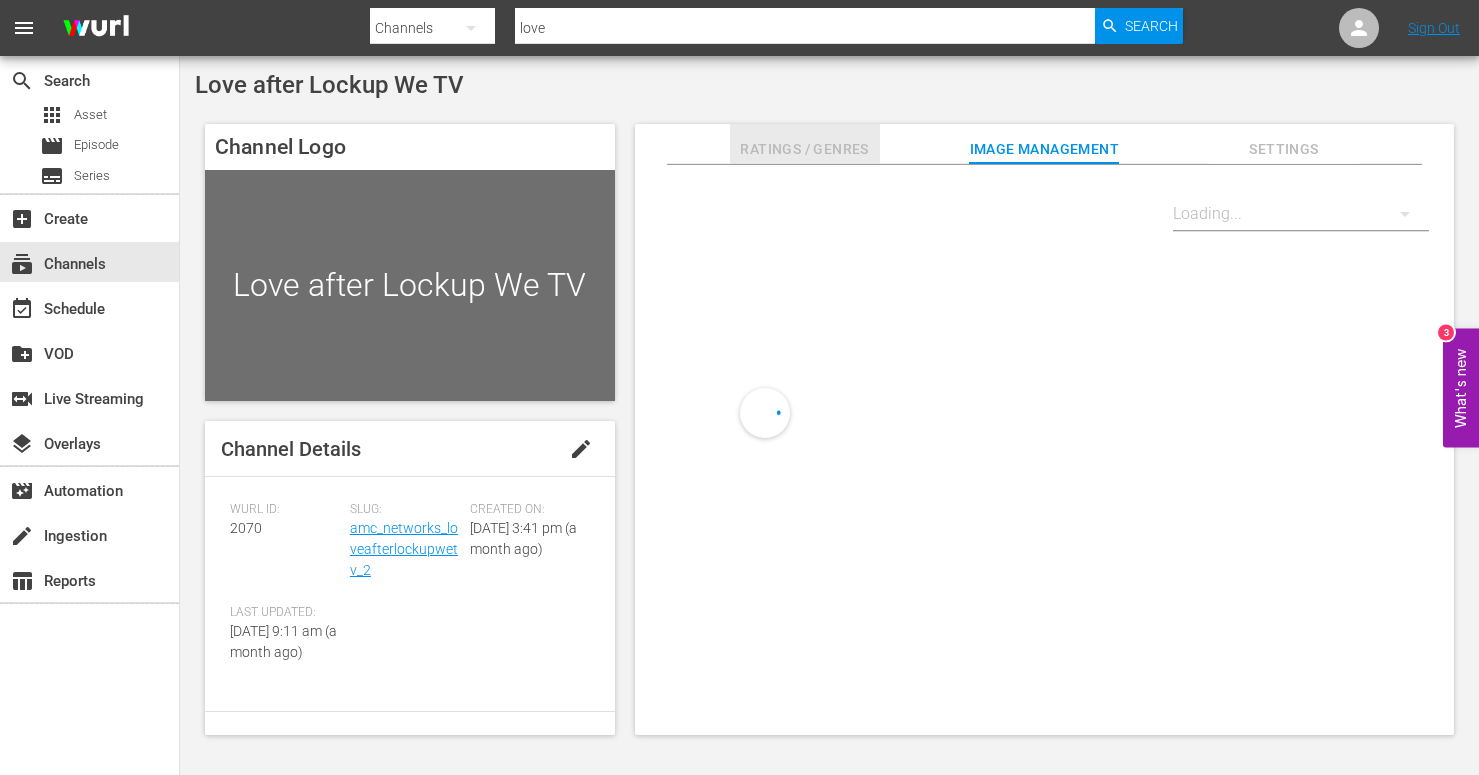 click on "Ratings / Genres" at bounding box center [805, 149] 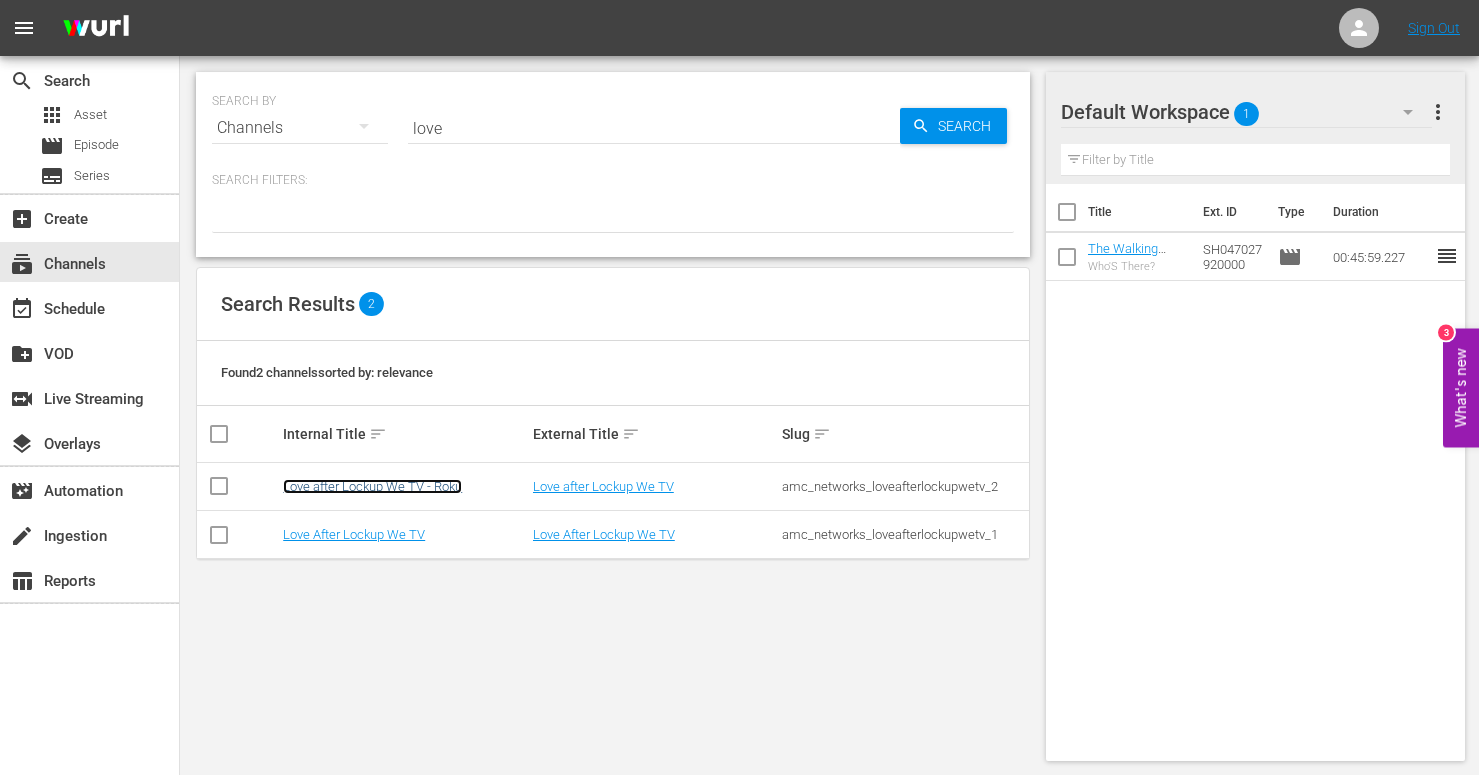 click on "Love after Lockup We TV - Roku" at bounding box center (372, 486) 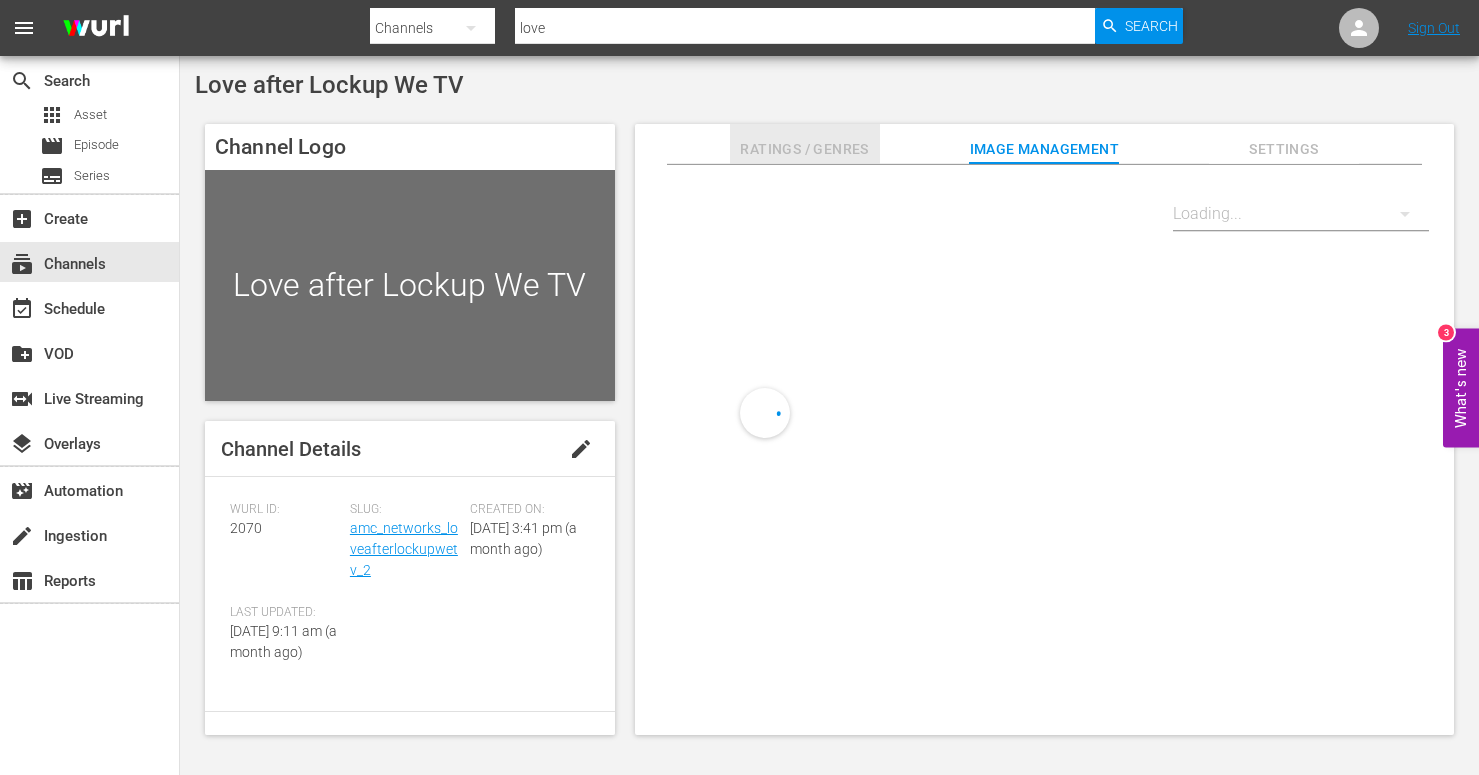 click on "Ratings / Genres" at bounding box center [805, 149] 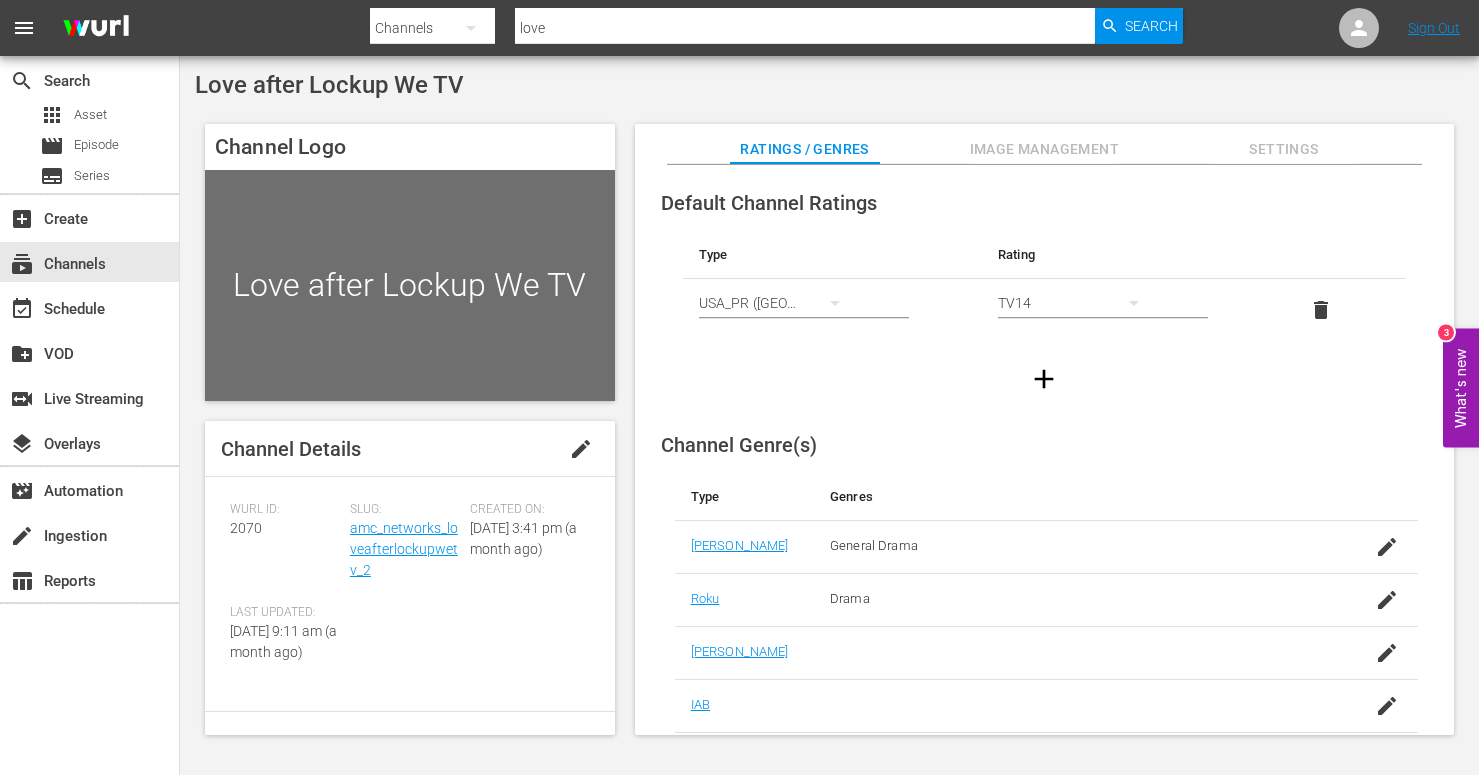 click on "TV14" at bounding box center [1078, 303] 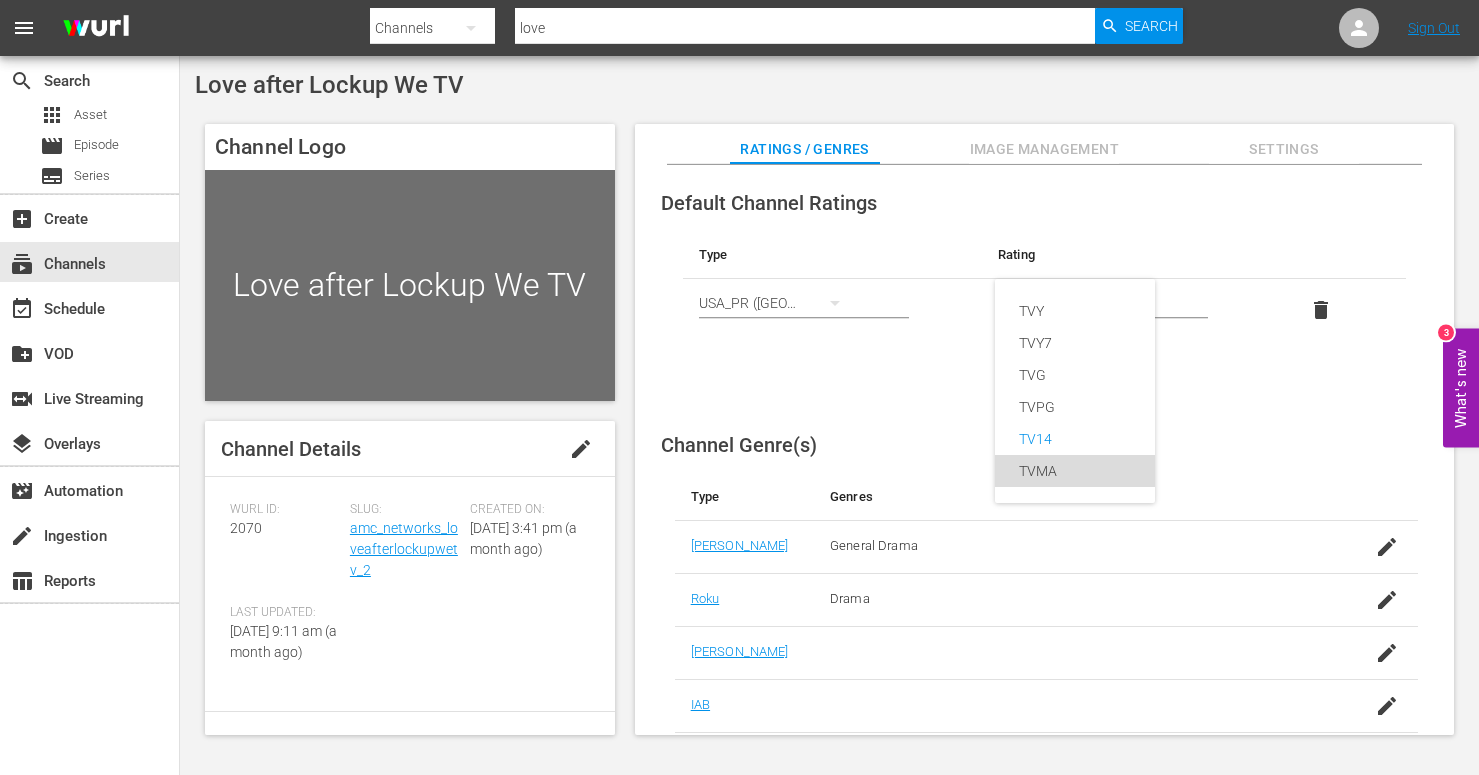 click on "TVMA" at bounding box center [1075, 471] 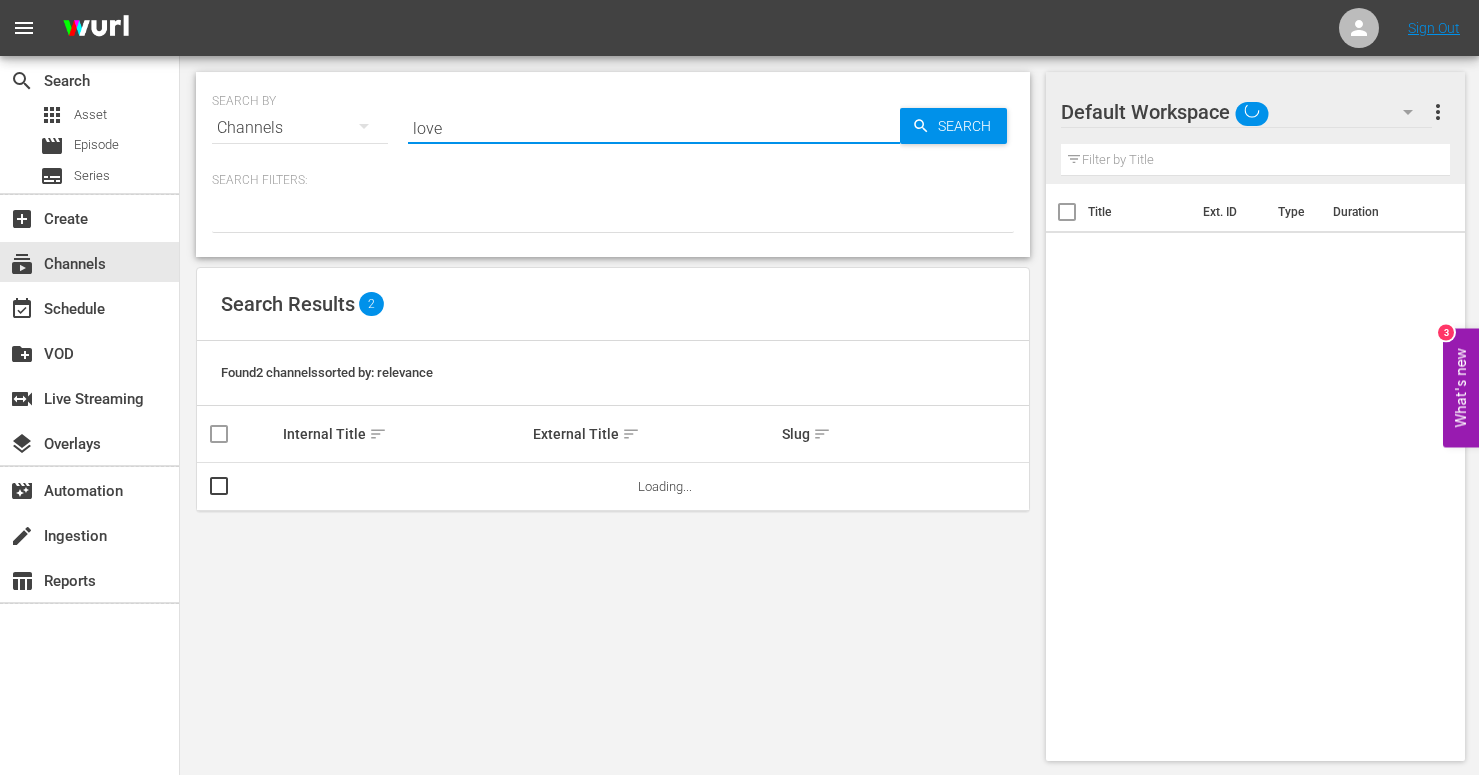 drag, startPoint x: 490, startPoint y: 128, endPoint x: 386, endPoint y: 110, distance: 105.546196 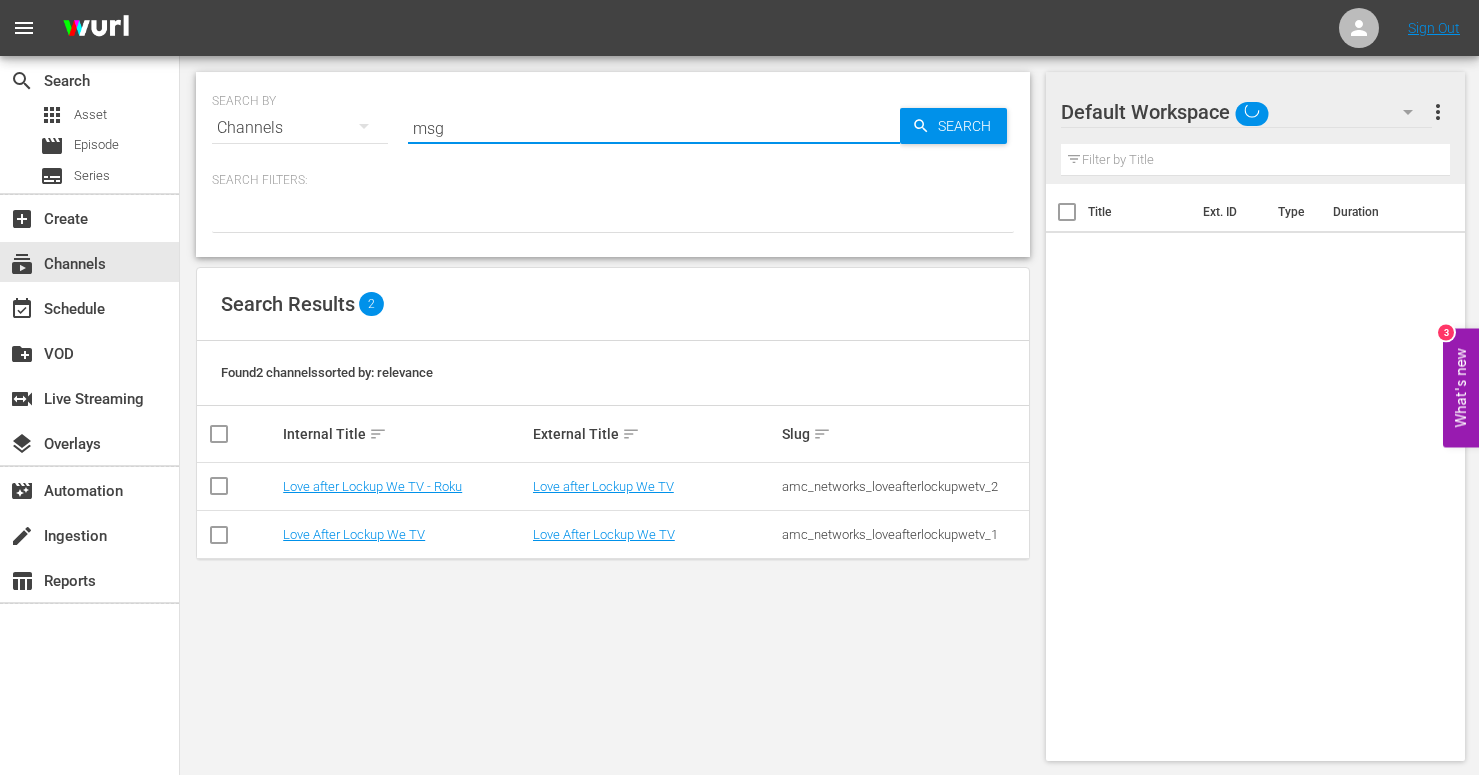 type on "msg" 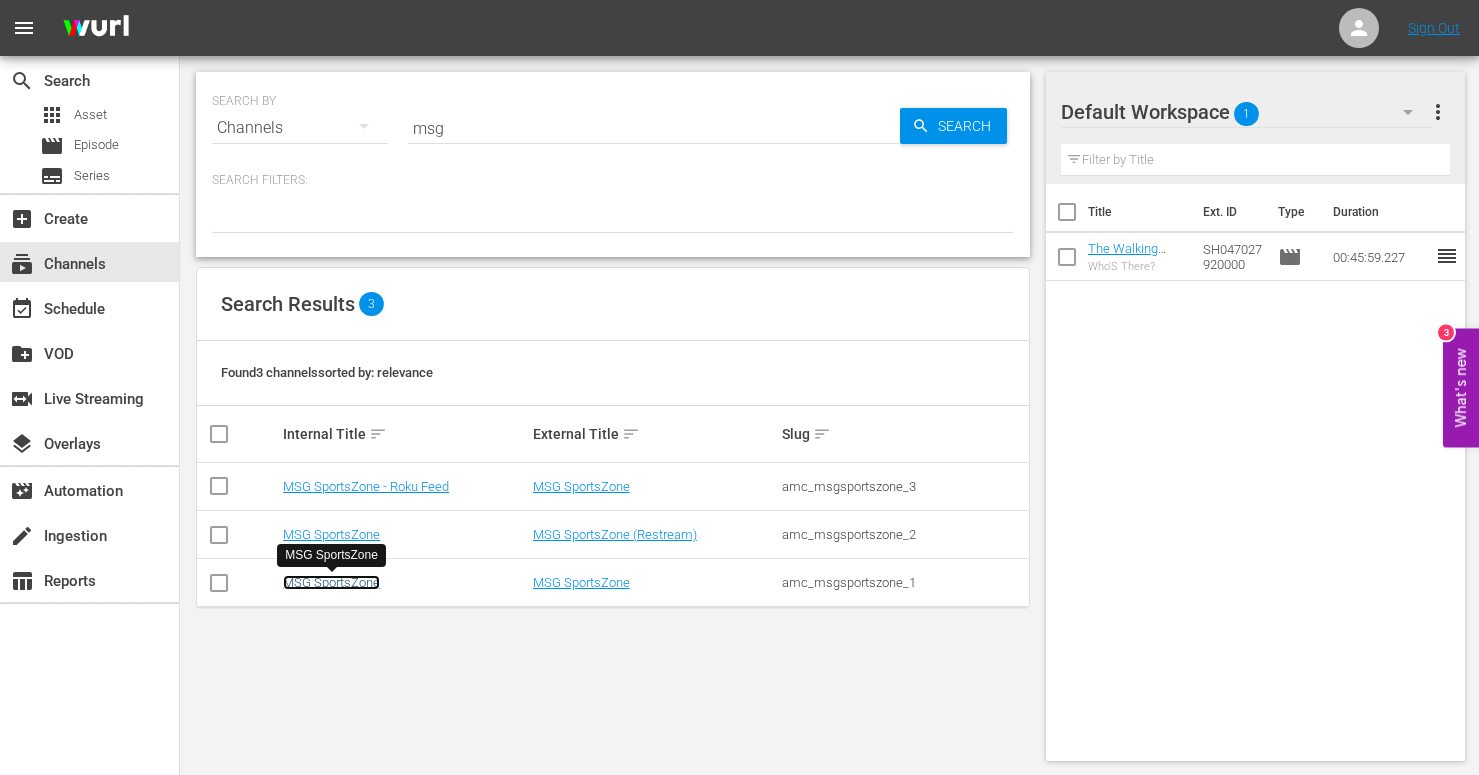 click on "MSG SportsZone" at bounding box center (331, 582) 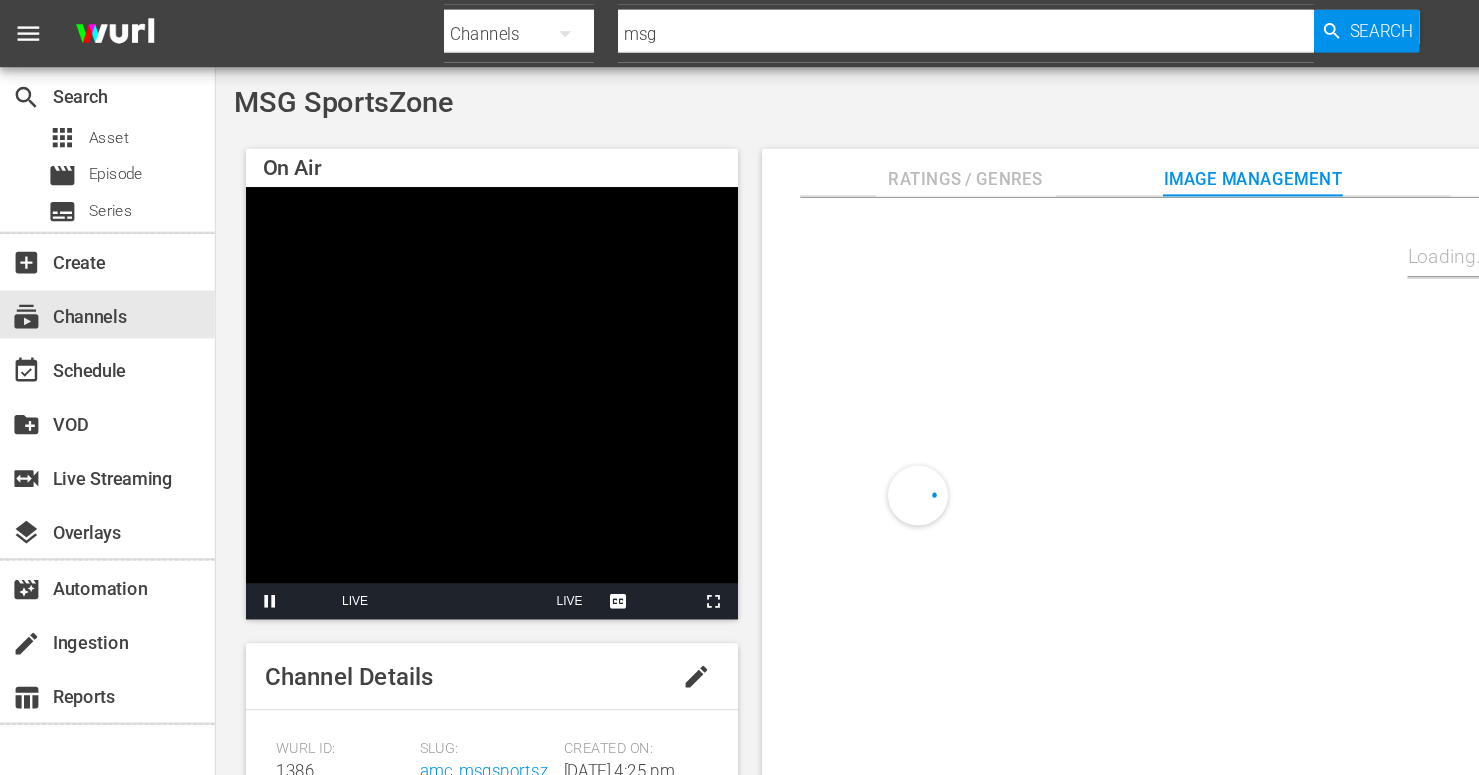click on "MSG SportsZone" at bounding box center (829, 85) 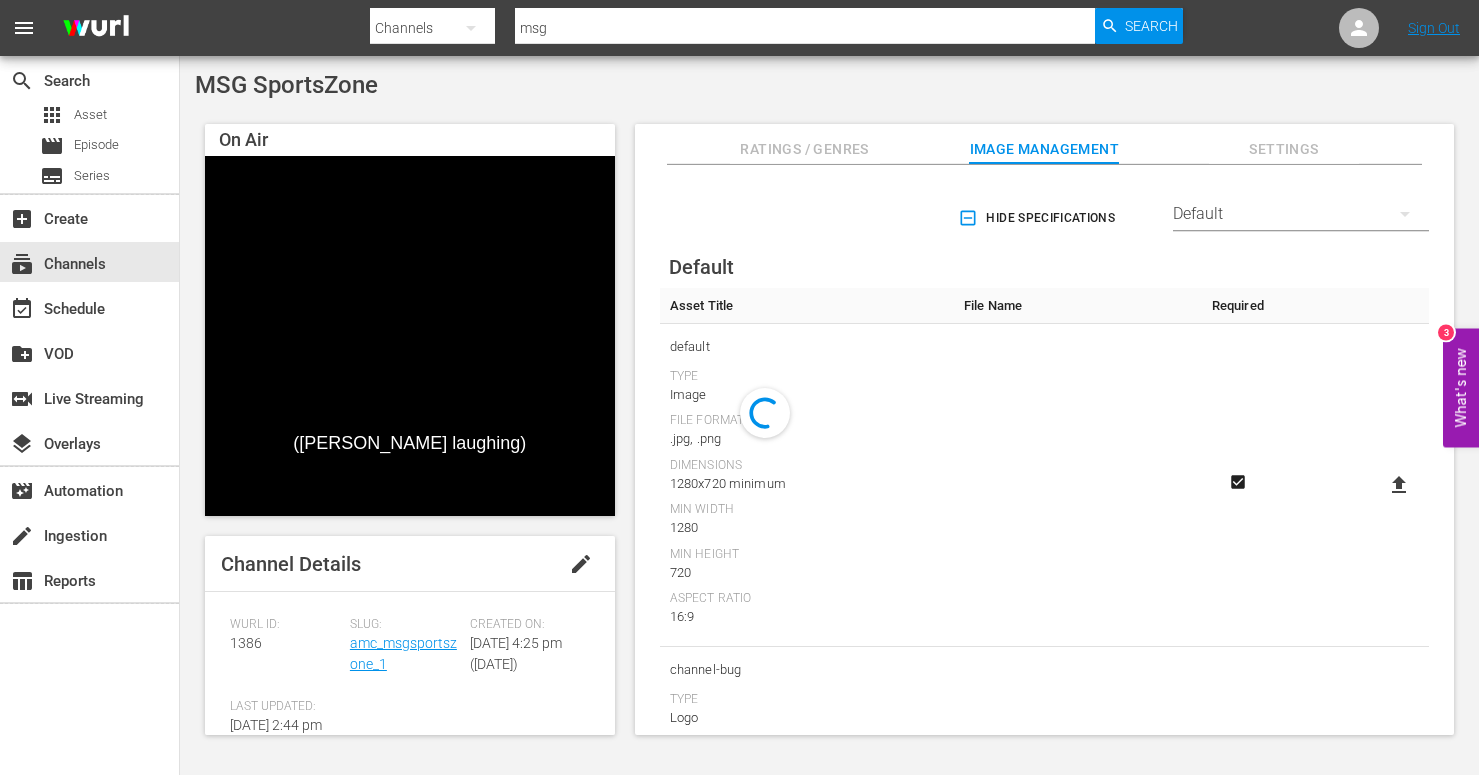 click on "Ratings / Genres" at bounding box center [805, 149] 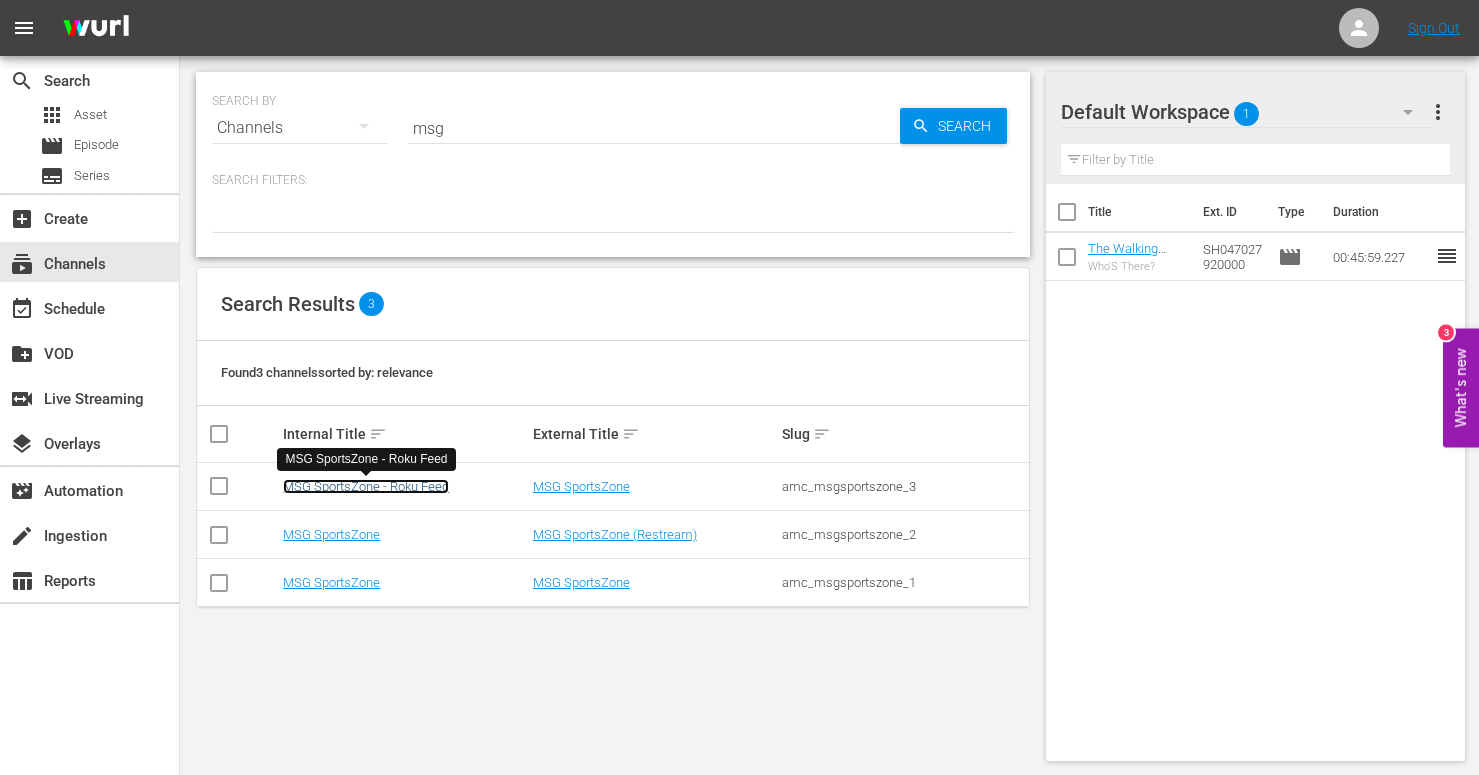 click on "MSG SportsZone - Roku Feed" at bounding box center (366, 486) 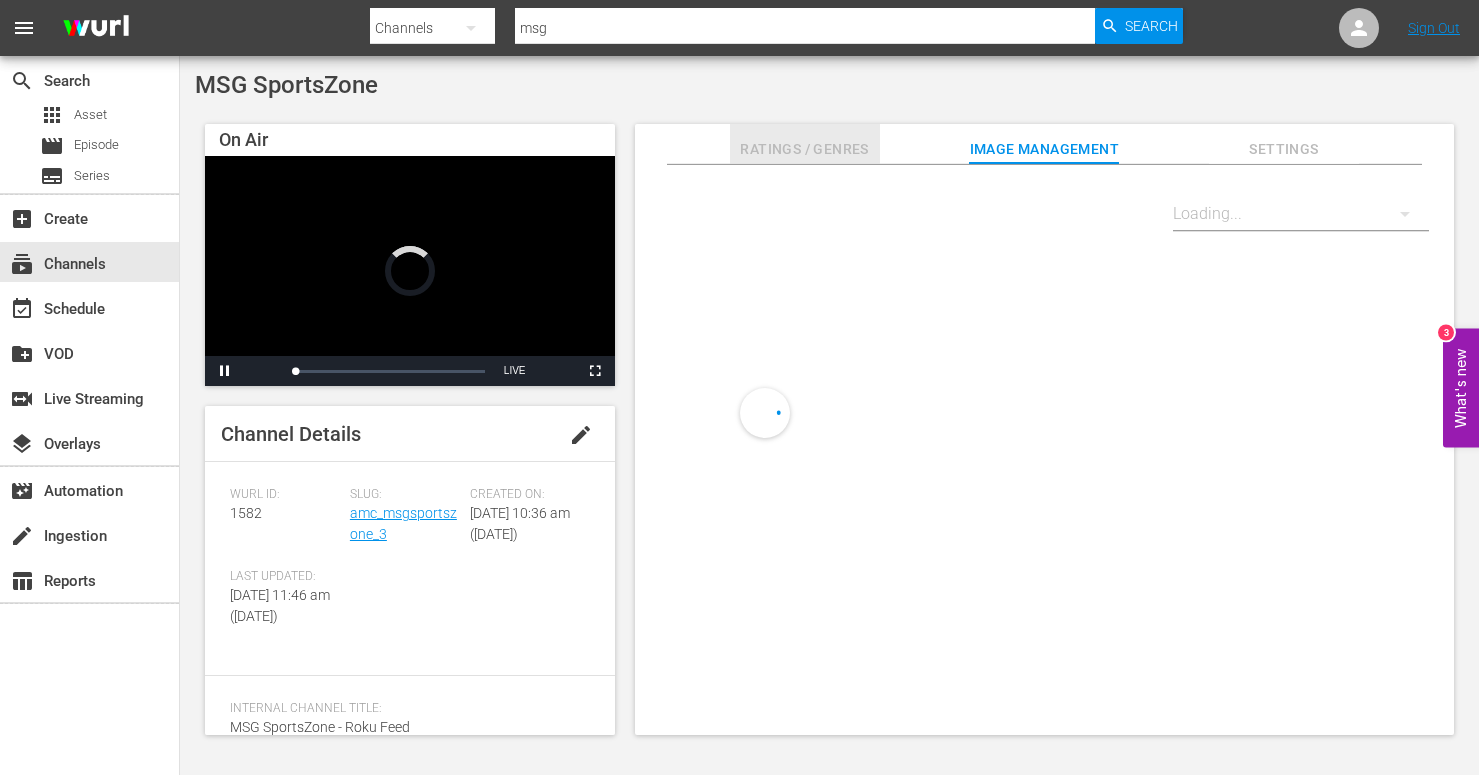 click on "Ratings / Genres" at bounding box center [805, 149] 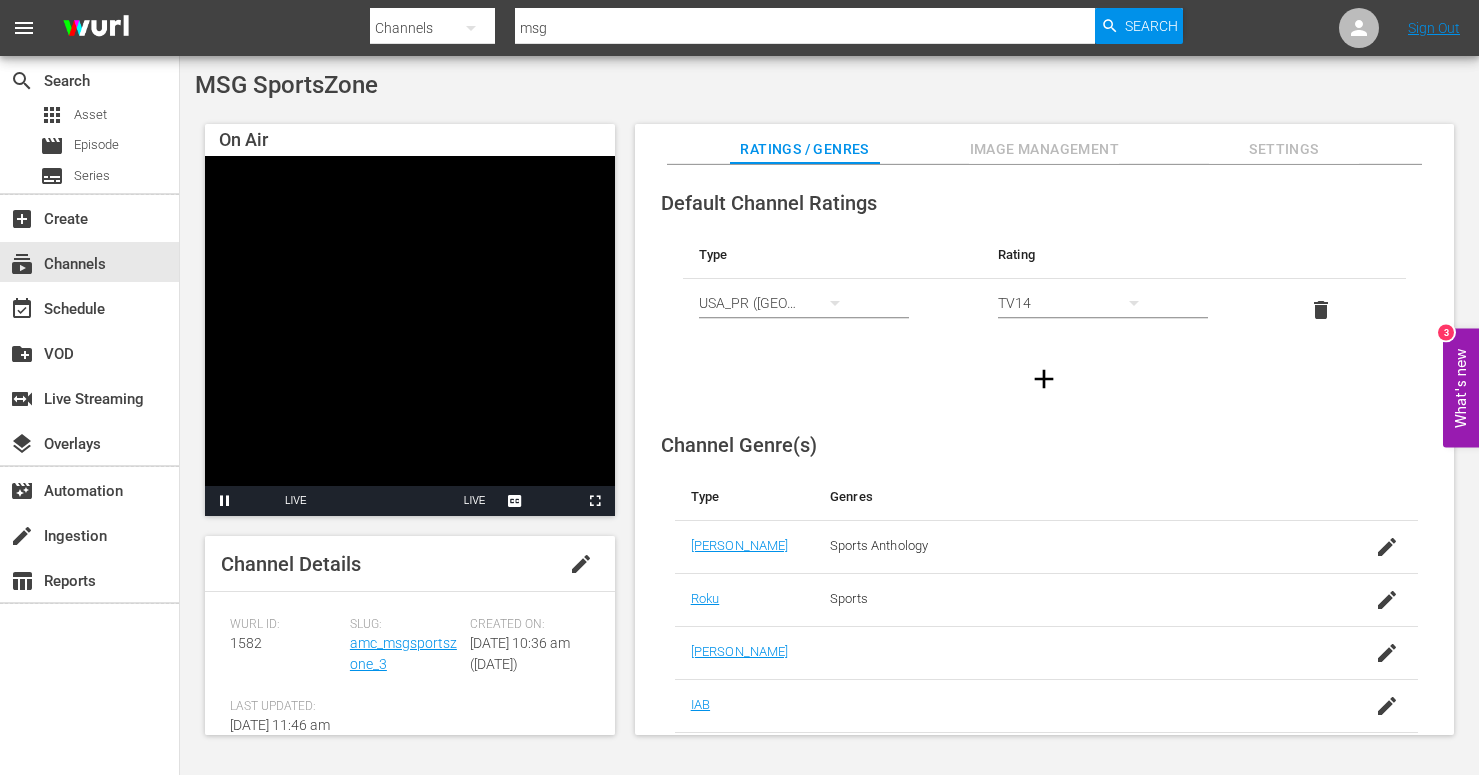drag, startPoint x: 578, startPoint y: 33, endPoint x: 406, endPoint y: 3, distance: 174.59668 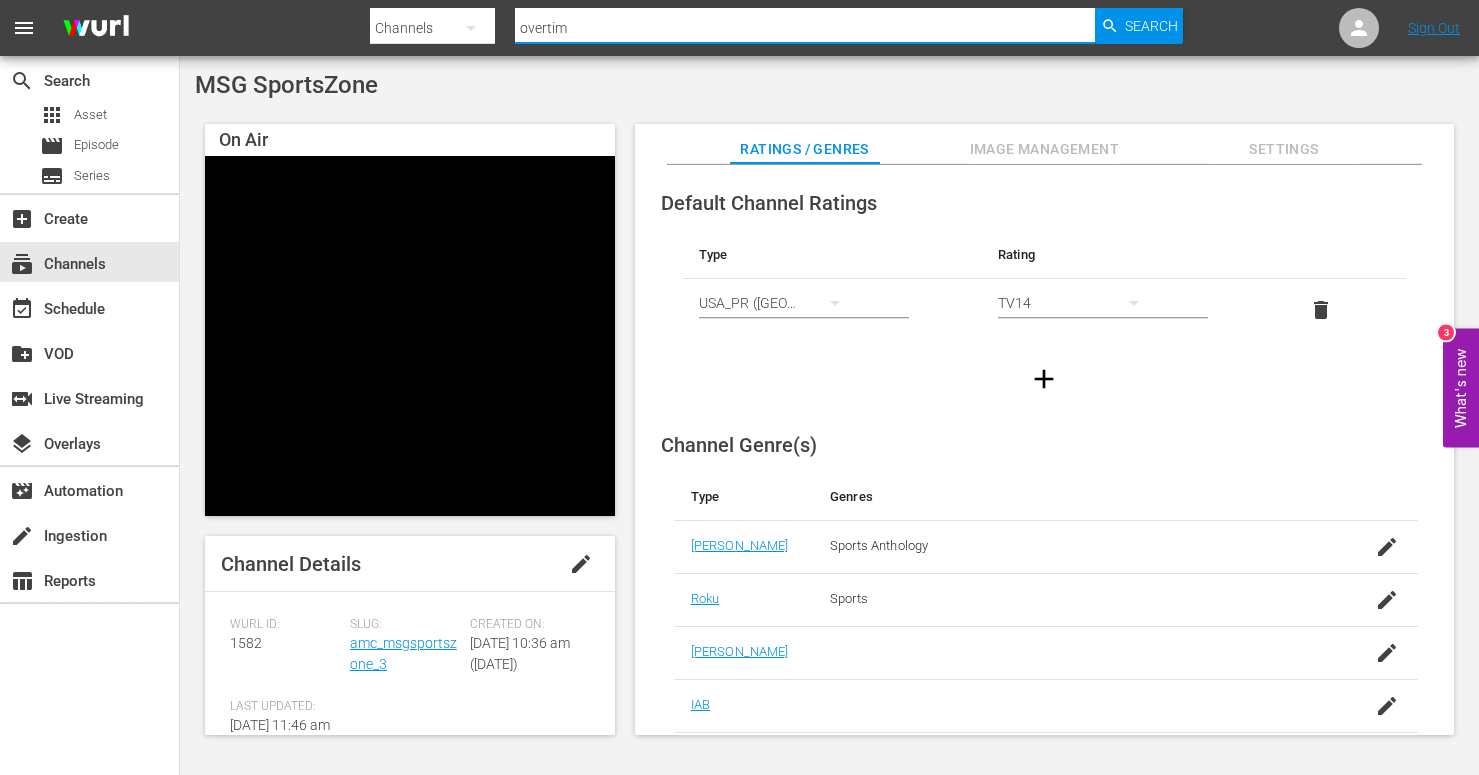 type on "overtime" 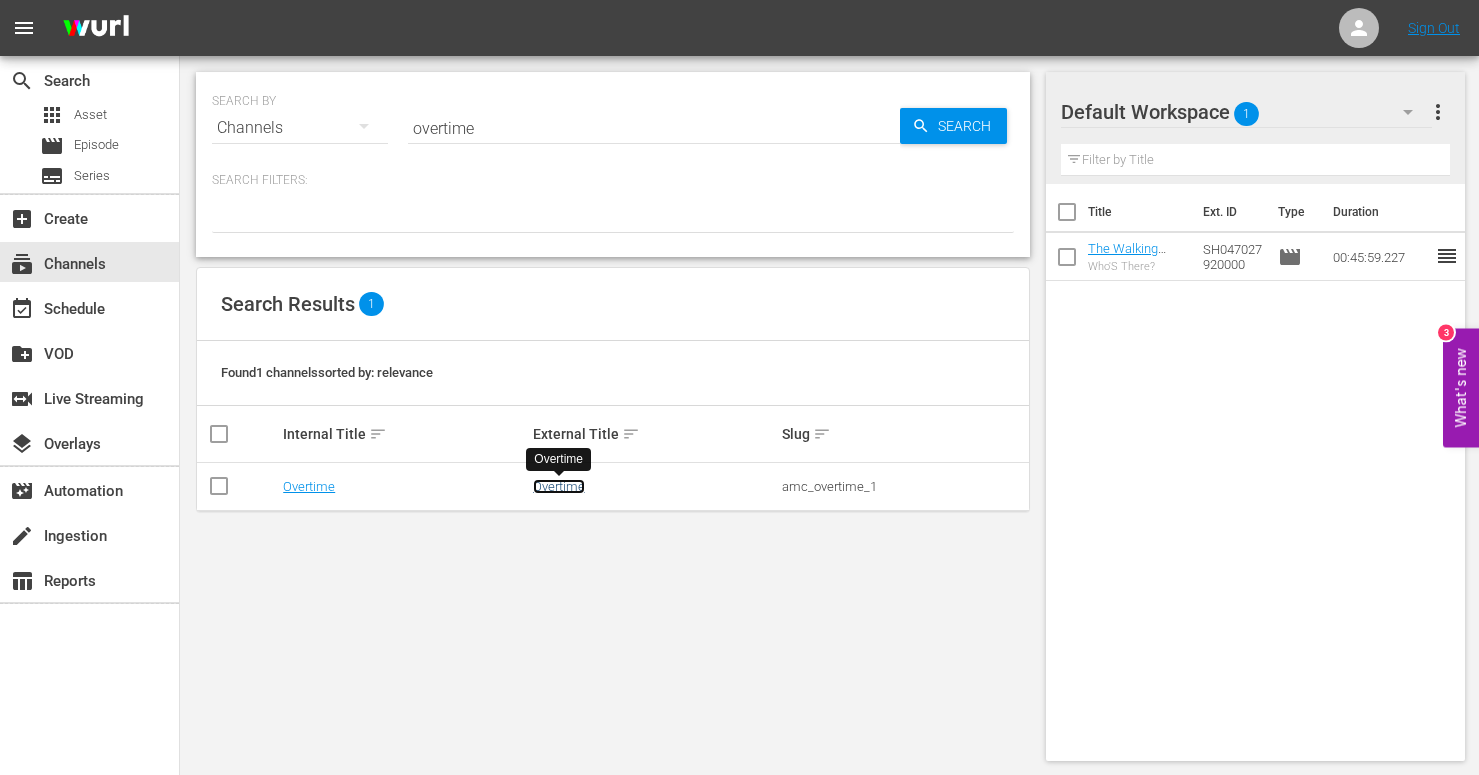 click on "Overtime" at bounding box center (559, 486) 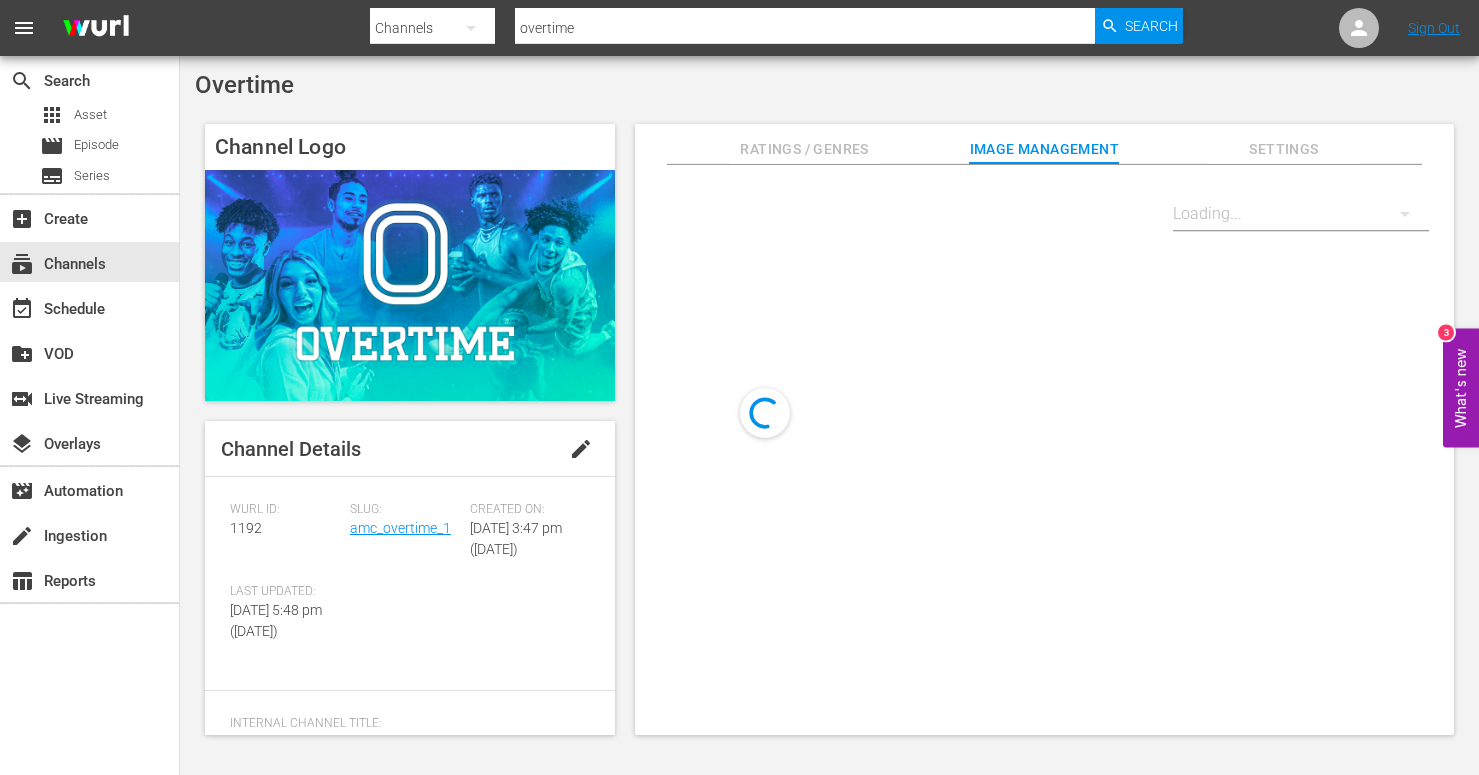 click on "Ratings / Genres" at bounding box center (805, 149) 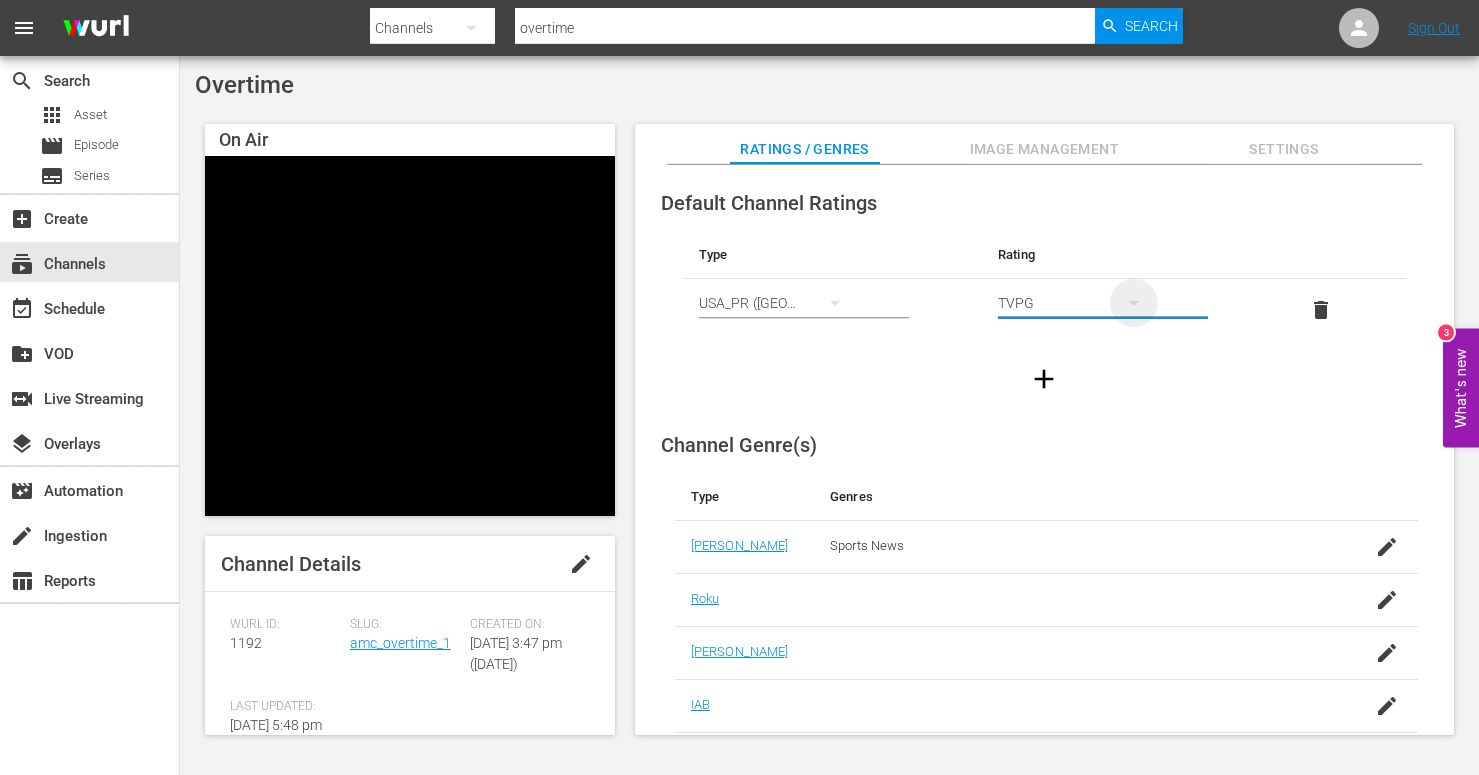 click 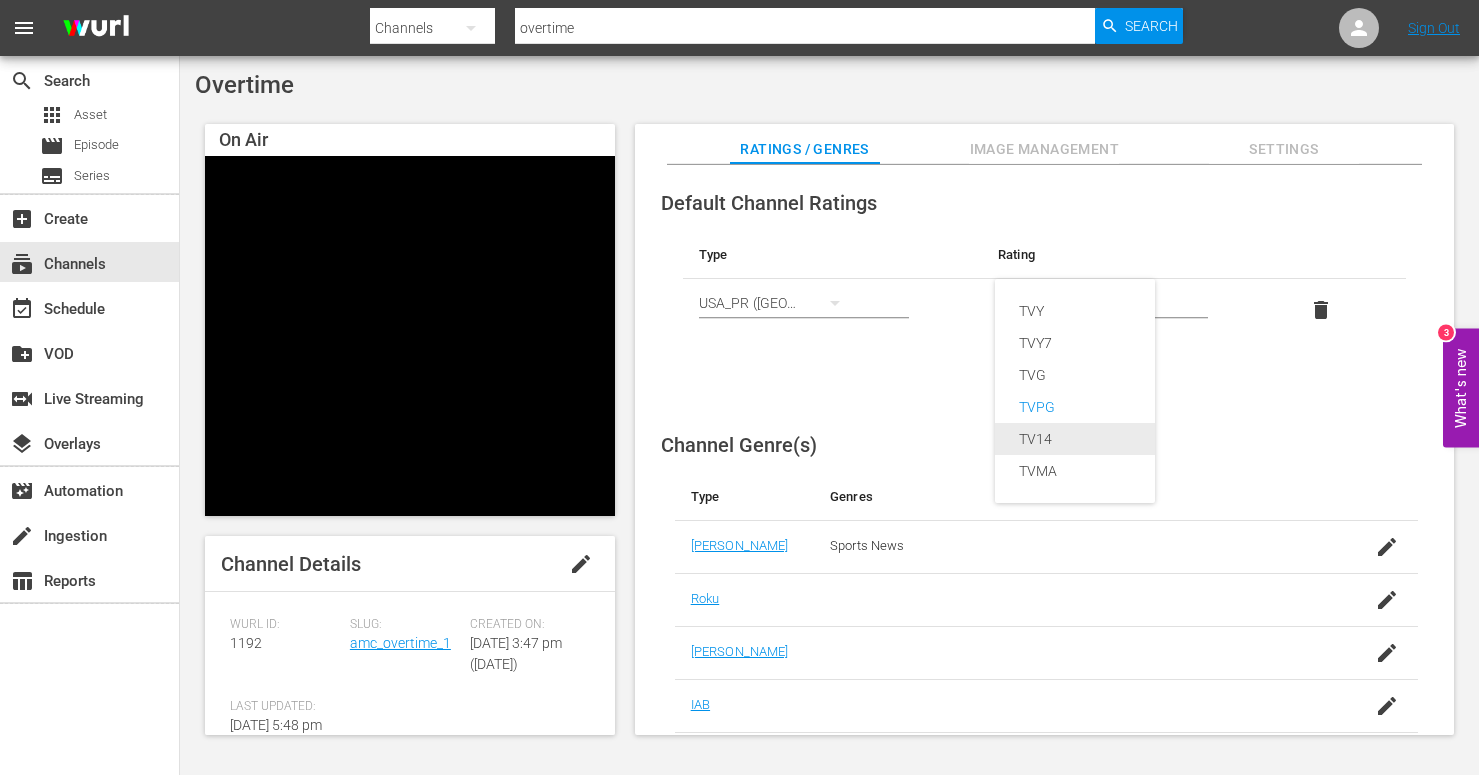 click on "TV14" at bounding box center [1075, 439] 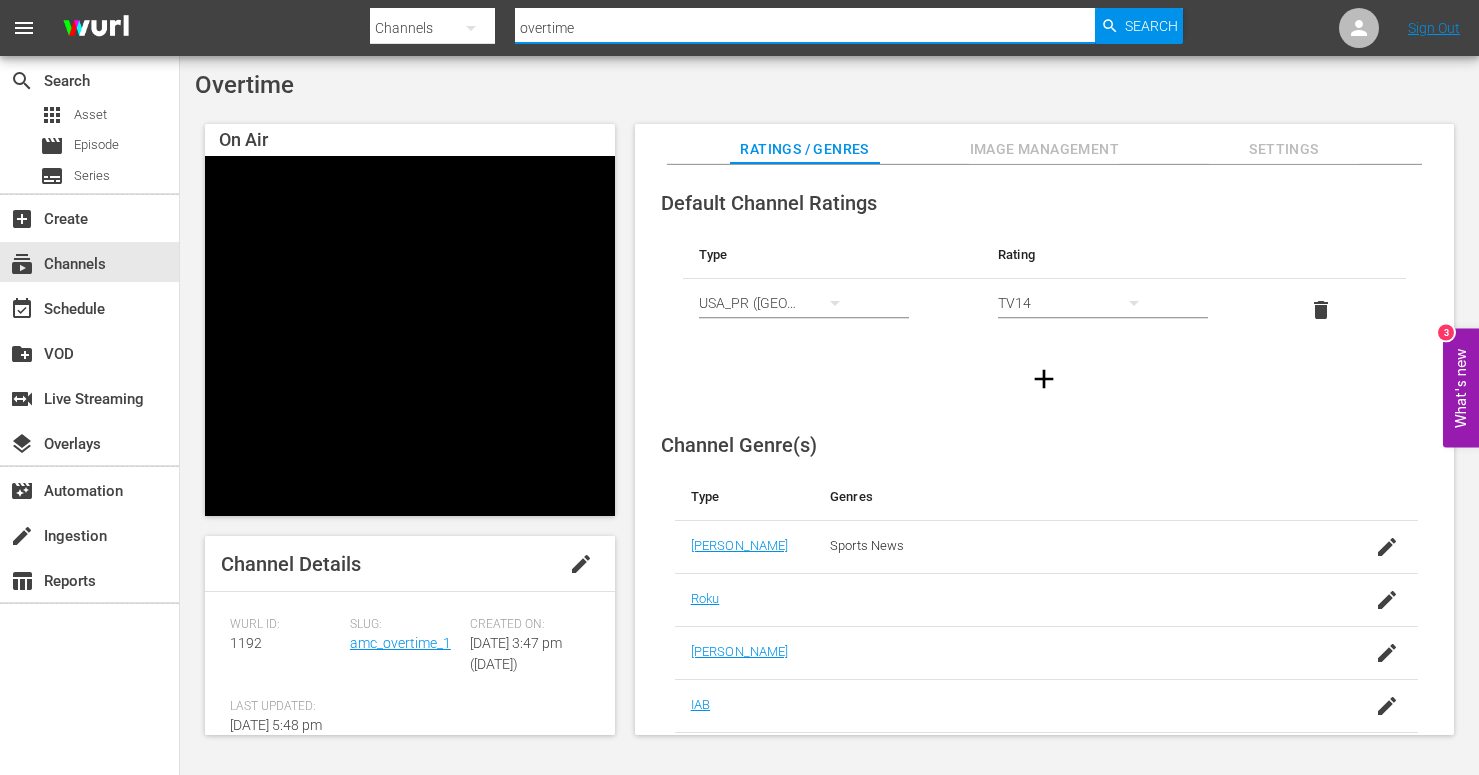 drag, startPoint x: 616, startPoint y: 36, endPoint x: 411, endPoint y: 14, distance: 206.17711 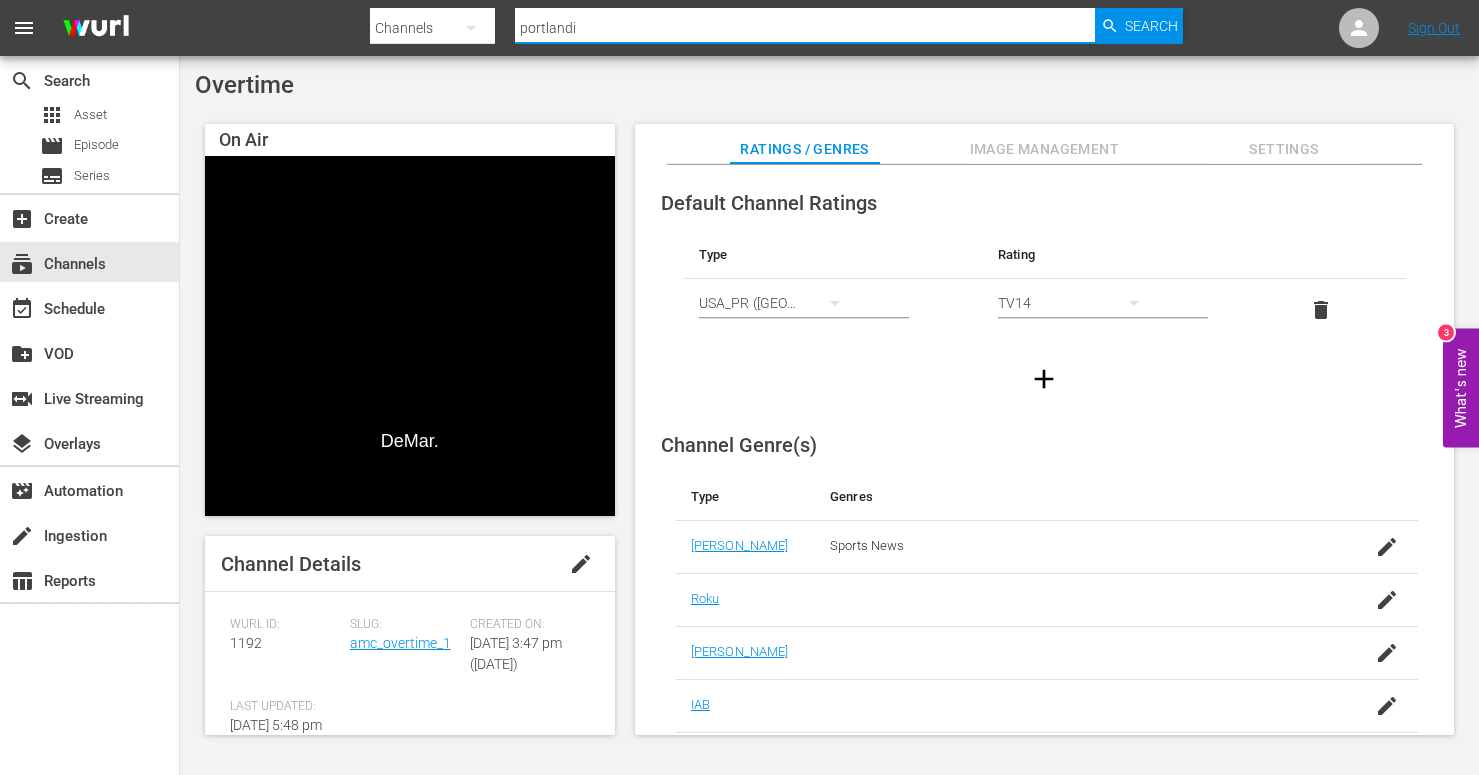 type on "portlandia" 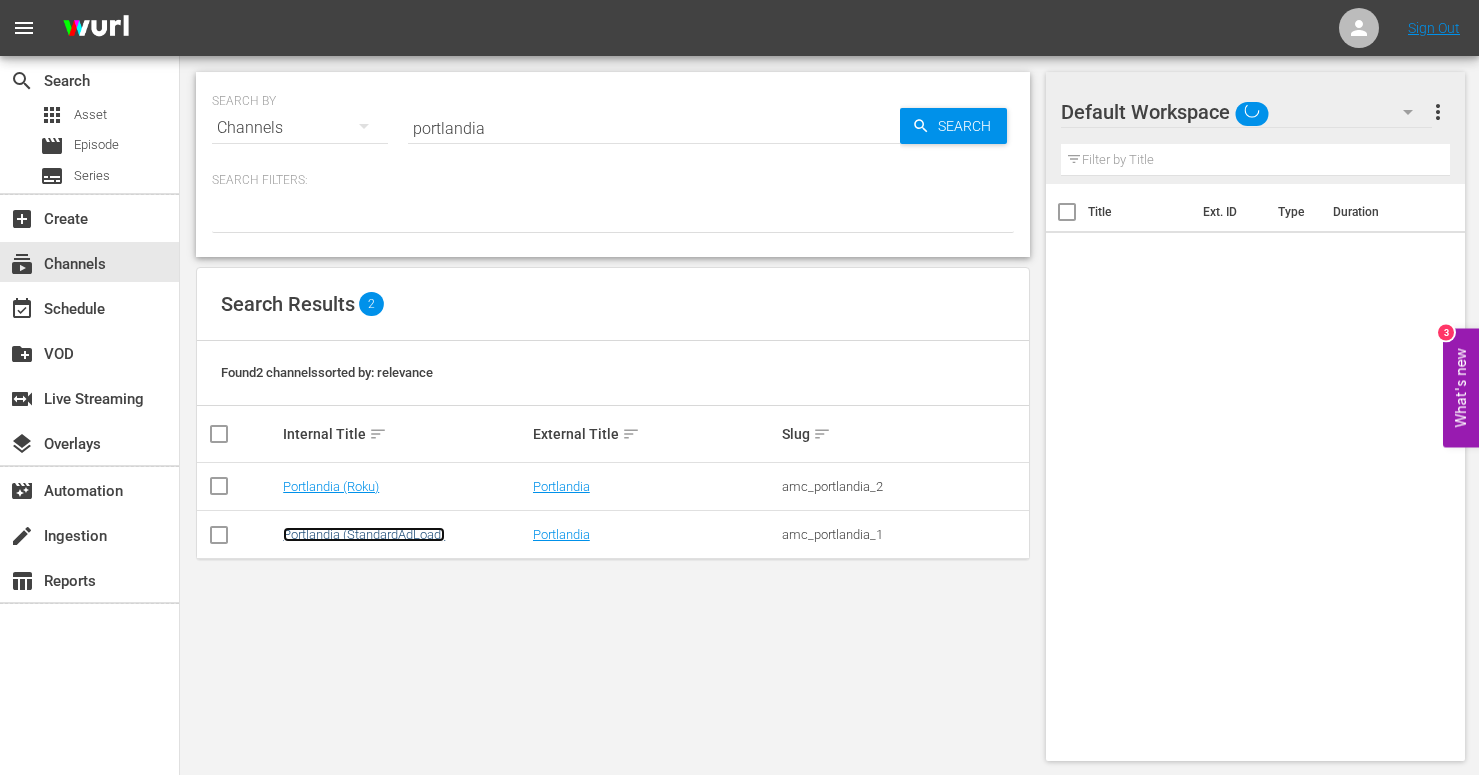 click on "Portlandia (StandardAdLoad)" at bounding box center [364, 534] 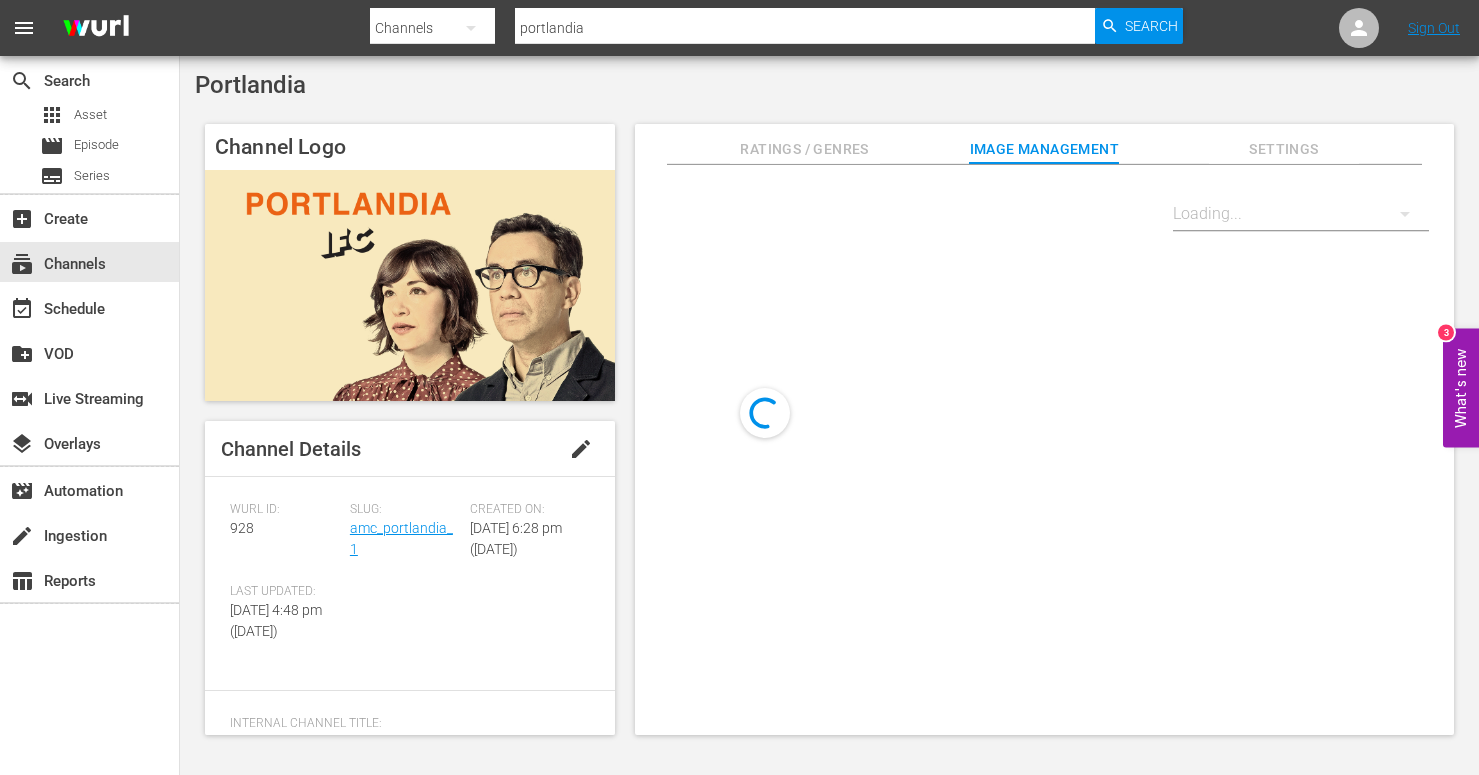 click on "Ratings / Genres" at bounding box center [805, 149] 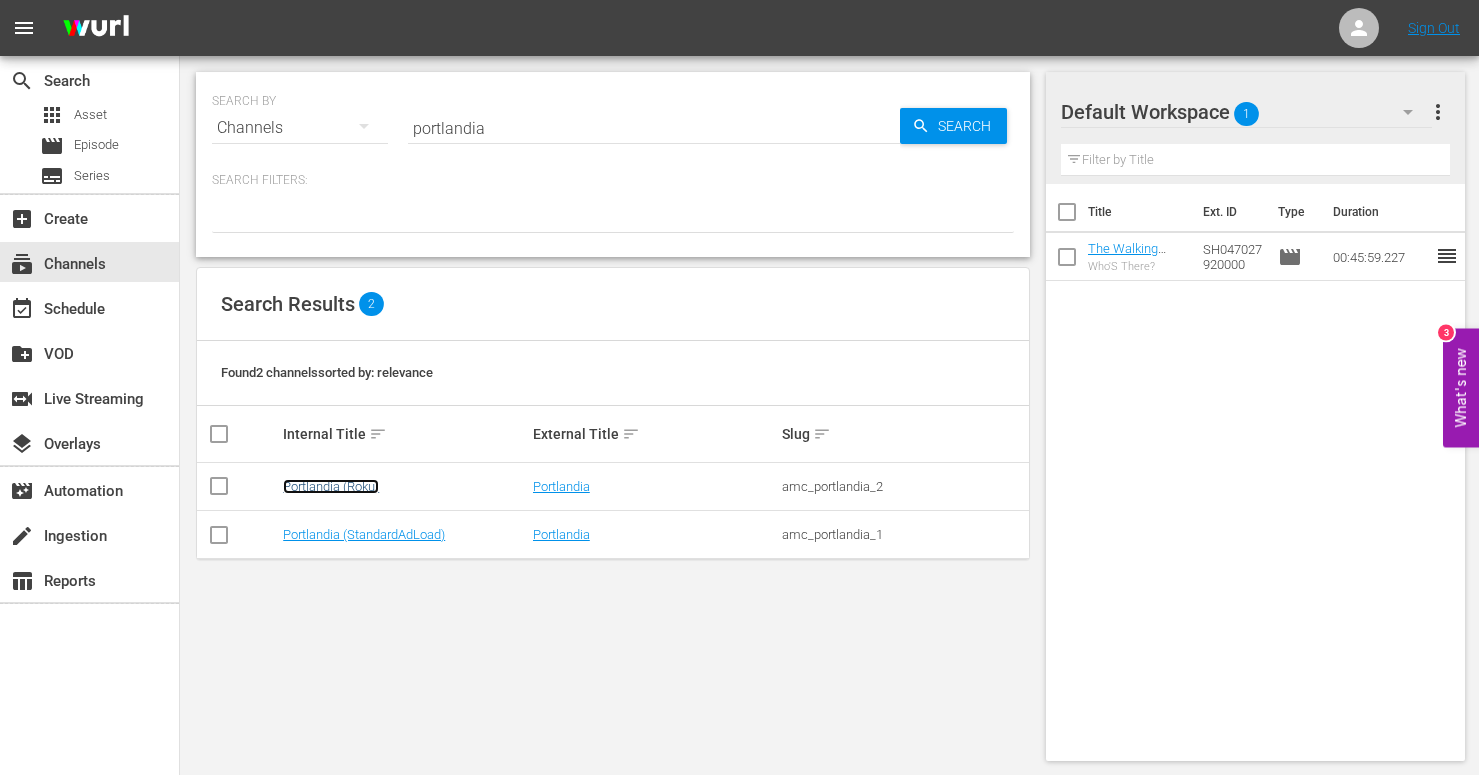 click on "Portlandia (Roku)" at bounding box center (331, 486) 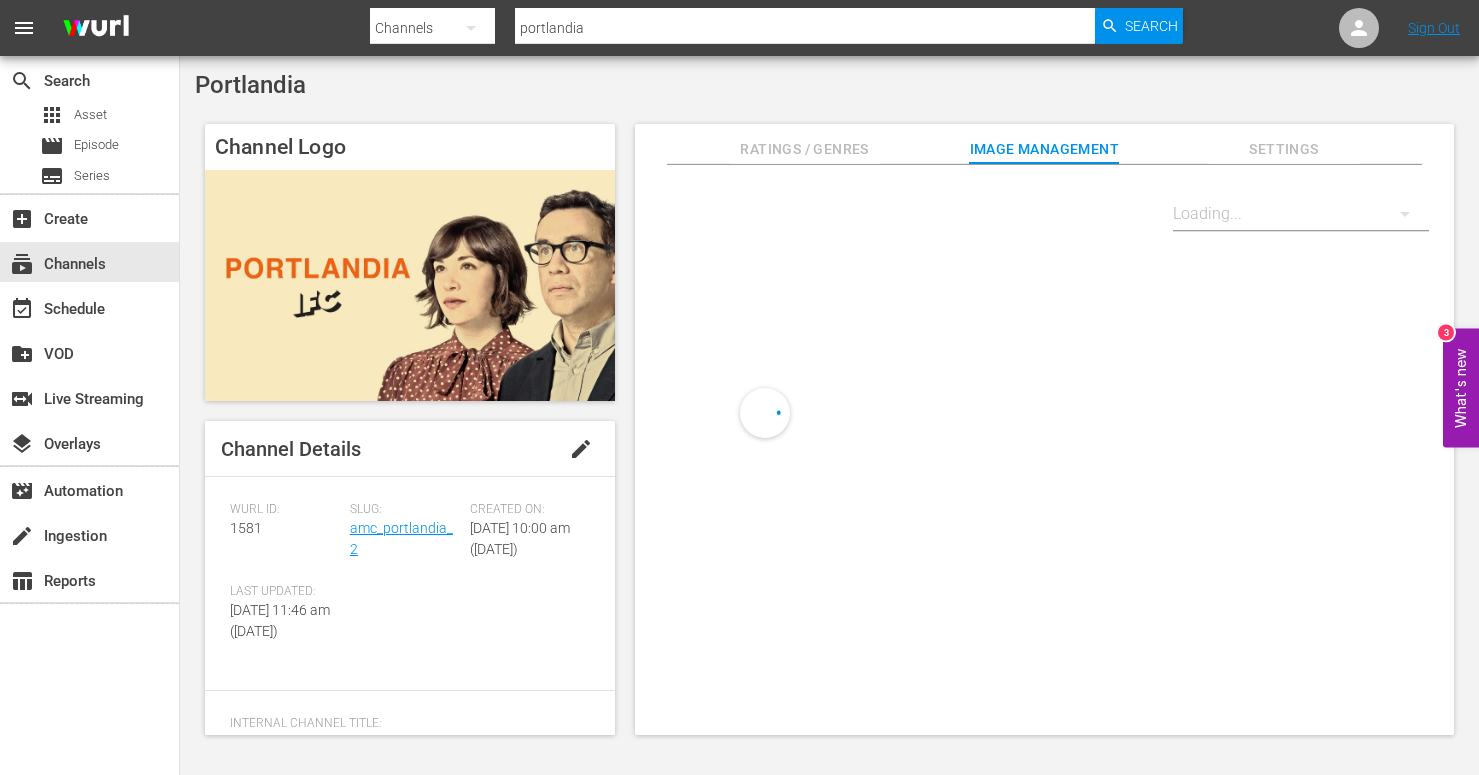 click on "Ratings / Genres" at bounding box center [805, 149] 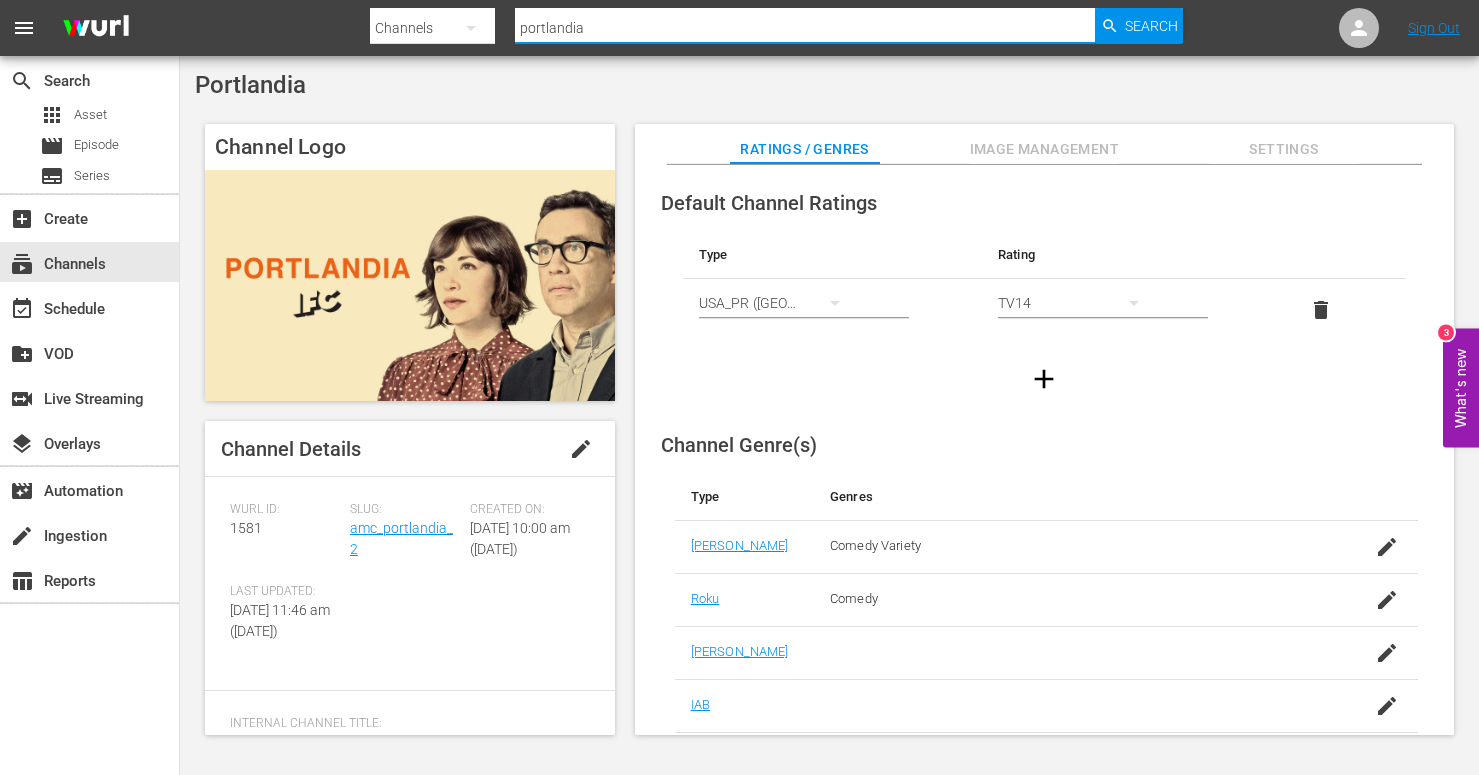 drag, startPoint x: 595, startPoint y: 29, endPoint x: 432, endPoint y: 16, distance: 163.51758 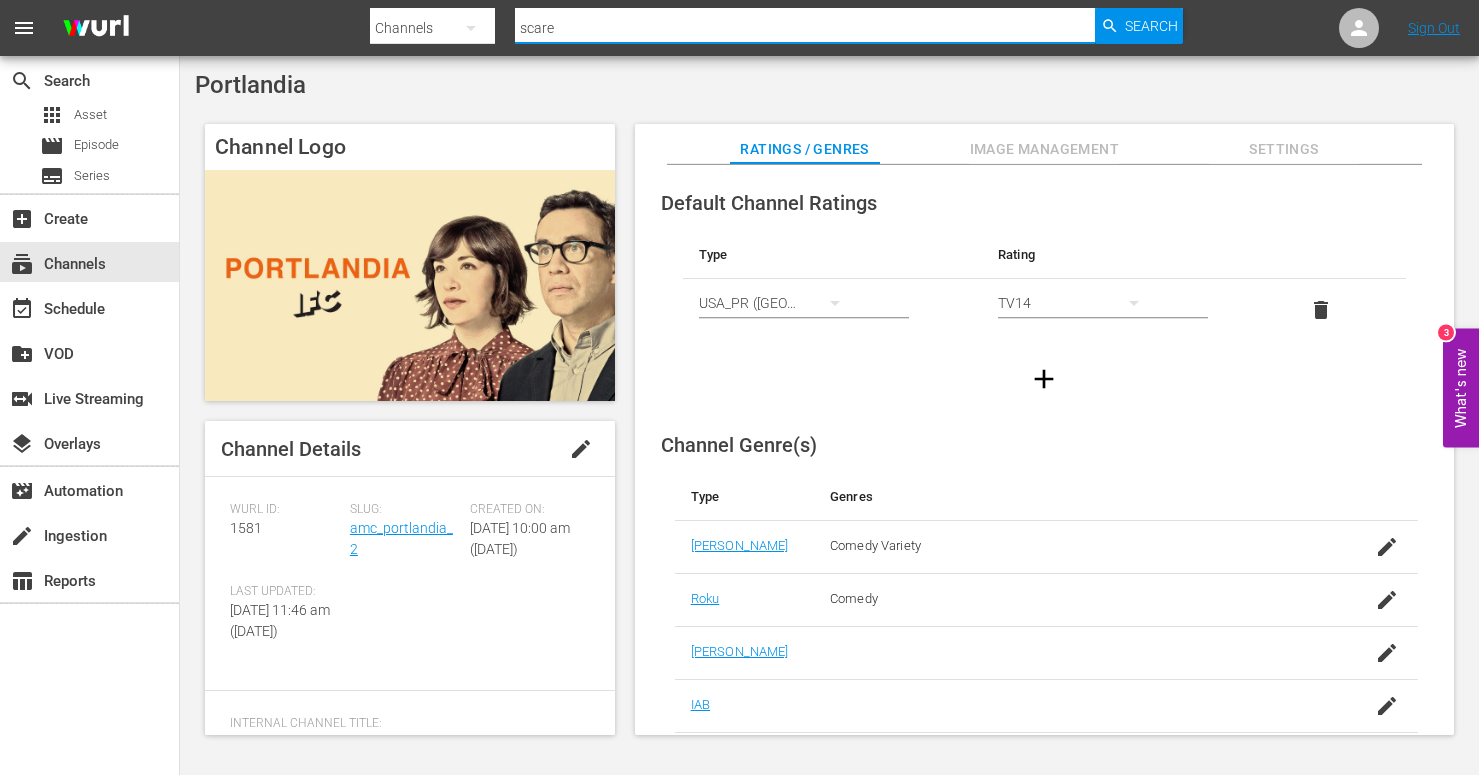 type on "scares" 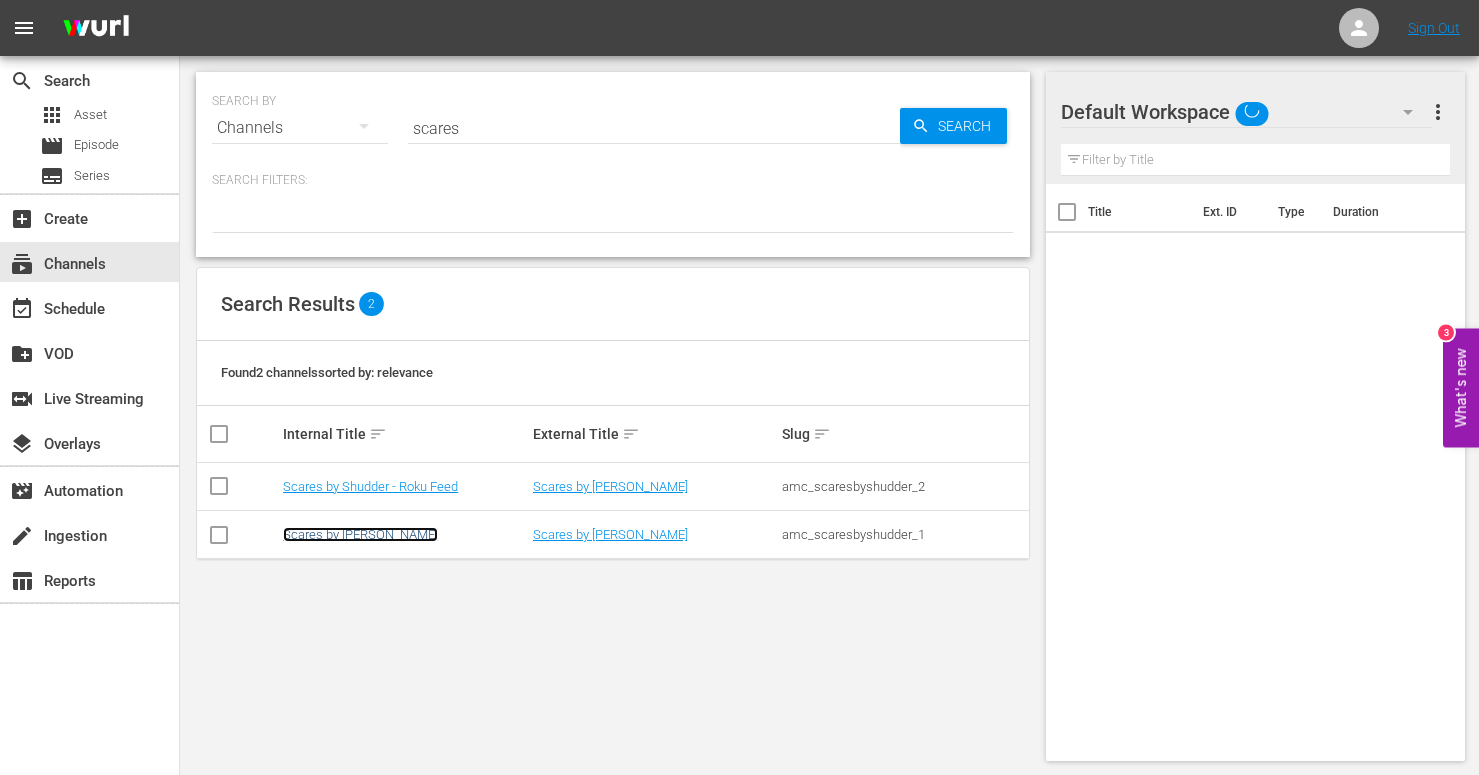 click on "Scares by [PERSON_NAME]" at bounding box center [360, 534] 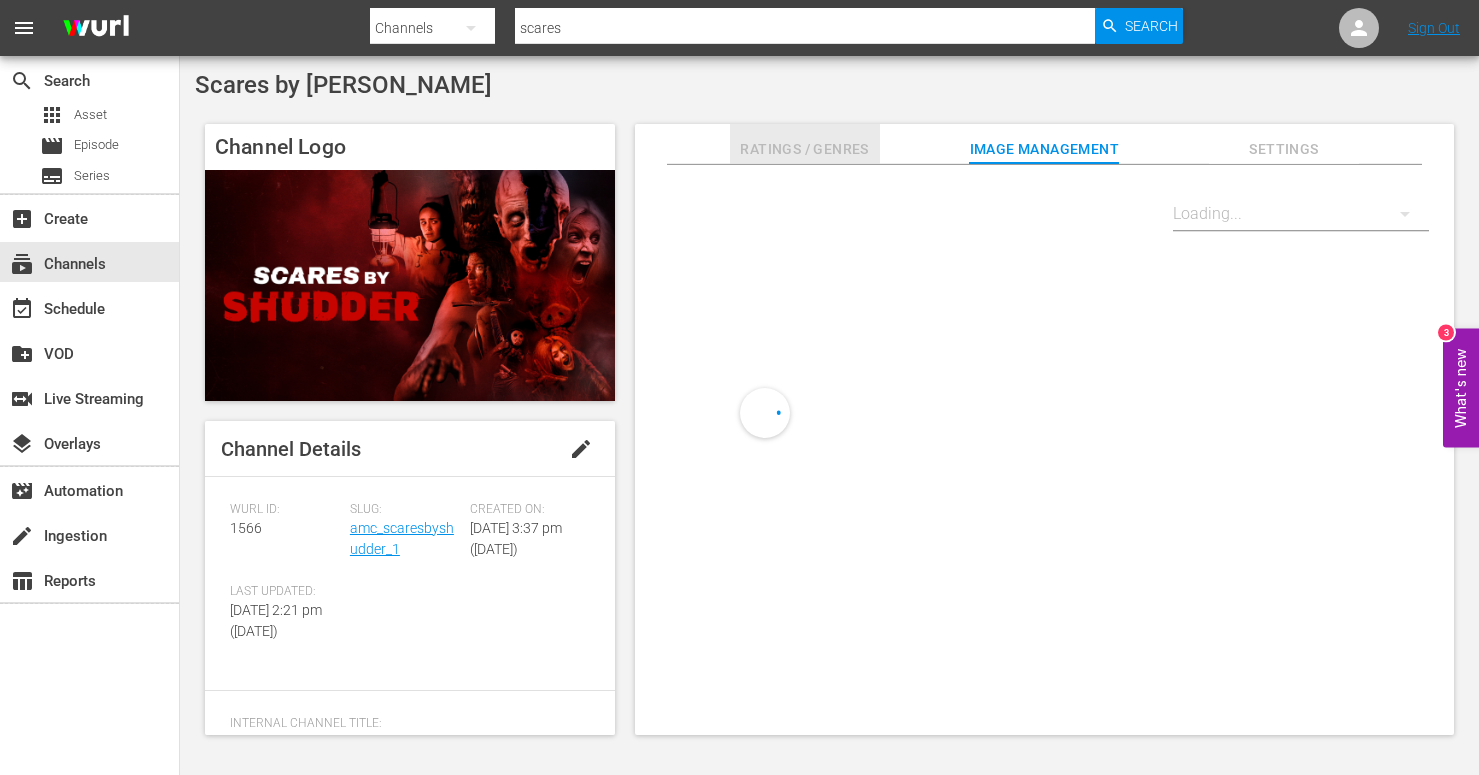 click on "Ratings / Genres" at bounding box center (805, 149) 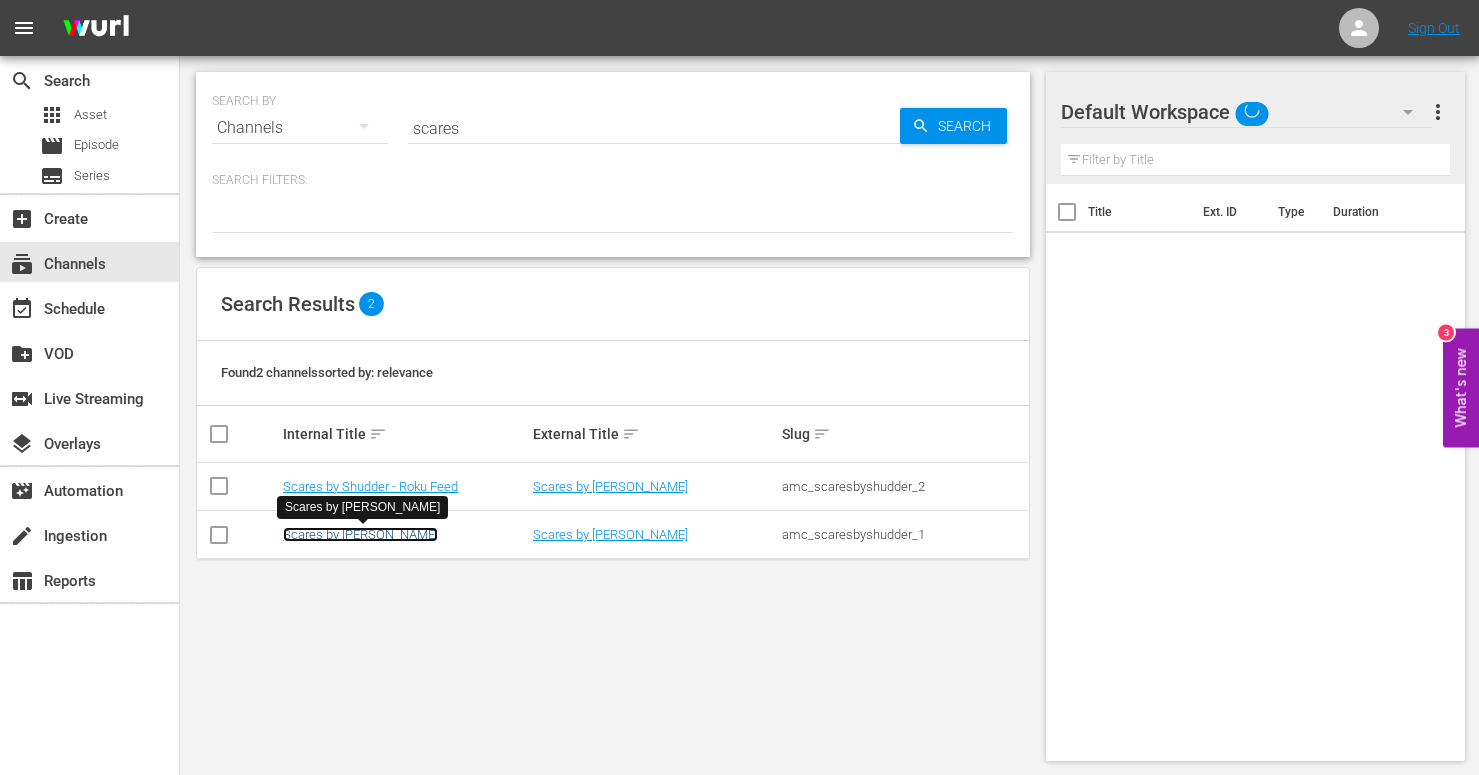 click on "Scares by [PERSON_NAME]" at bounding box center [360, 534] 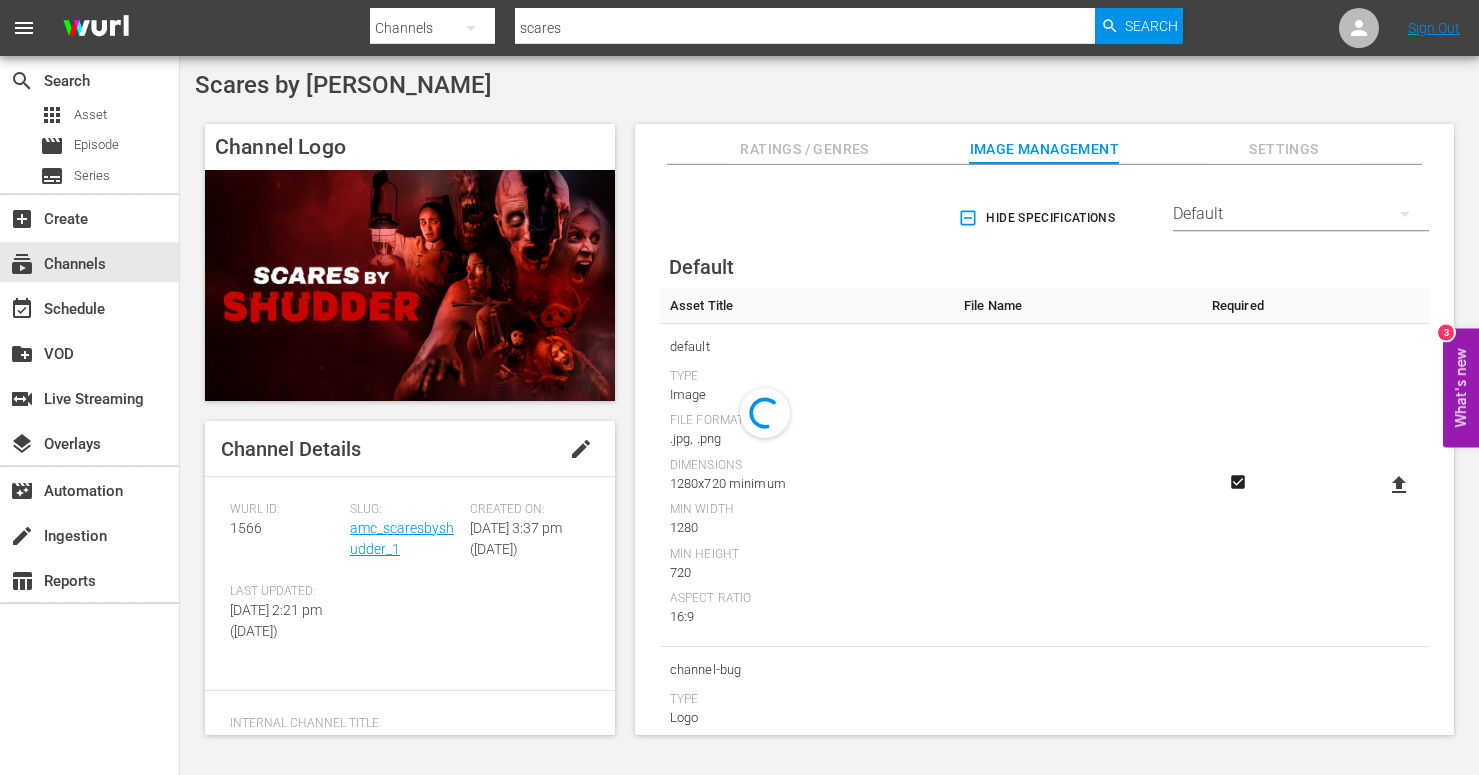 click on "Ratings / Genres" at bounding box center [805, 149] 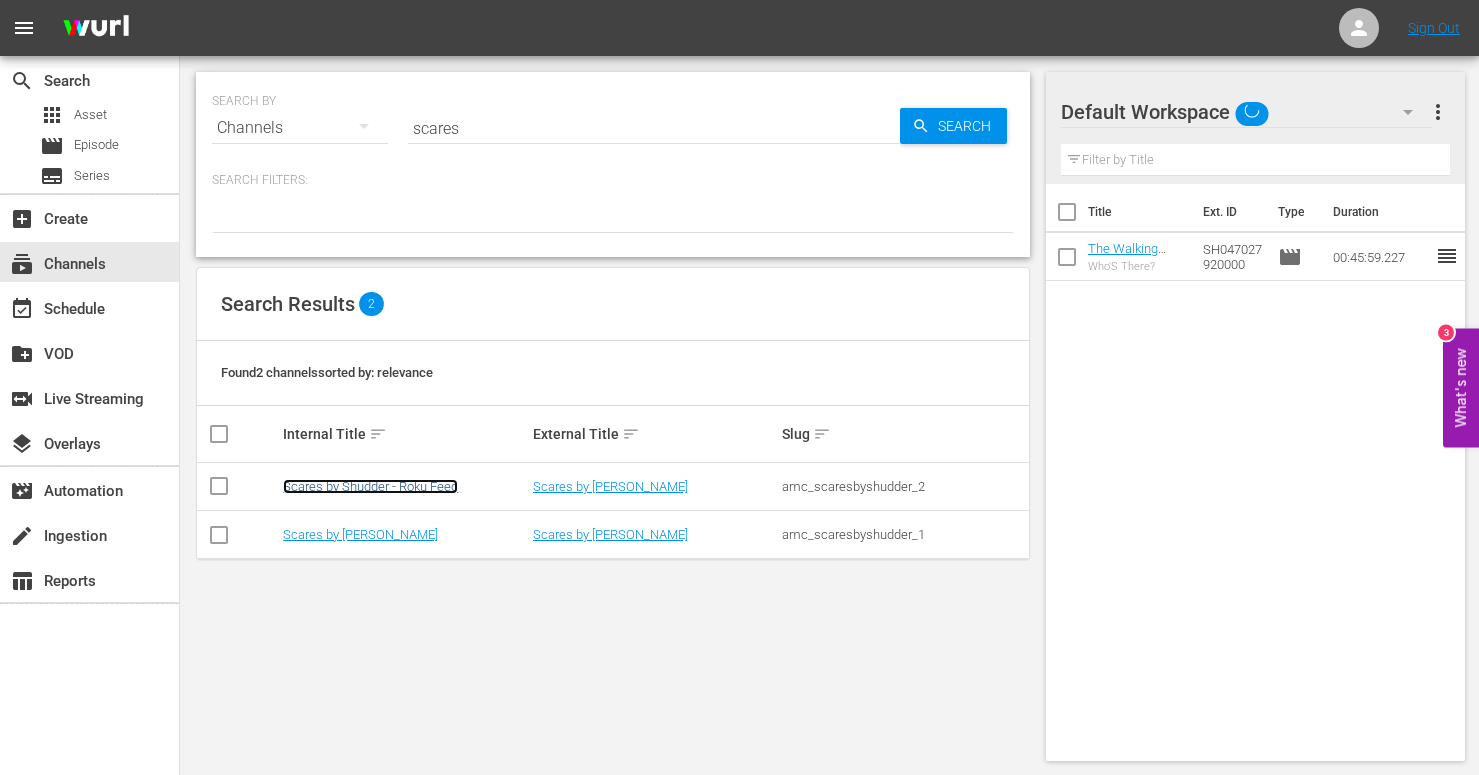 click on "Scares by Shudder - Roku Feed" at bounding box center (370, 486) 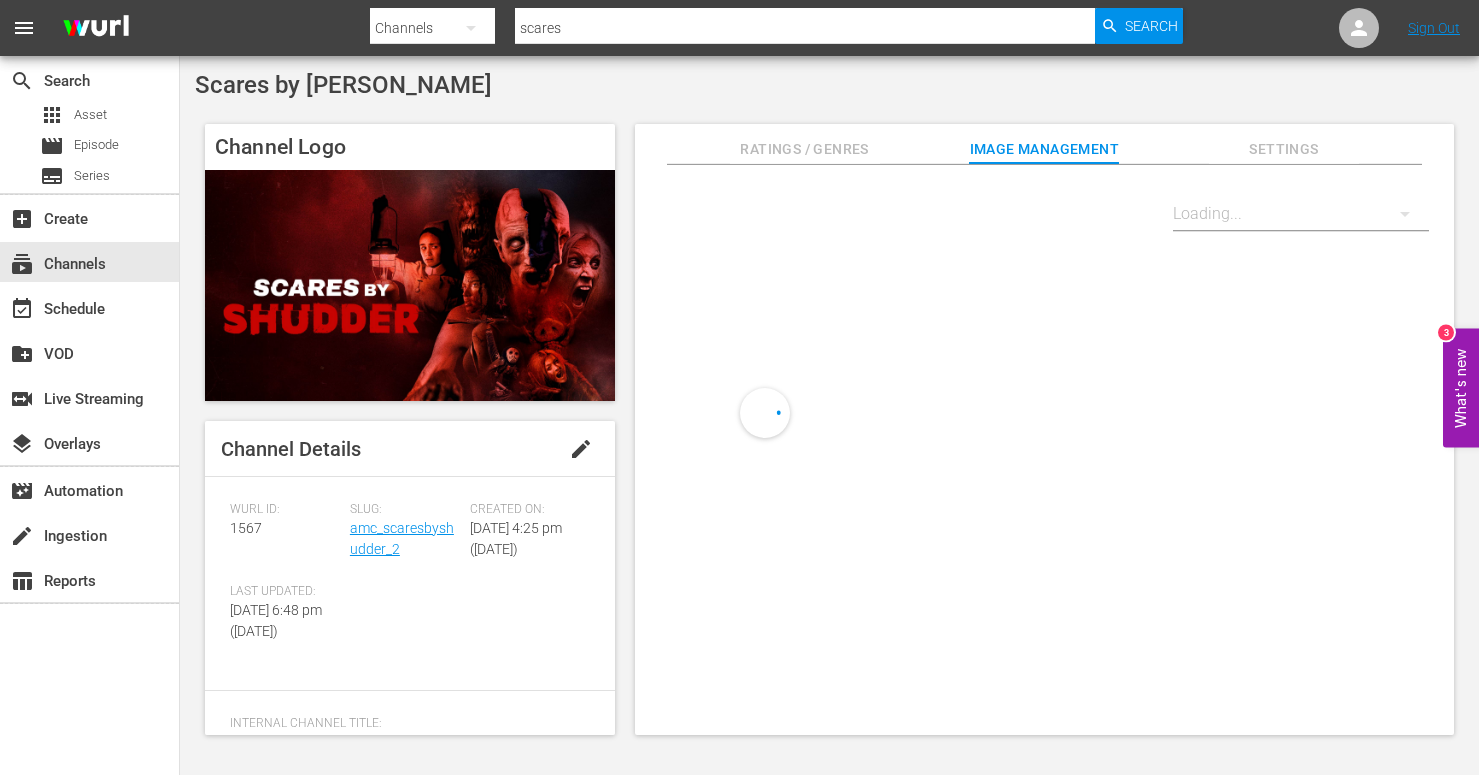click on "Ratings / Genres" at bounding box center [805, 149] 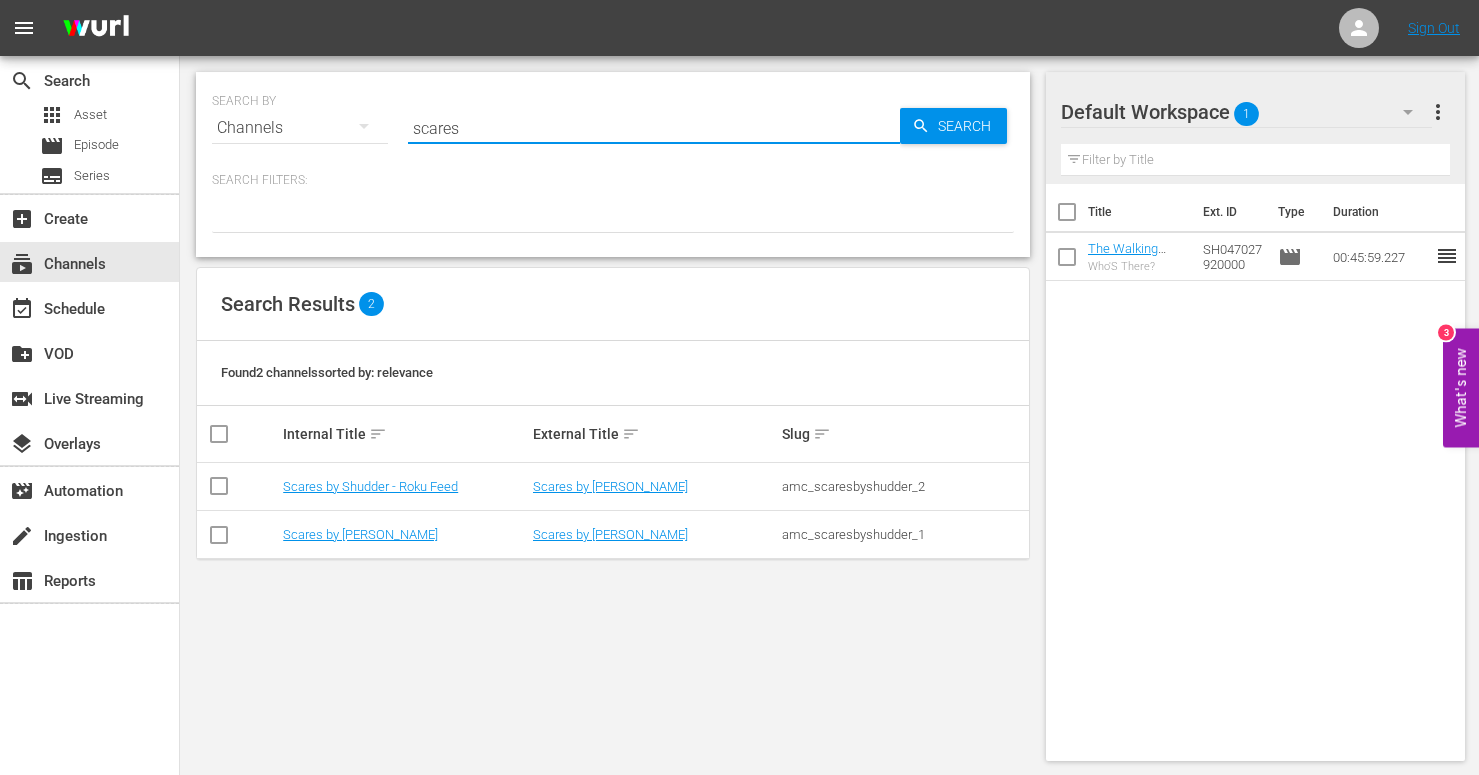drag, startPoint x: 499, startPoint y: 130, endPoint x: 380, endPoint y: 118, distance: 119.60351 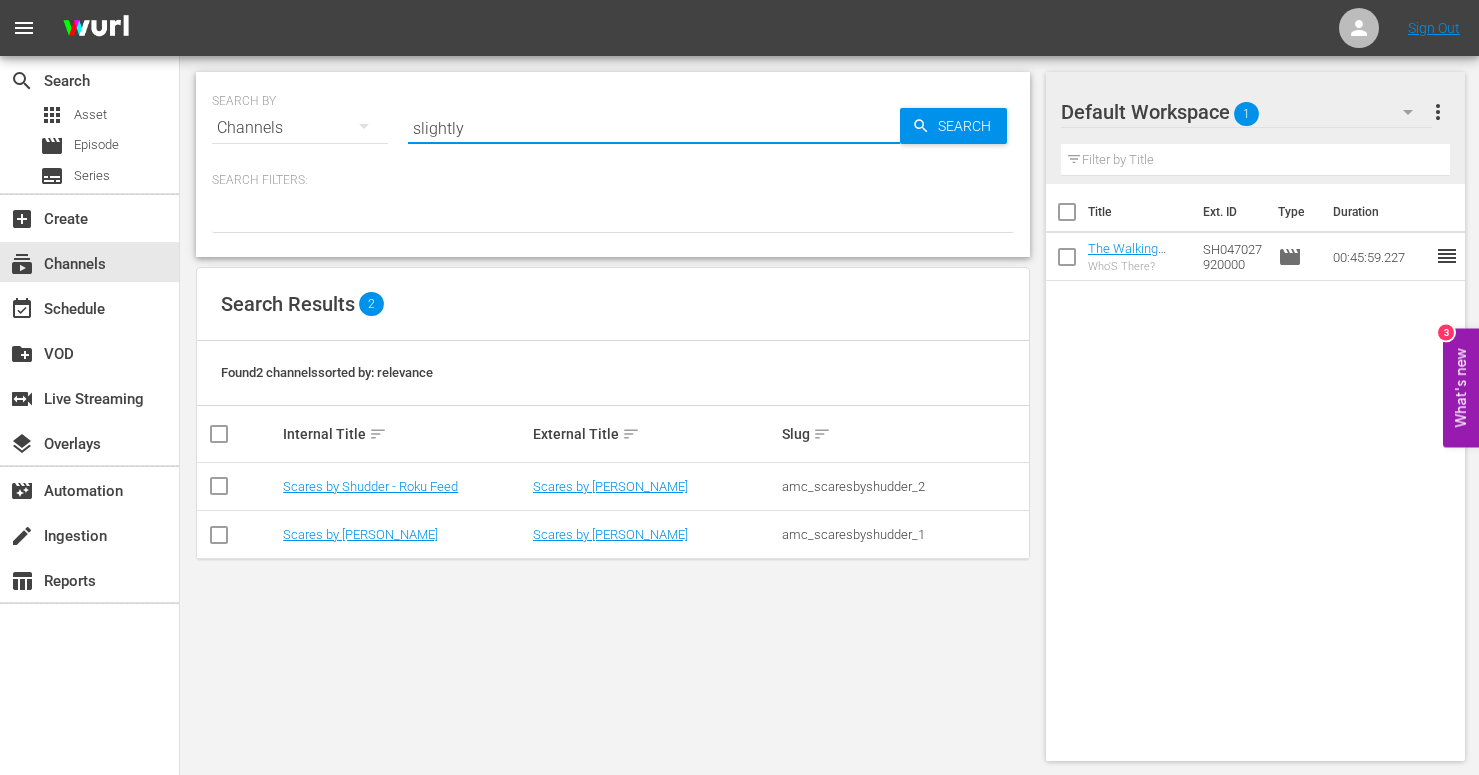 type on "slightly" 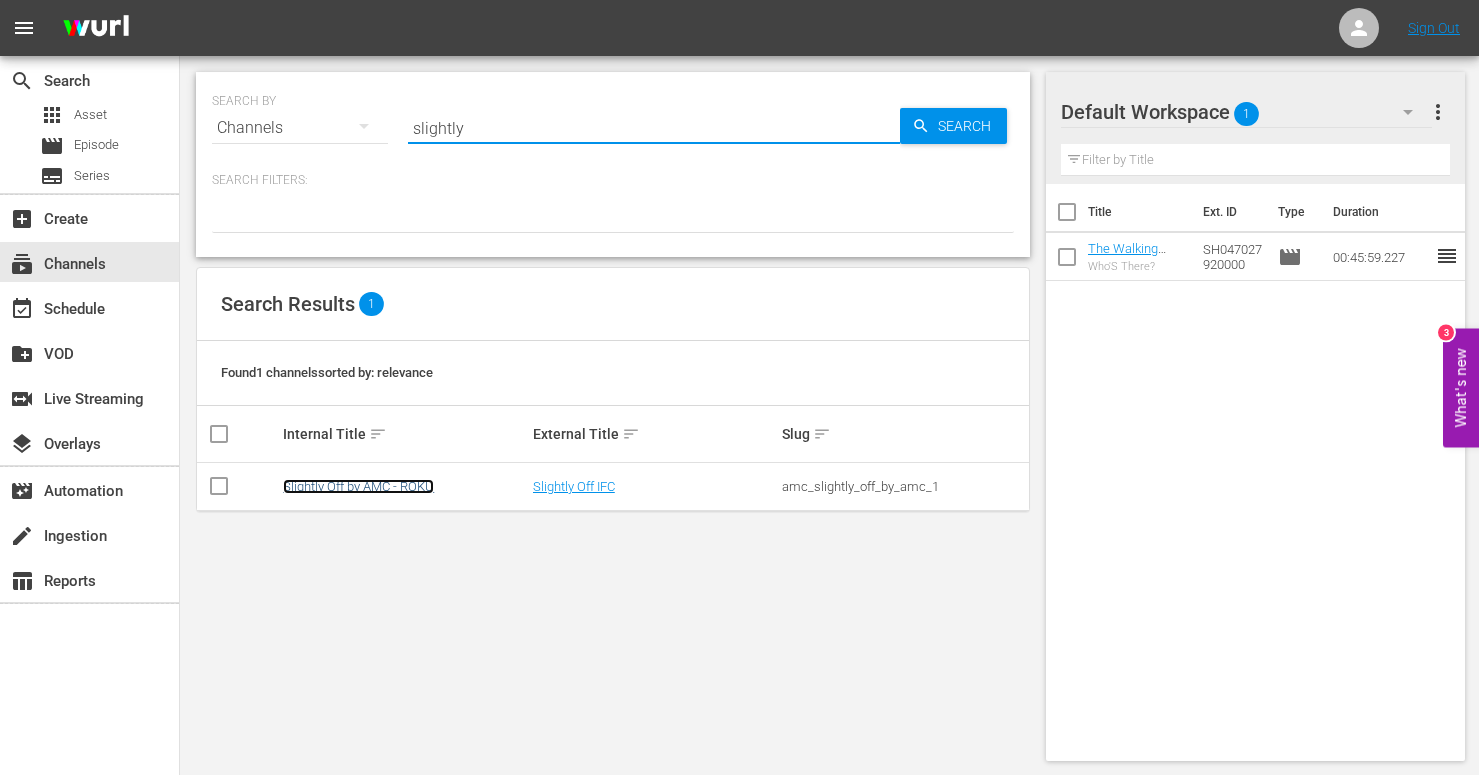 click on "Slightly Off by AMC - ROKU" at bounding box center (358, 486) 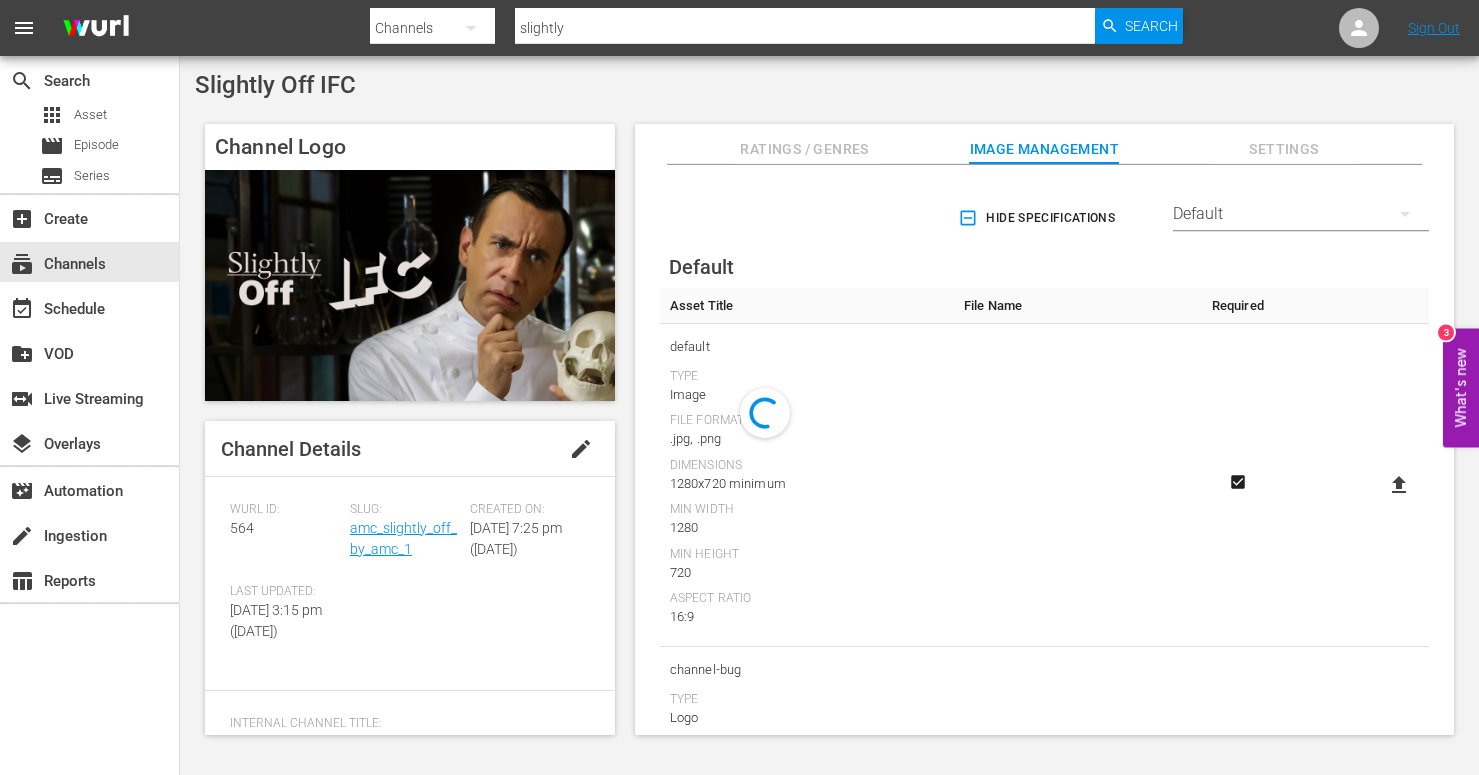 click on "Ratings / Genres" at bounding box center (805, 149) 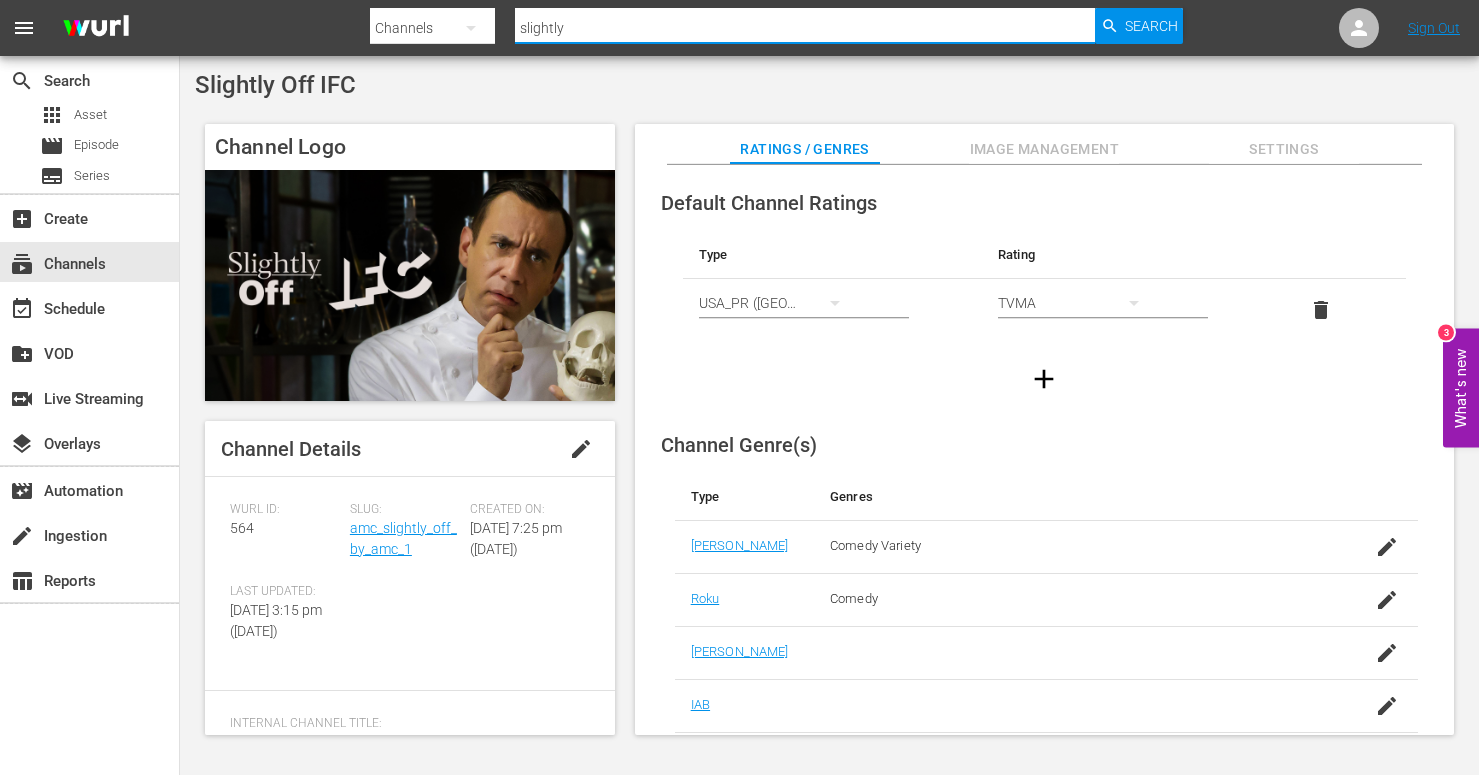 drag, startPoint x: 626, startPoint y: 28, endPoint x: 411, endPoint y: -6, distance: 217.67177 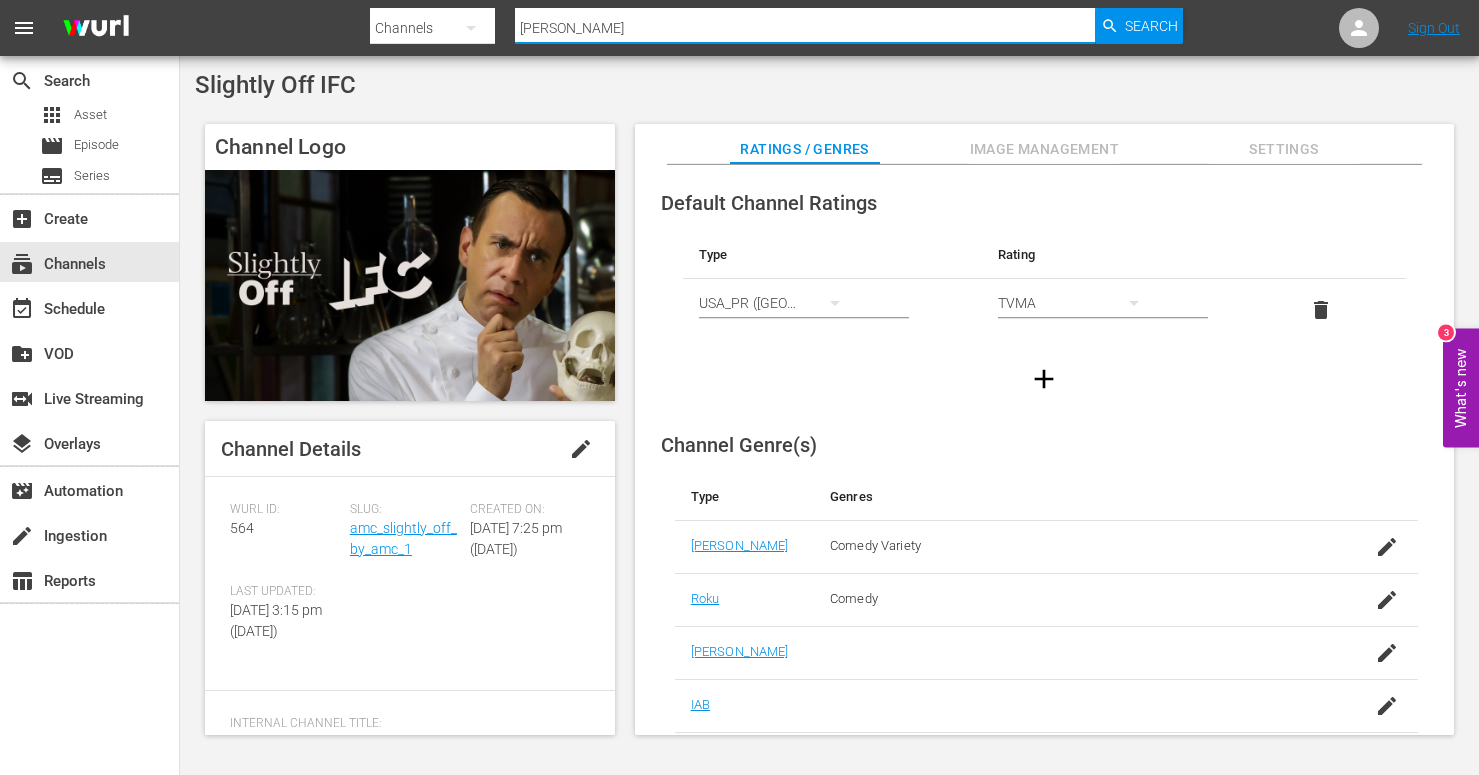 type on "stories" 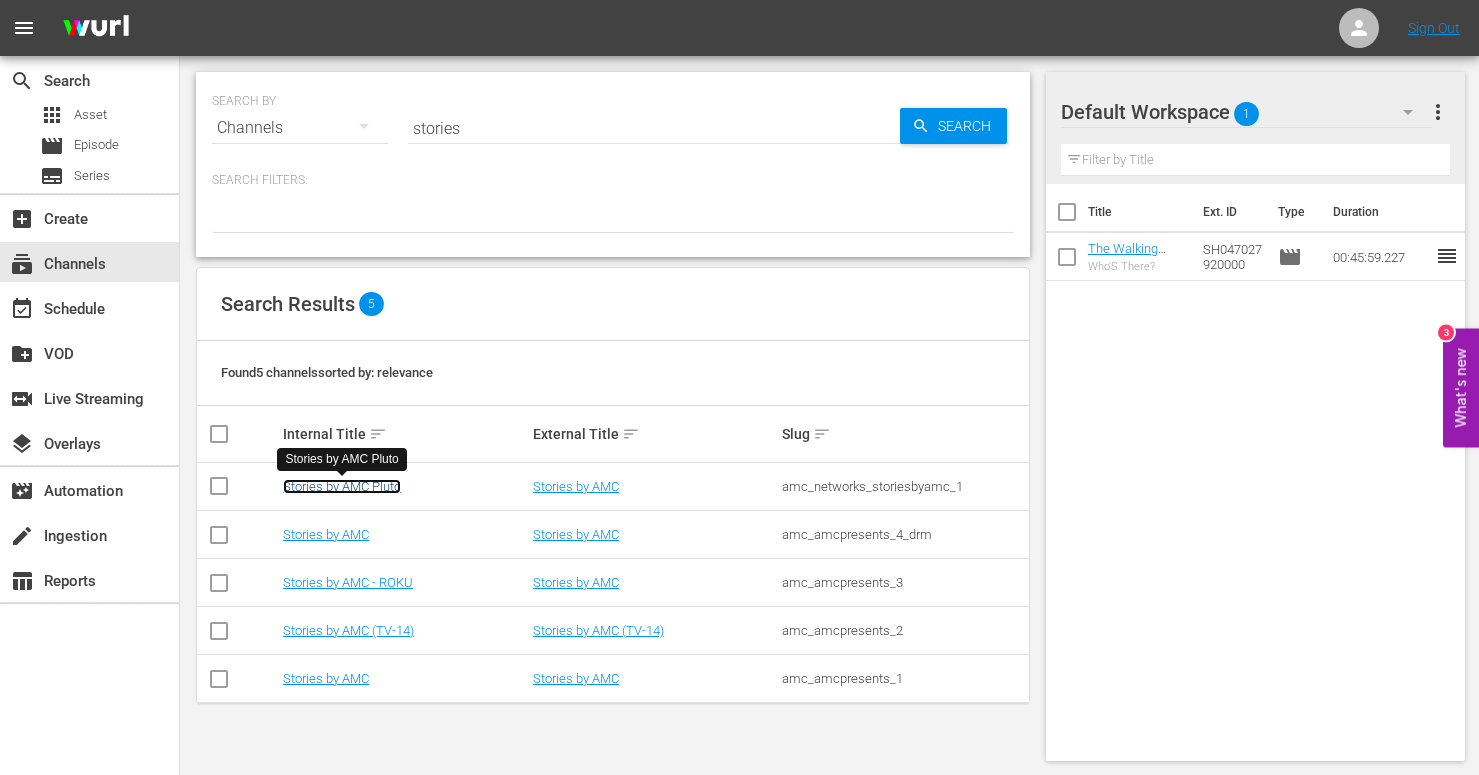 click on "Stories by AMC Pluto" at bounding box center [342, 486] 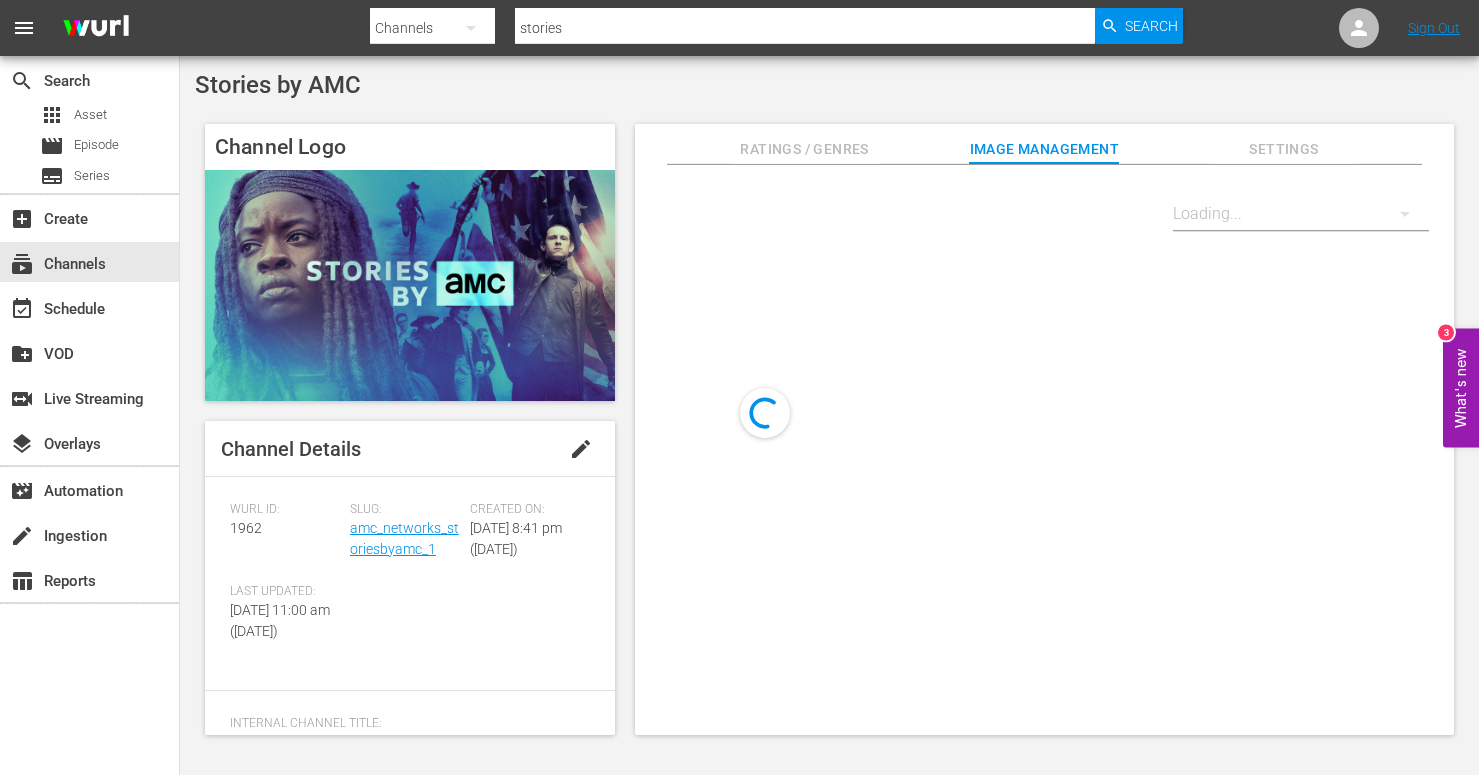 click on "Ratings / Genres" at bounding box center [805, 149] 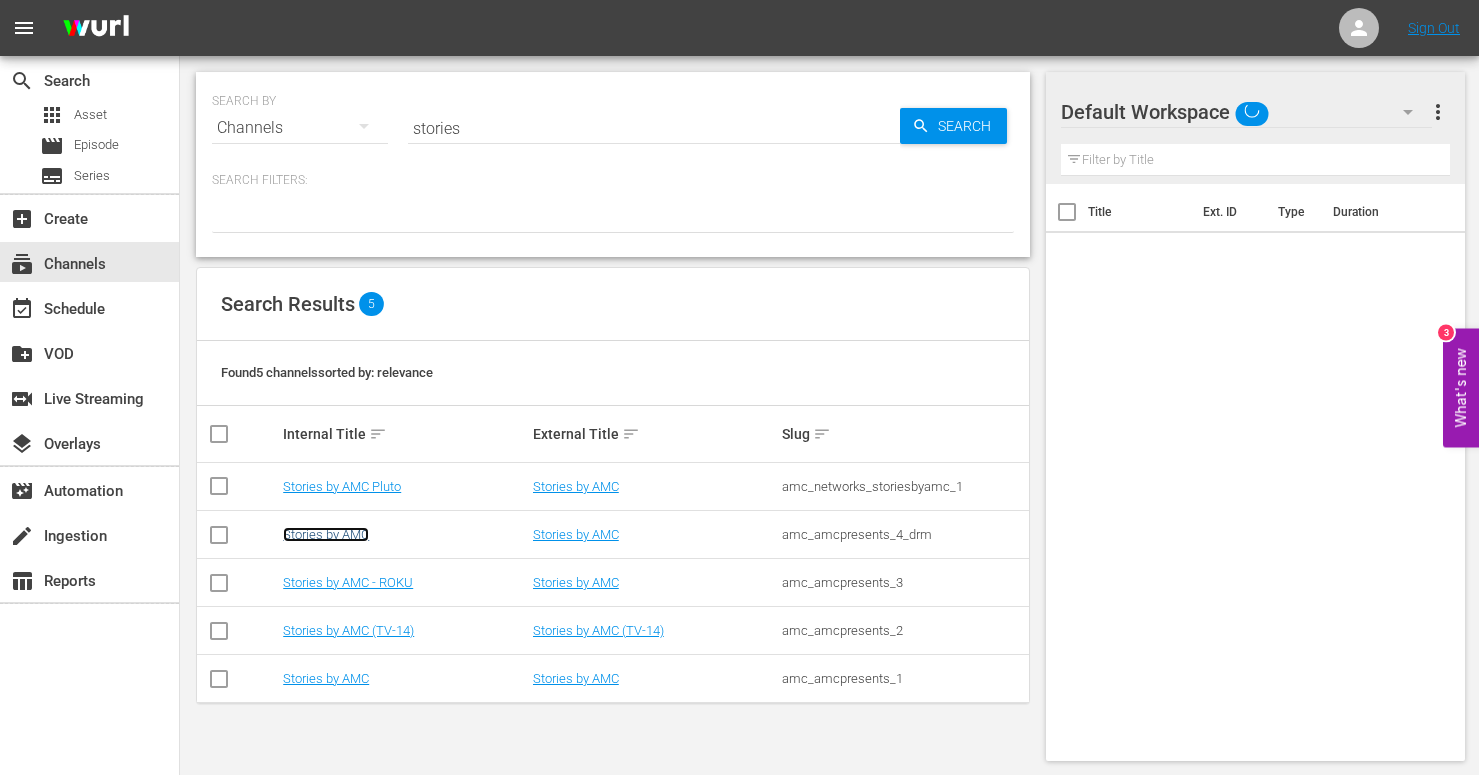 click on "Stories by AMC" at bounding box center (326, 534) 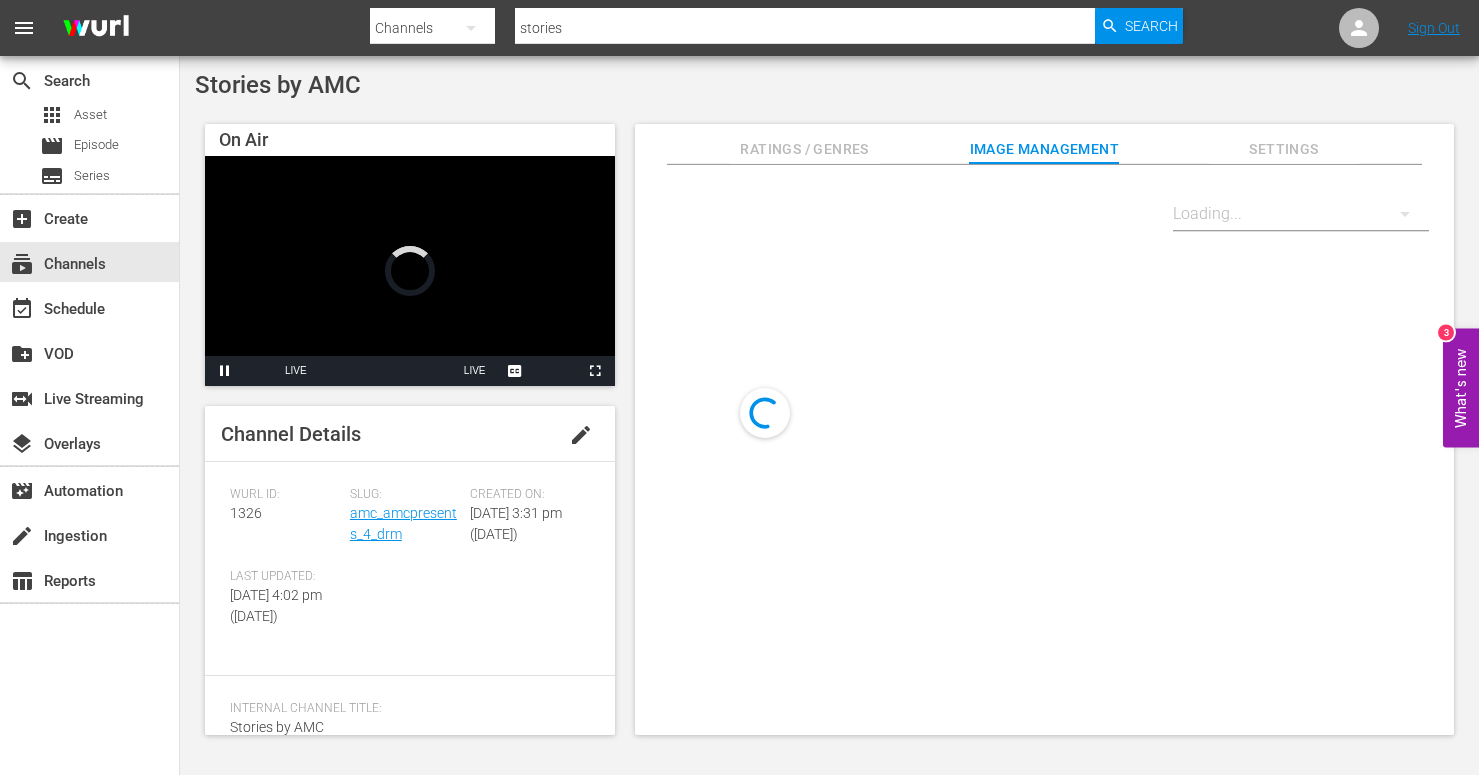 click on "Ratings / Genres" at bounding box center (805, 149) 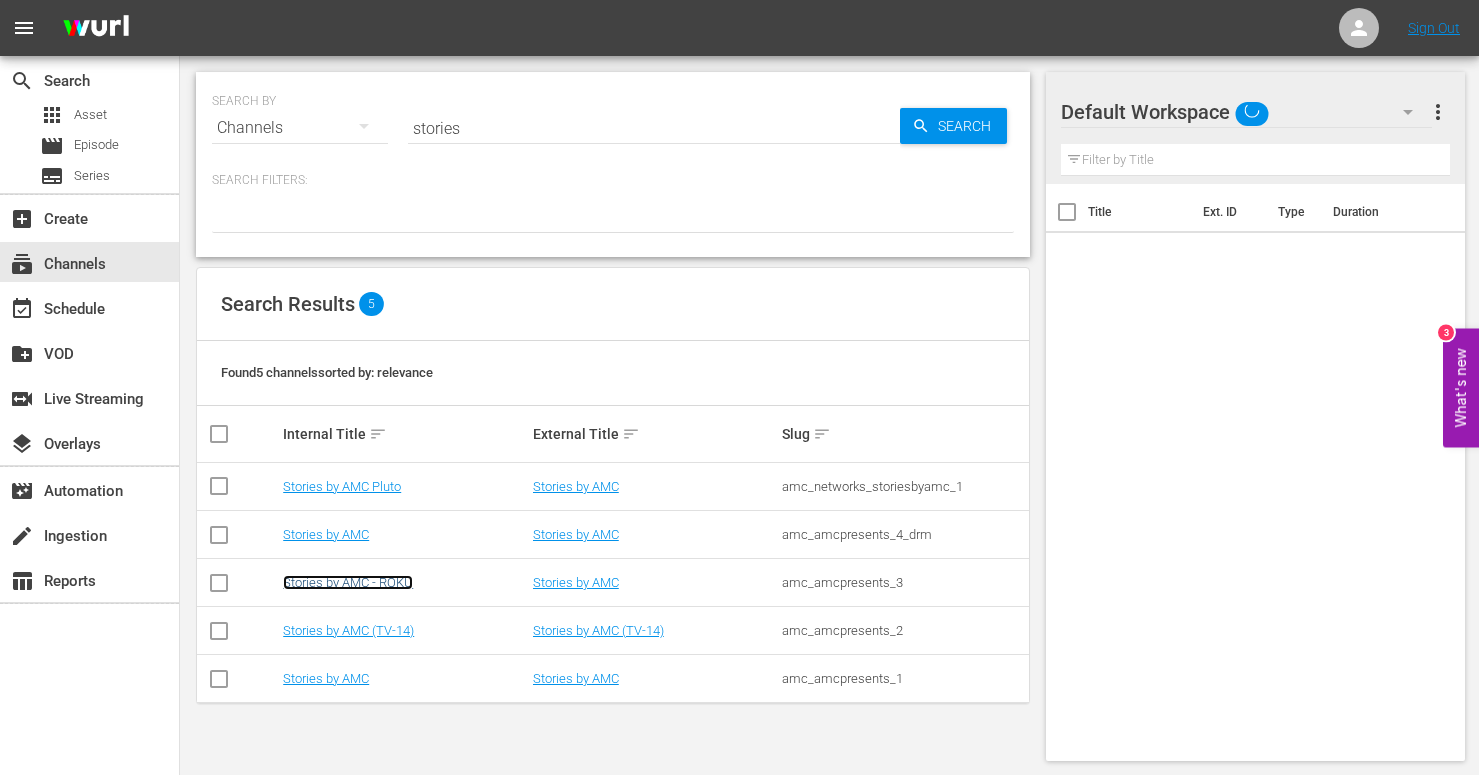 click on "Stories by AMC - ROKU" at bounding box center (348, 582) 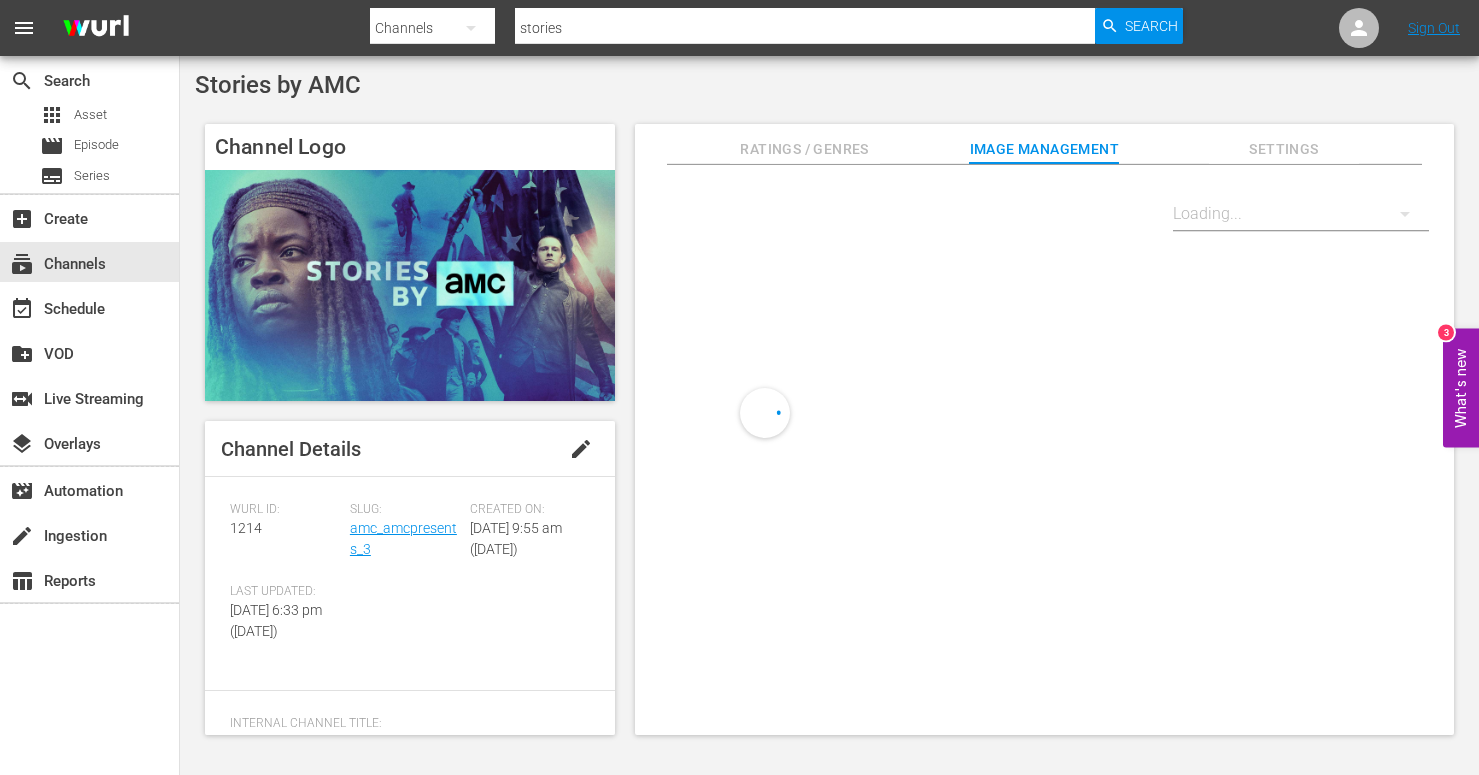click on "Ratings / Genres" at bounding box center (805, 149) 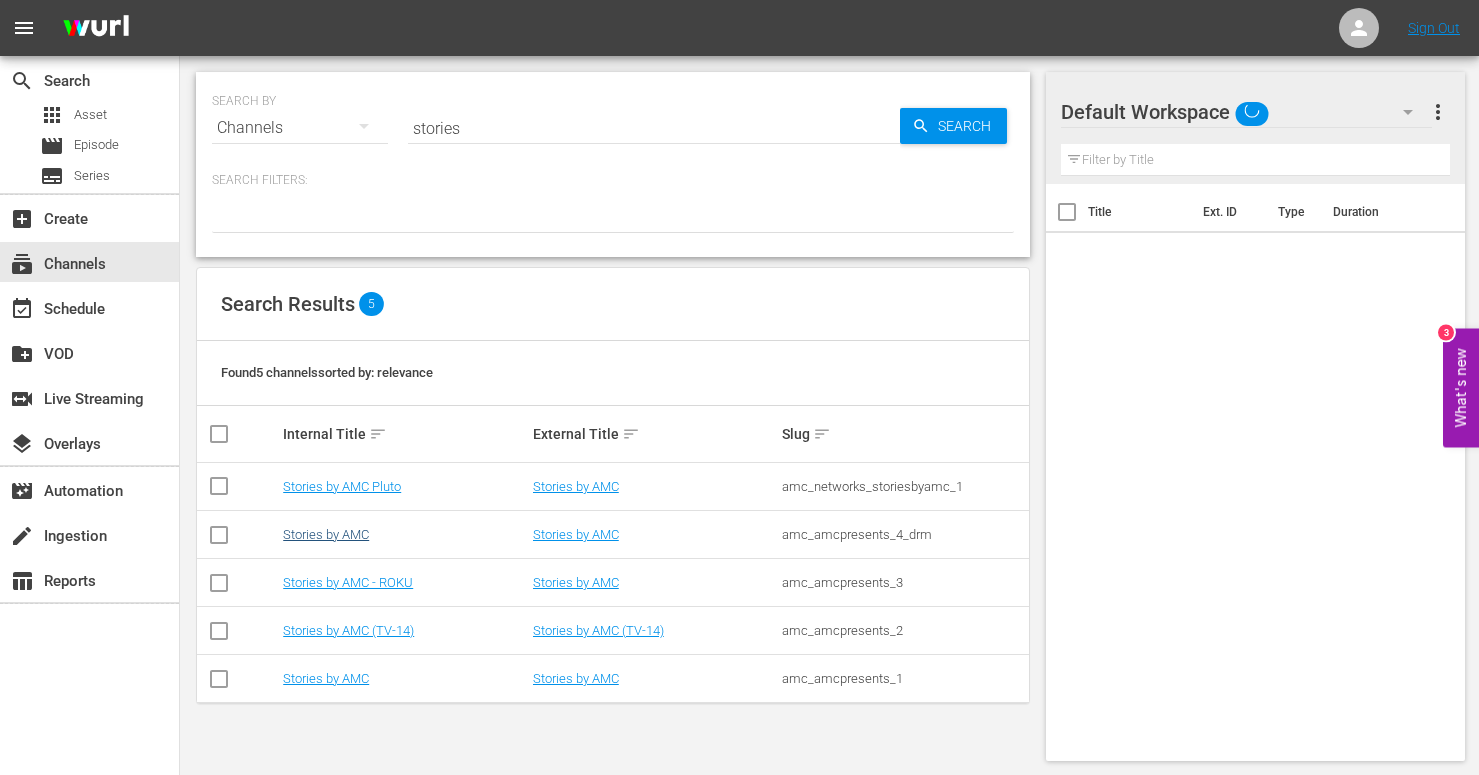 scroll, scrollTop: 1, scrollLeft: 0, axis: vertical 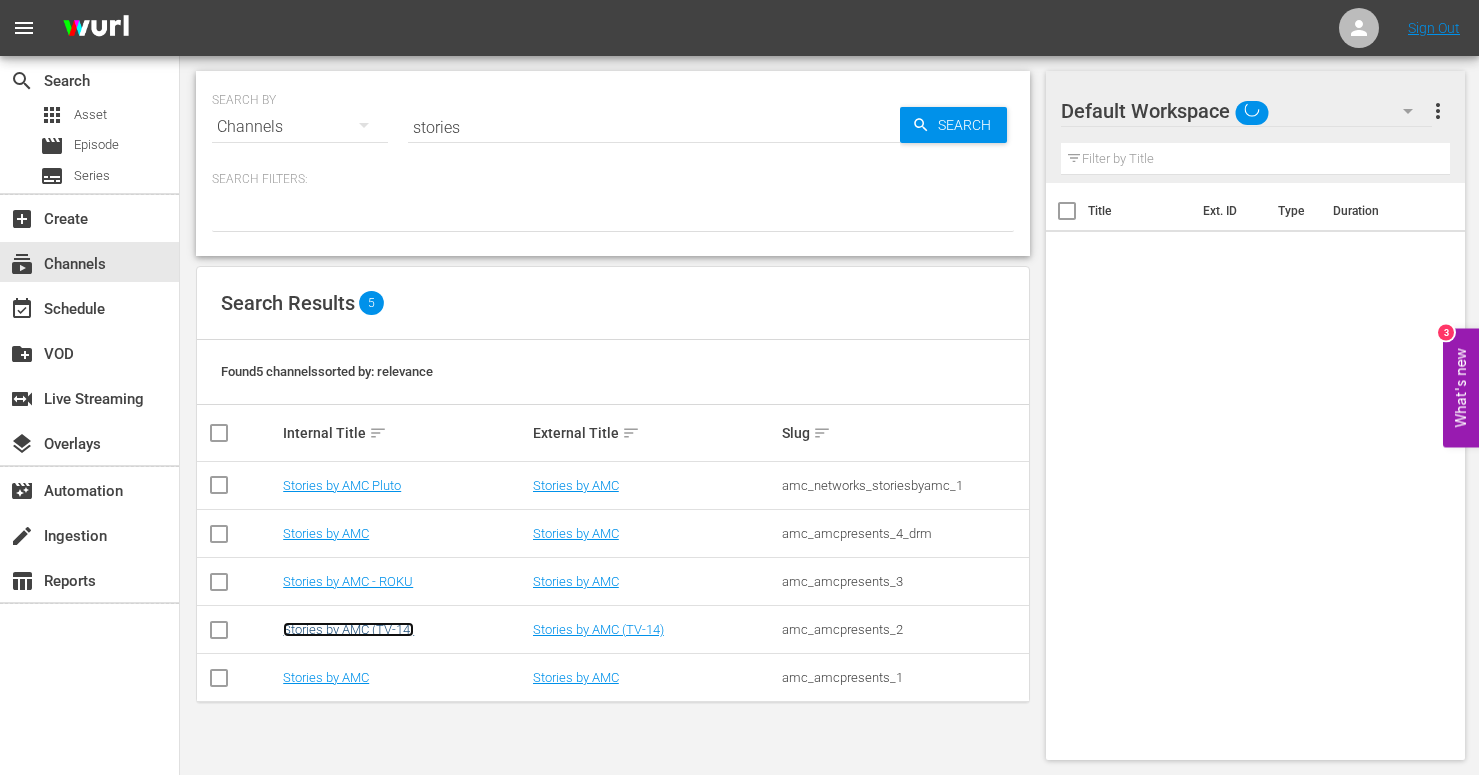 click on "Stories by AMC (TV-14)" at bounding box center (348, 629) 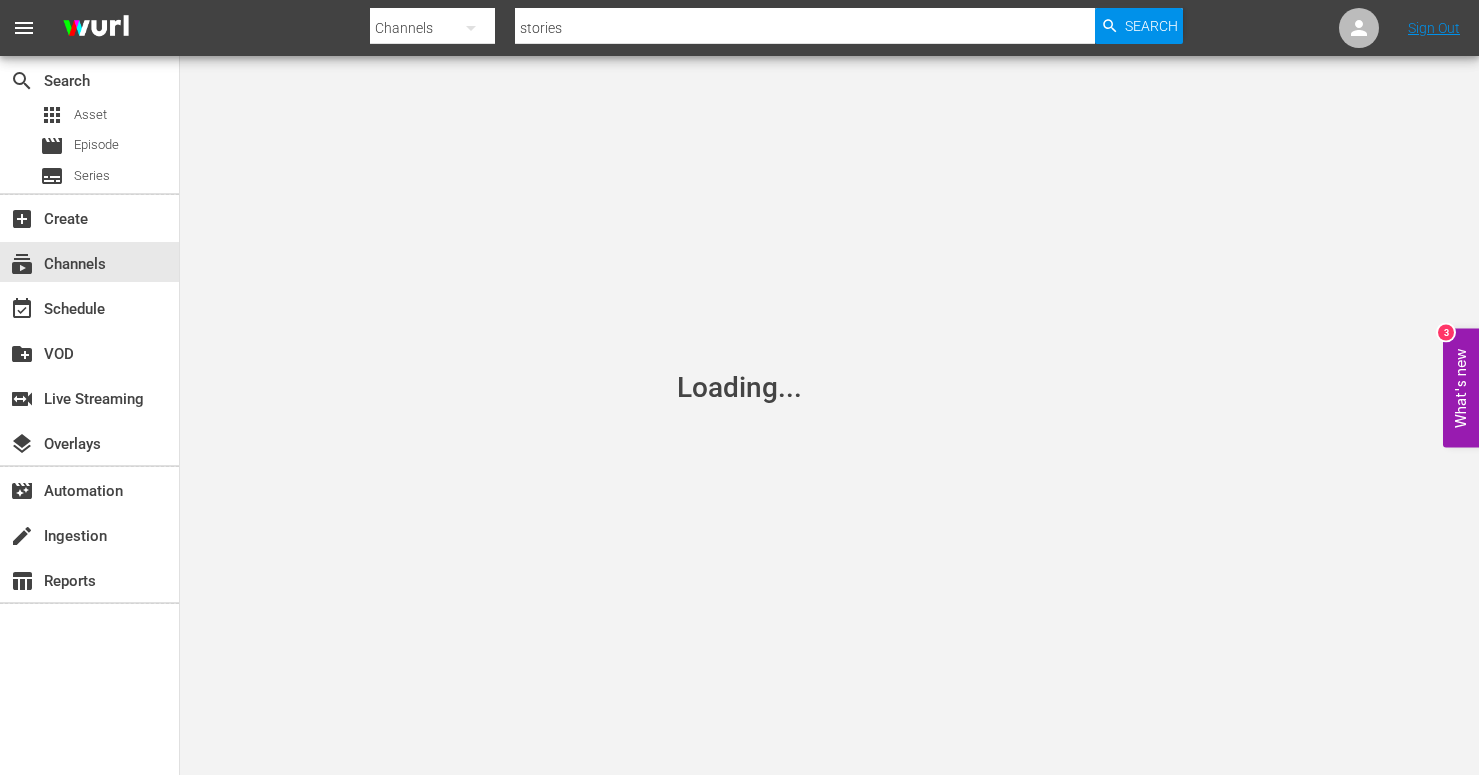 scroll, scrollTop: 0, scrollLeft: 0, axis: both 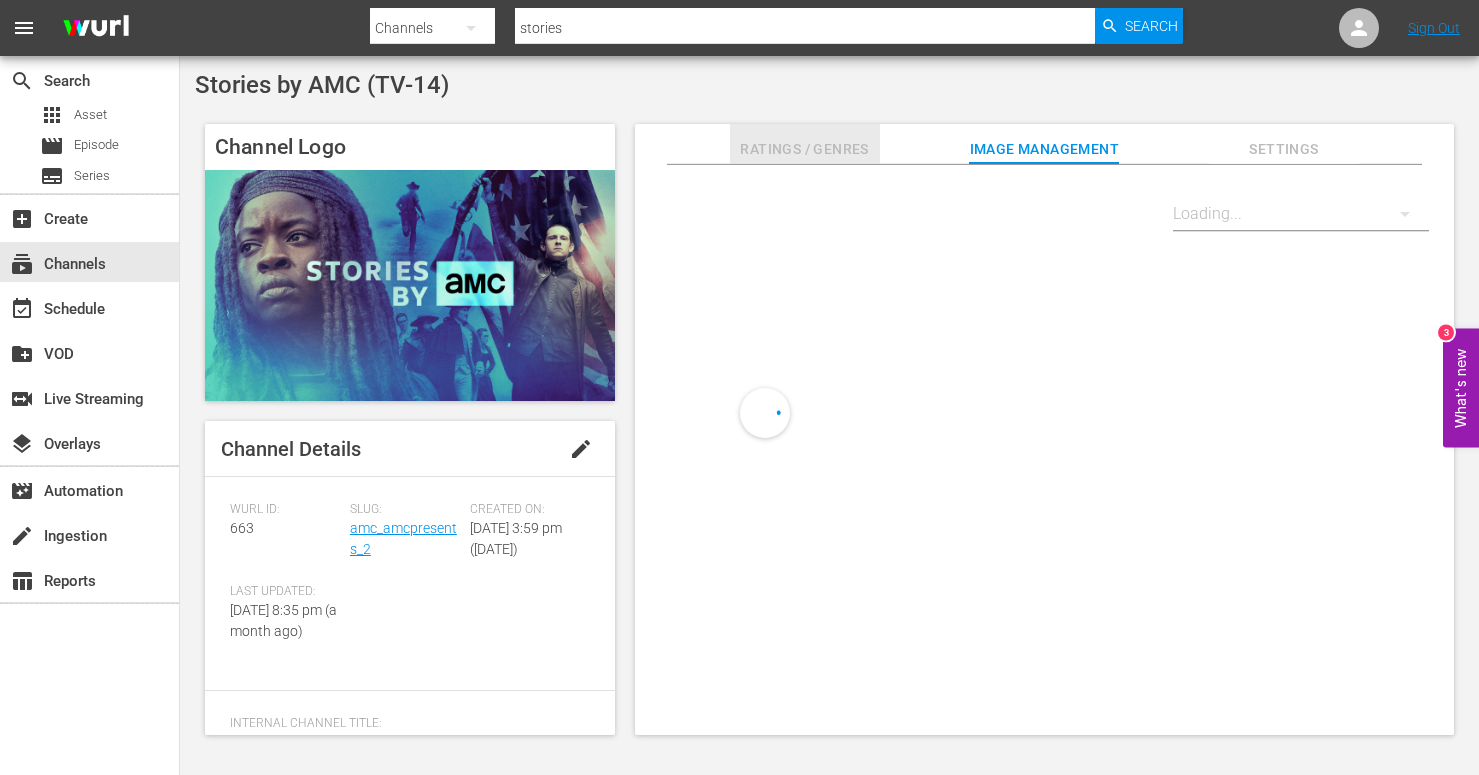 click on "Ratings / Genres" at bounding box center [805, 149] 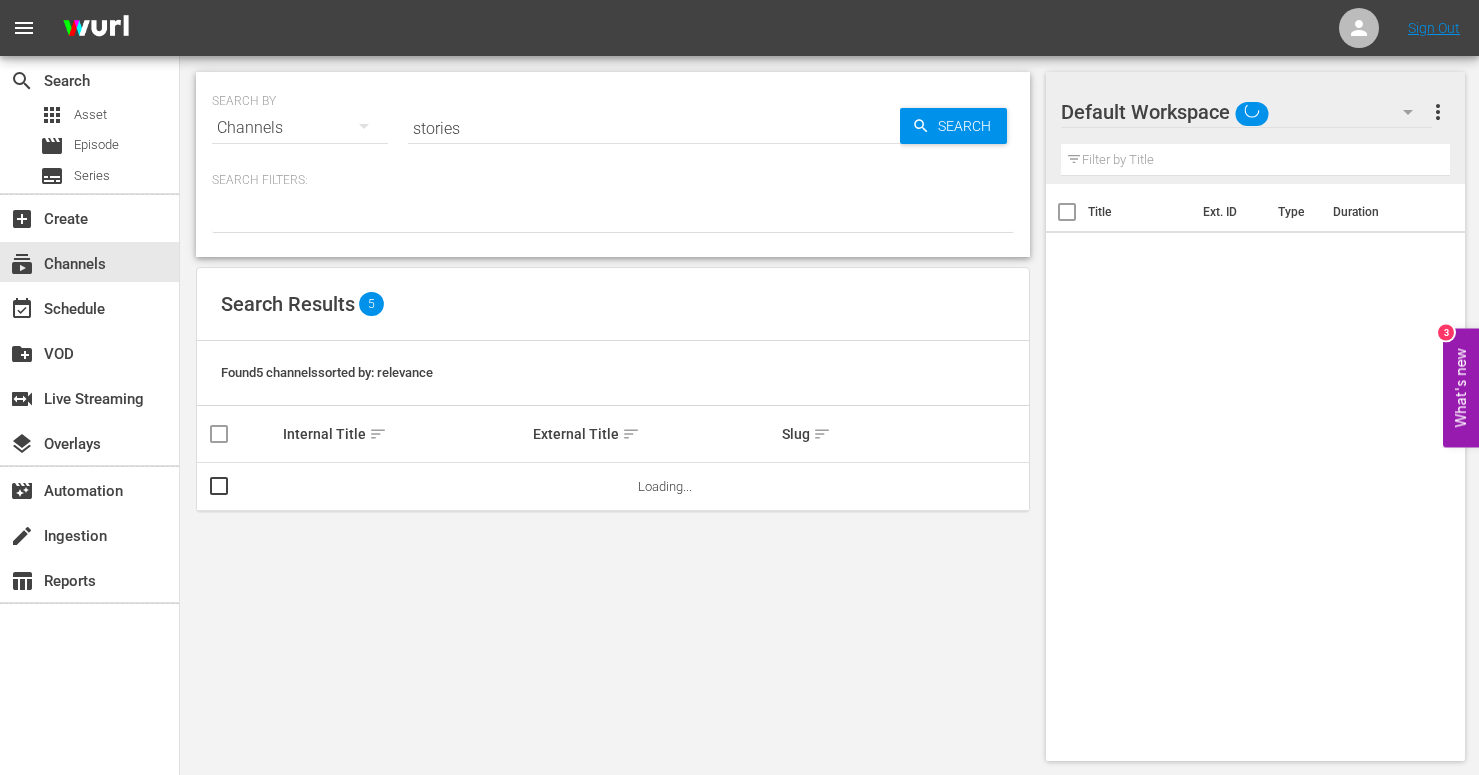 scroll, scrollTop: 1, scrollLeft: 0, axis: vertical 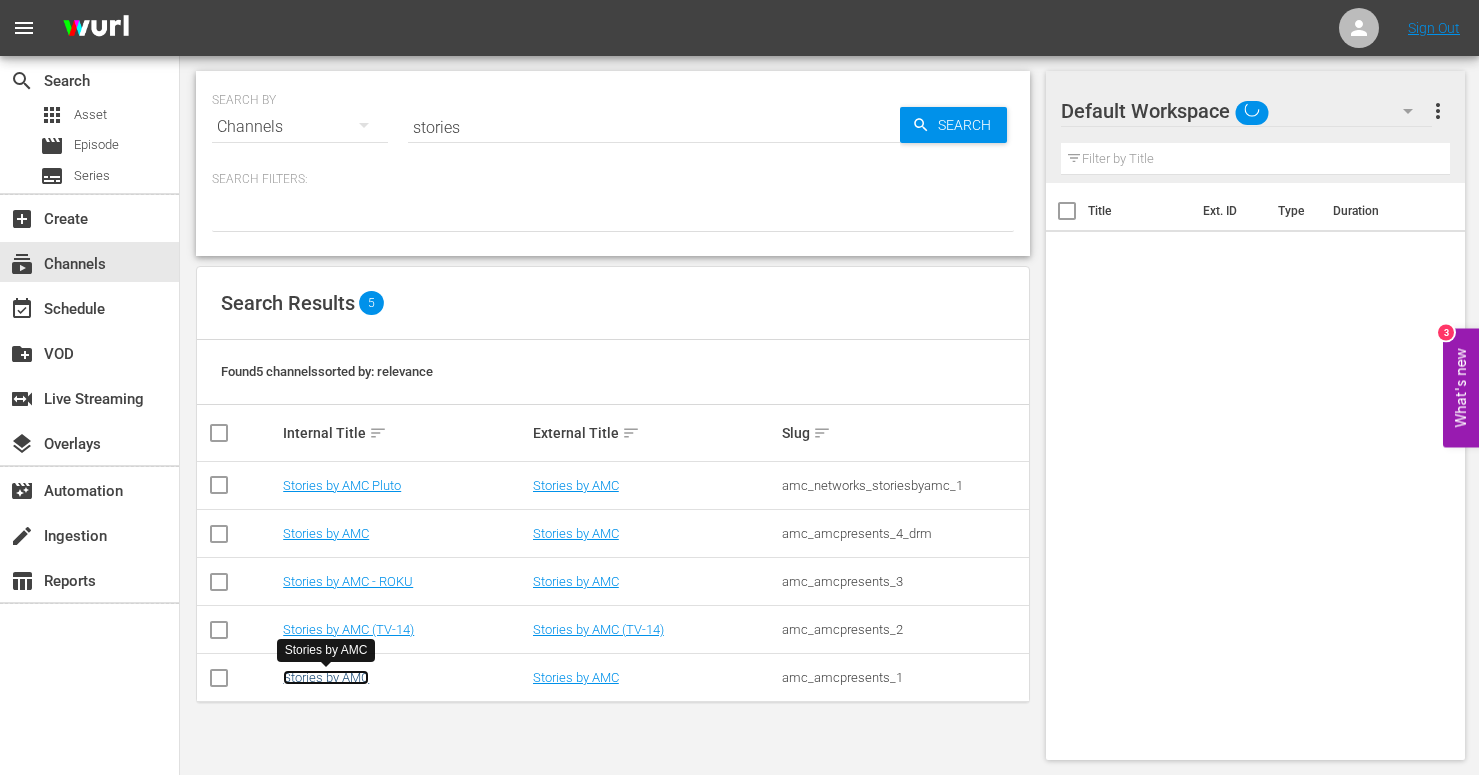 click on "Stories by AMC" at bounding box center (326, 677) 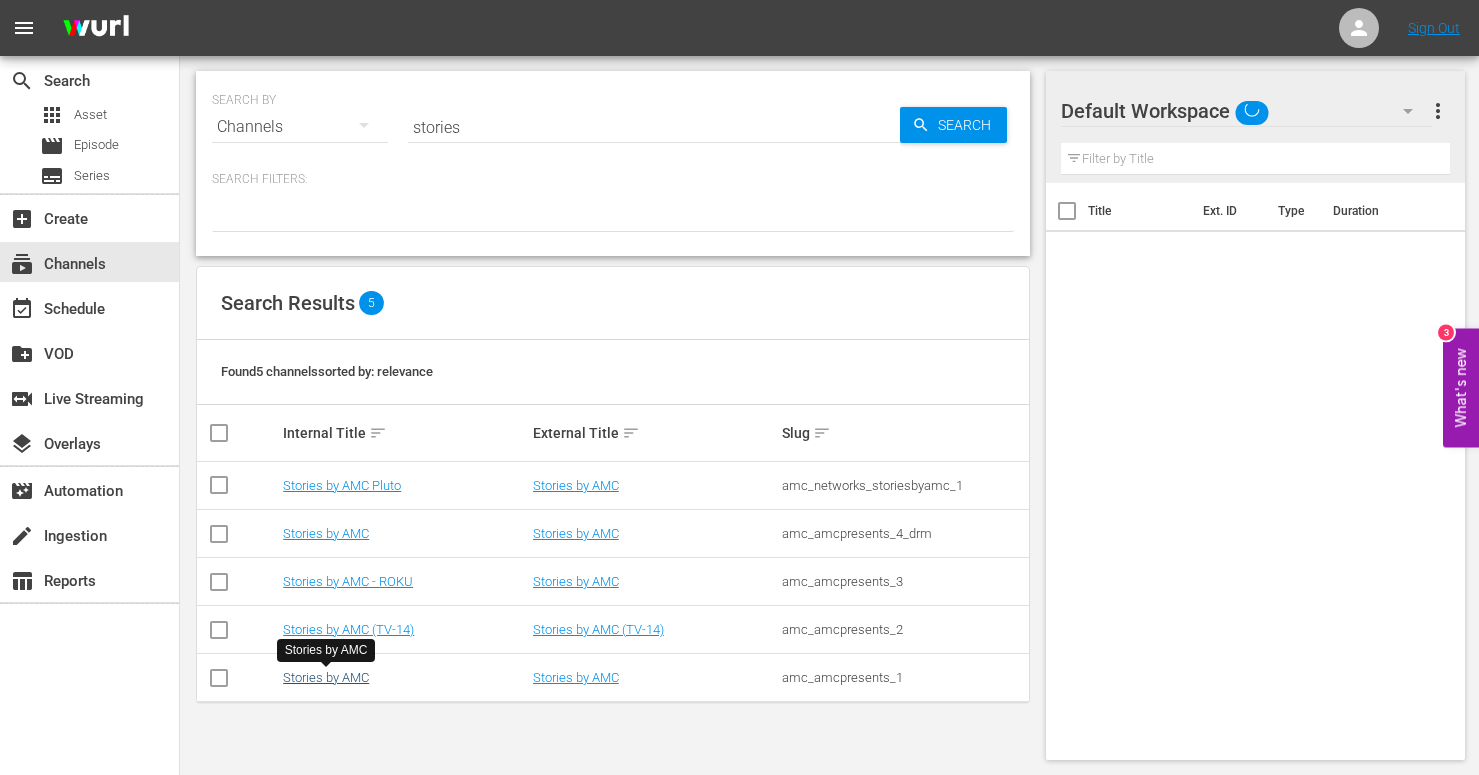 scroll, scrollTop: 0, scrollLeft: 0, axis: both 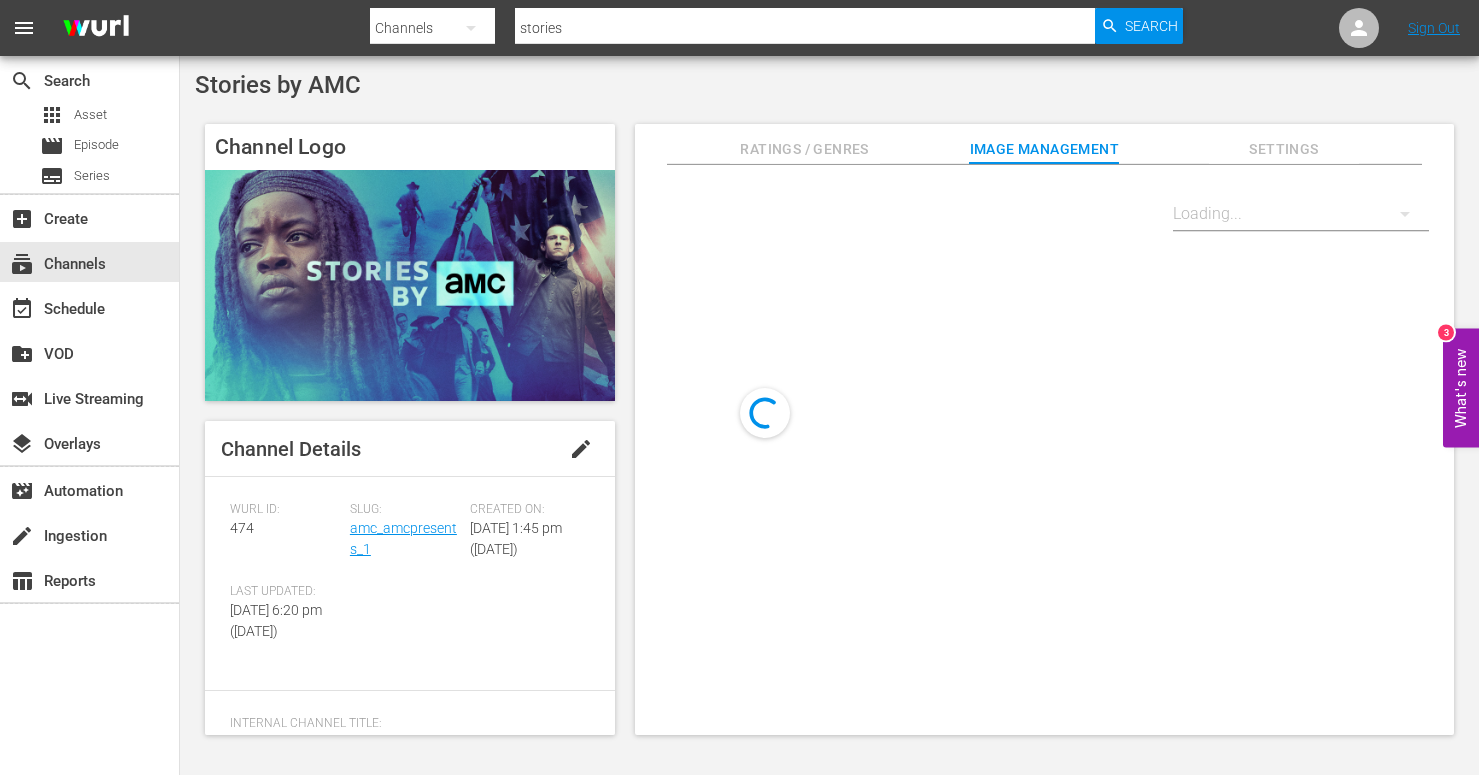 click on "Ratings / Genres" at bounding box center [805, 149] 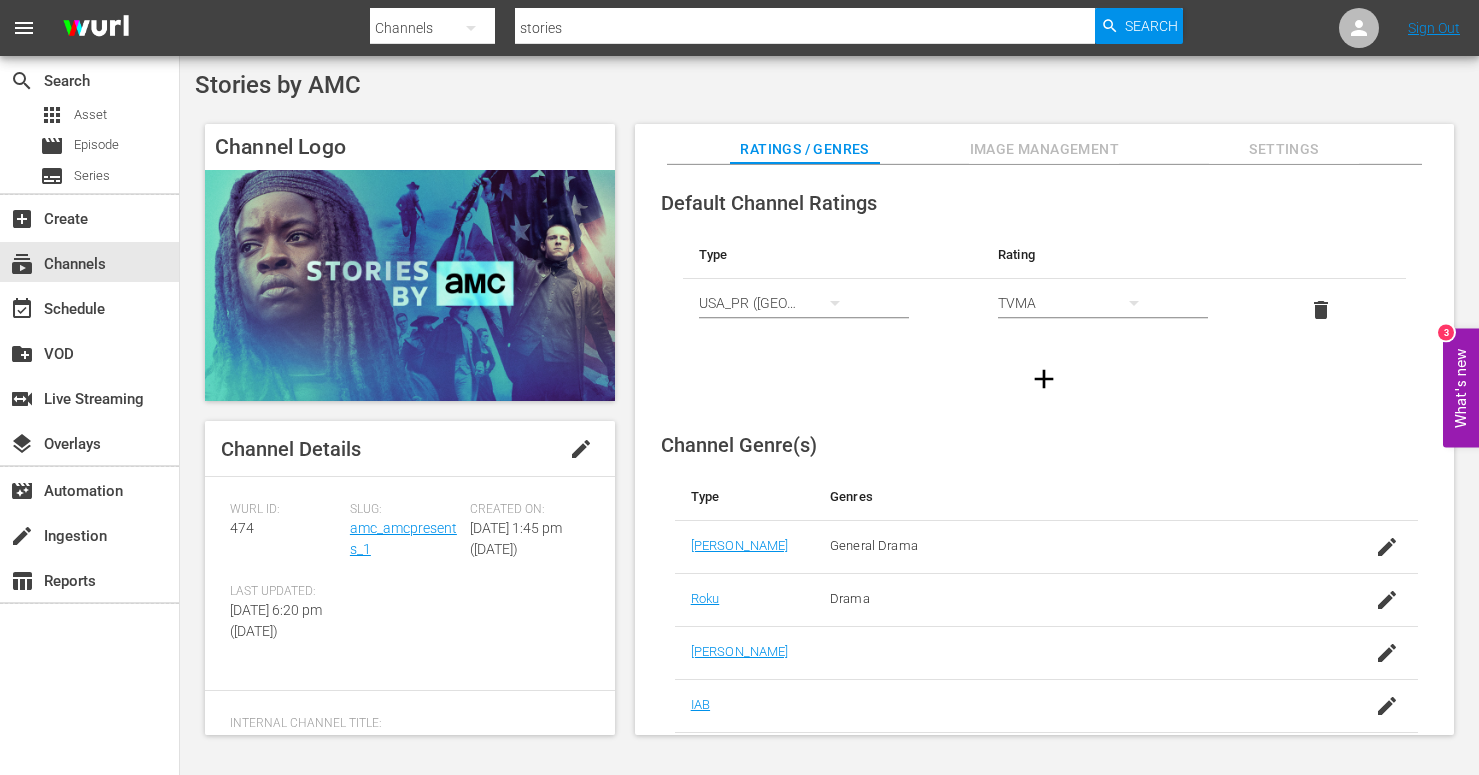 scroll, scrollTop: 1, scrollLeft: 0, axis: vertical 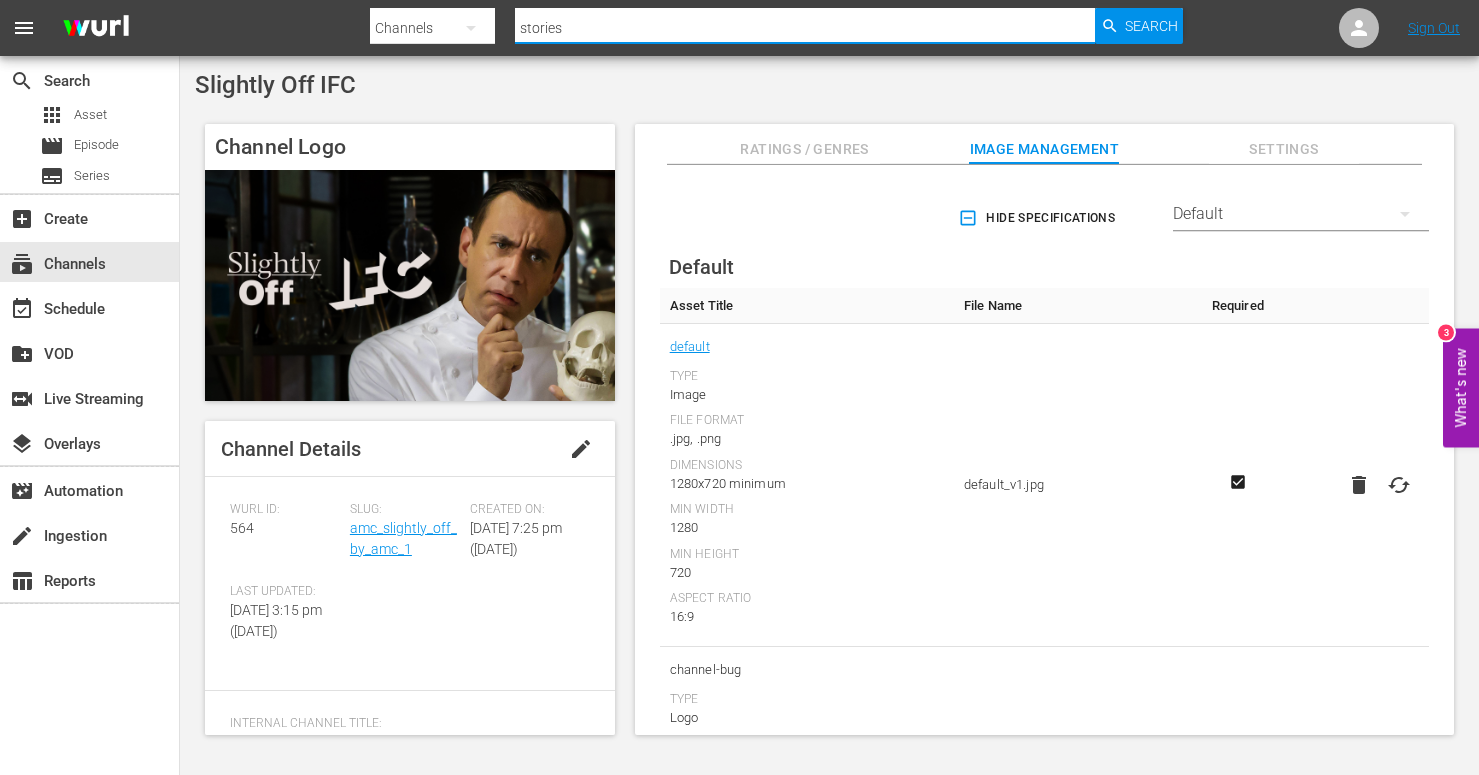 drag, startPoint x: 613, startPoint y: 28, endPoint x: 454, endPoint y: 9, distance: 160.1312 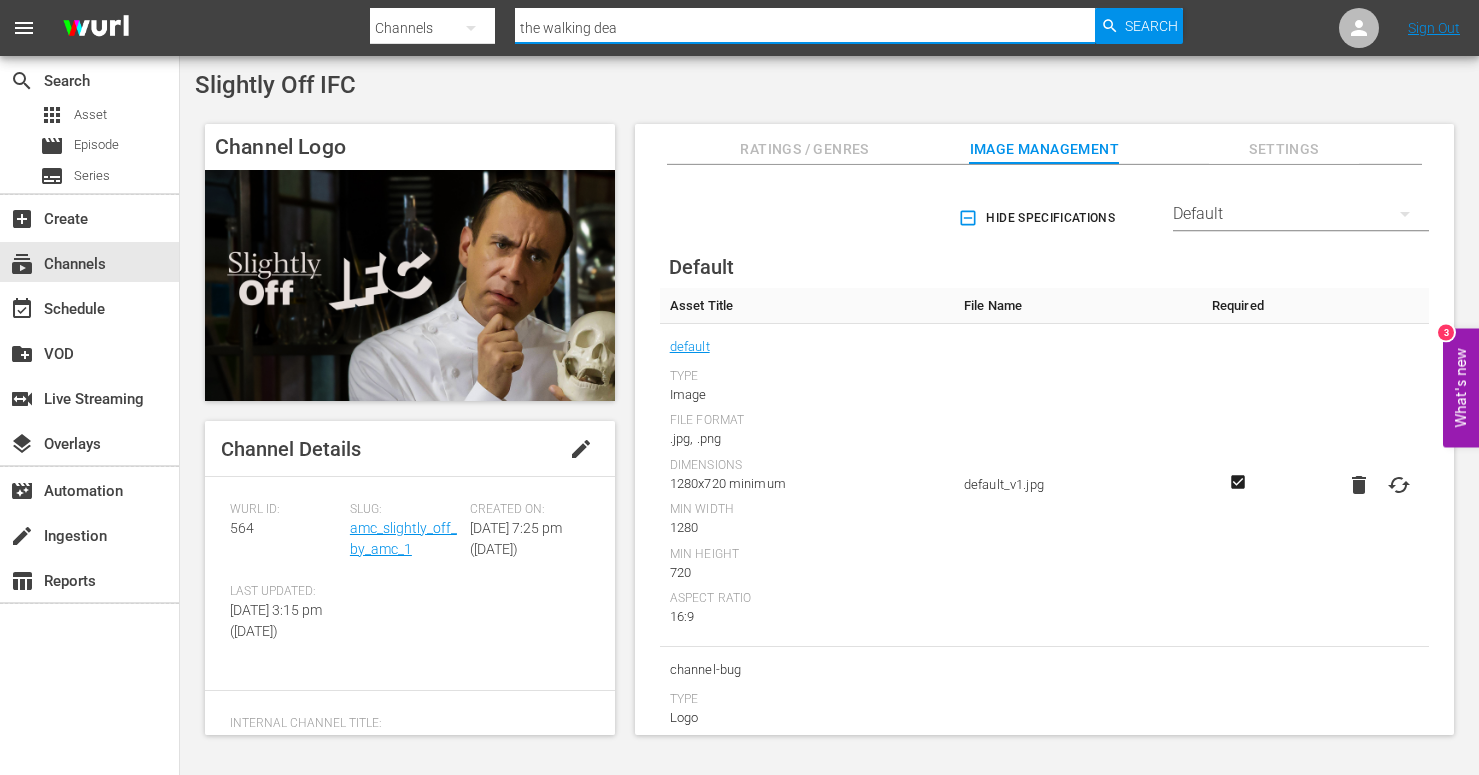 type on "the walking dead" 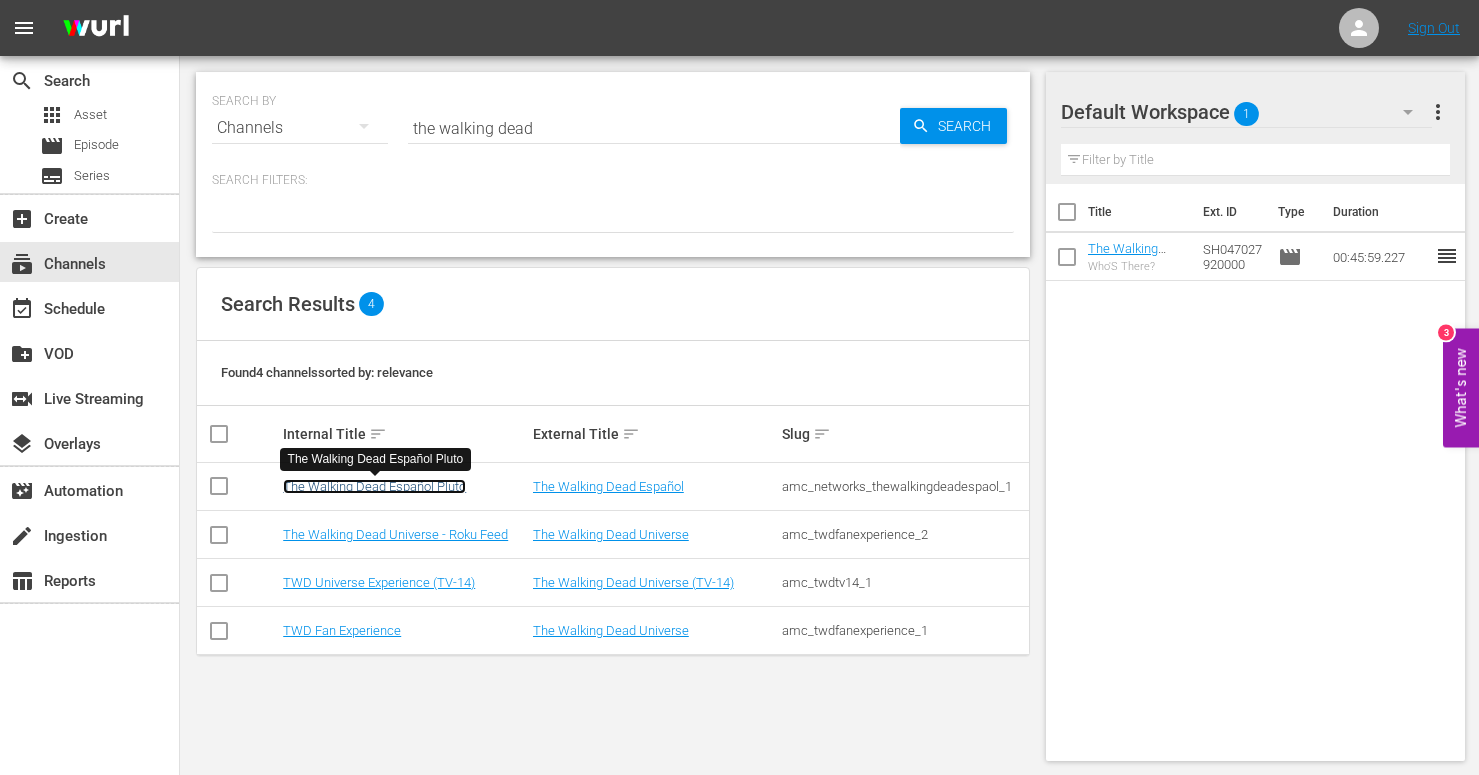 click on "The Walking Dead Español Pluto" at bounding box center [374, 486] 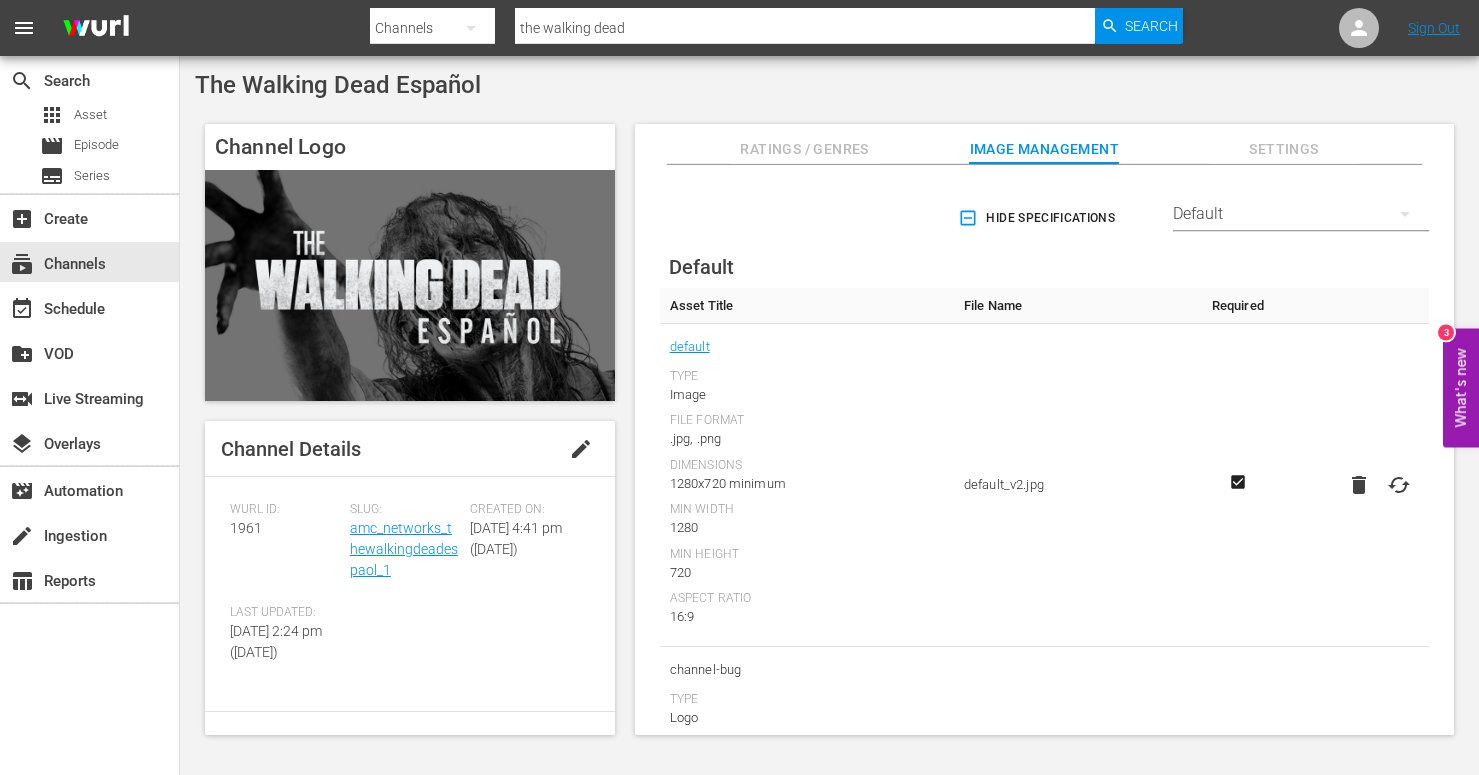 click on "Ratings / Genres" at bounding box center [805, 149] 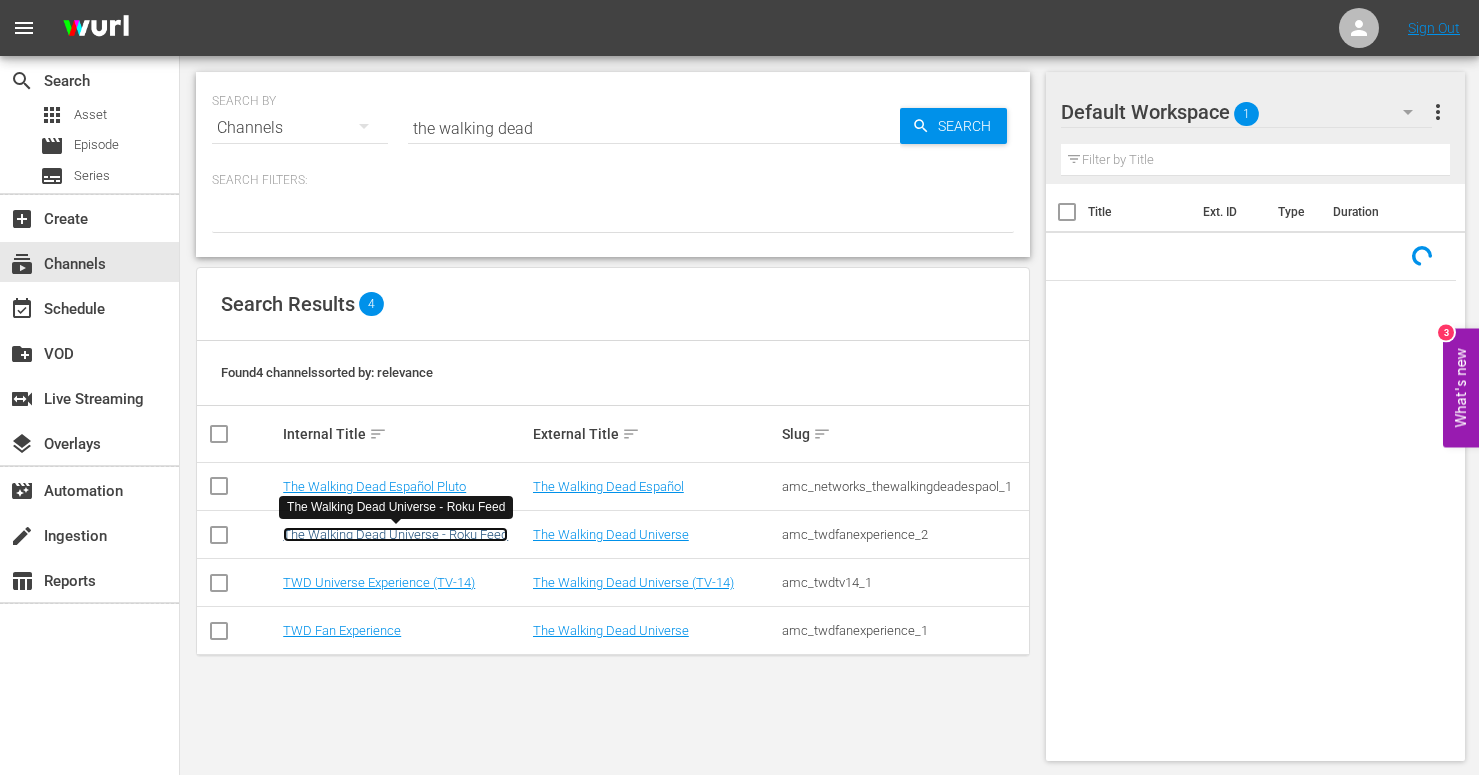 click on "The Walking Dead Universe - Roku Feed" at bounding box center (395, 534) 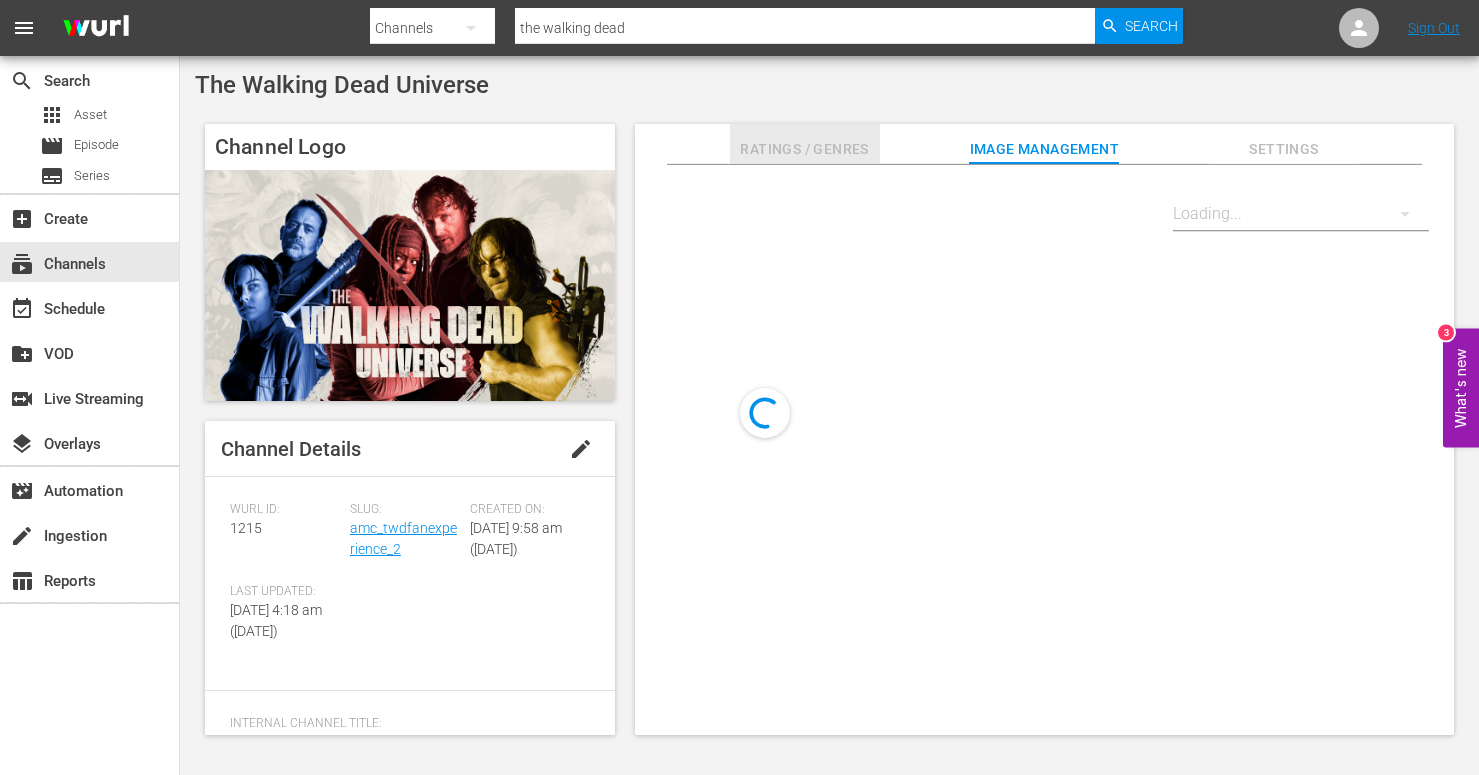 click on "Ratings / Genres" at bounding box center [805, 149] 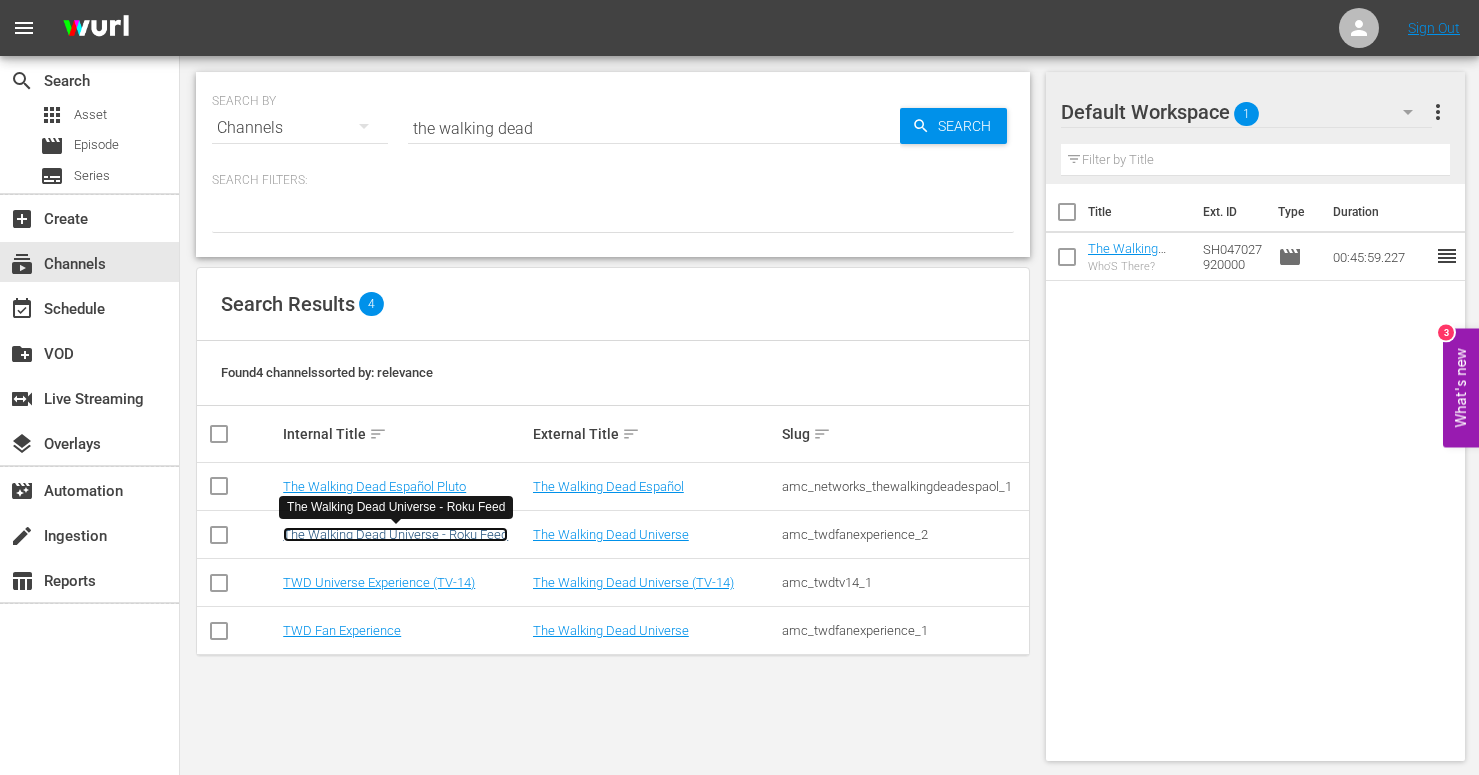 click on "The Walking Dead Universe - Roku Feed" at bounding box center (395, 534) 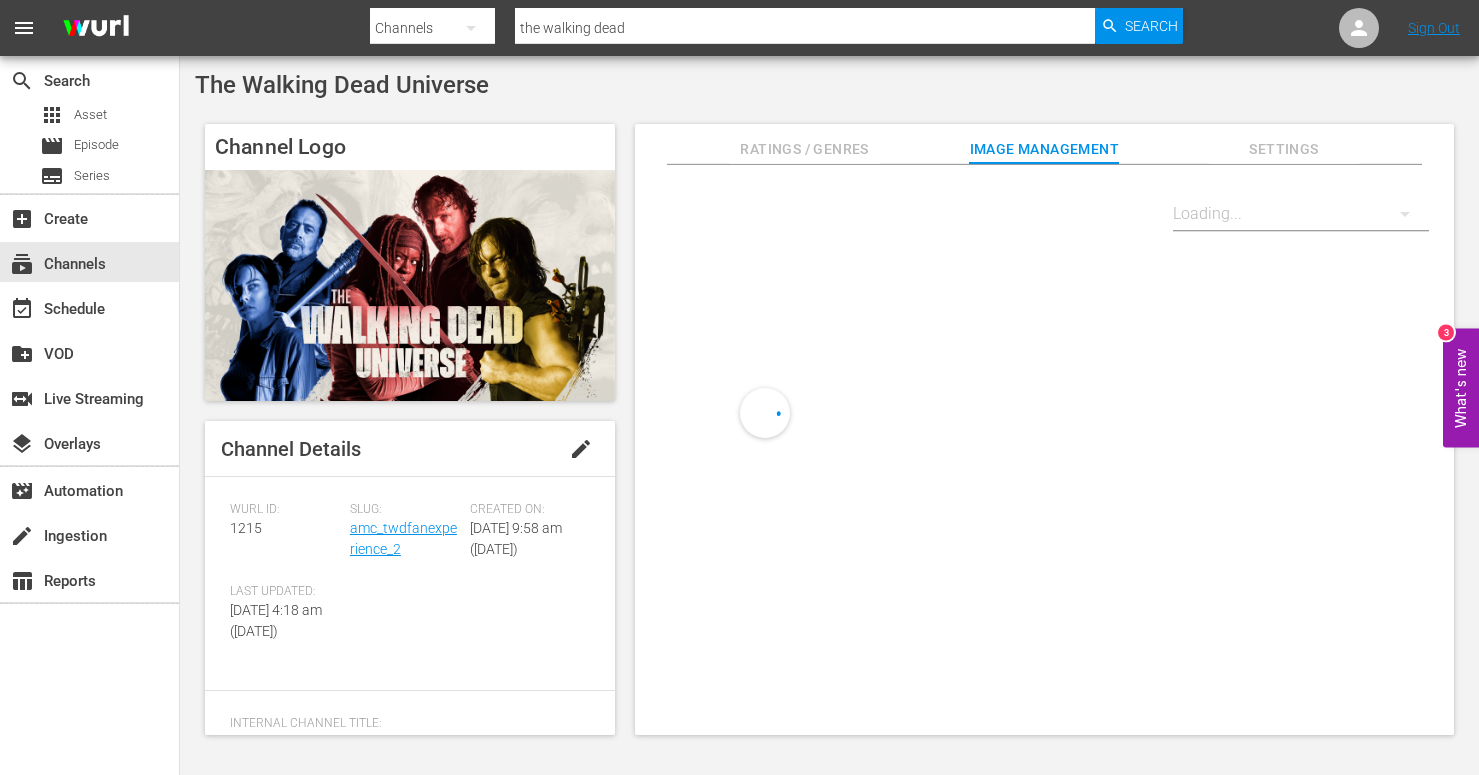 click on "Ratings / Genres" at bounding box center (805, 149) 